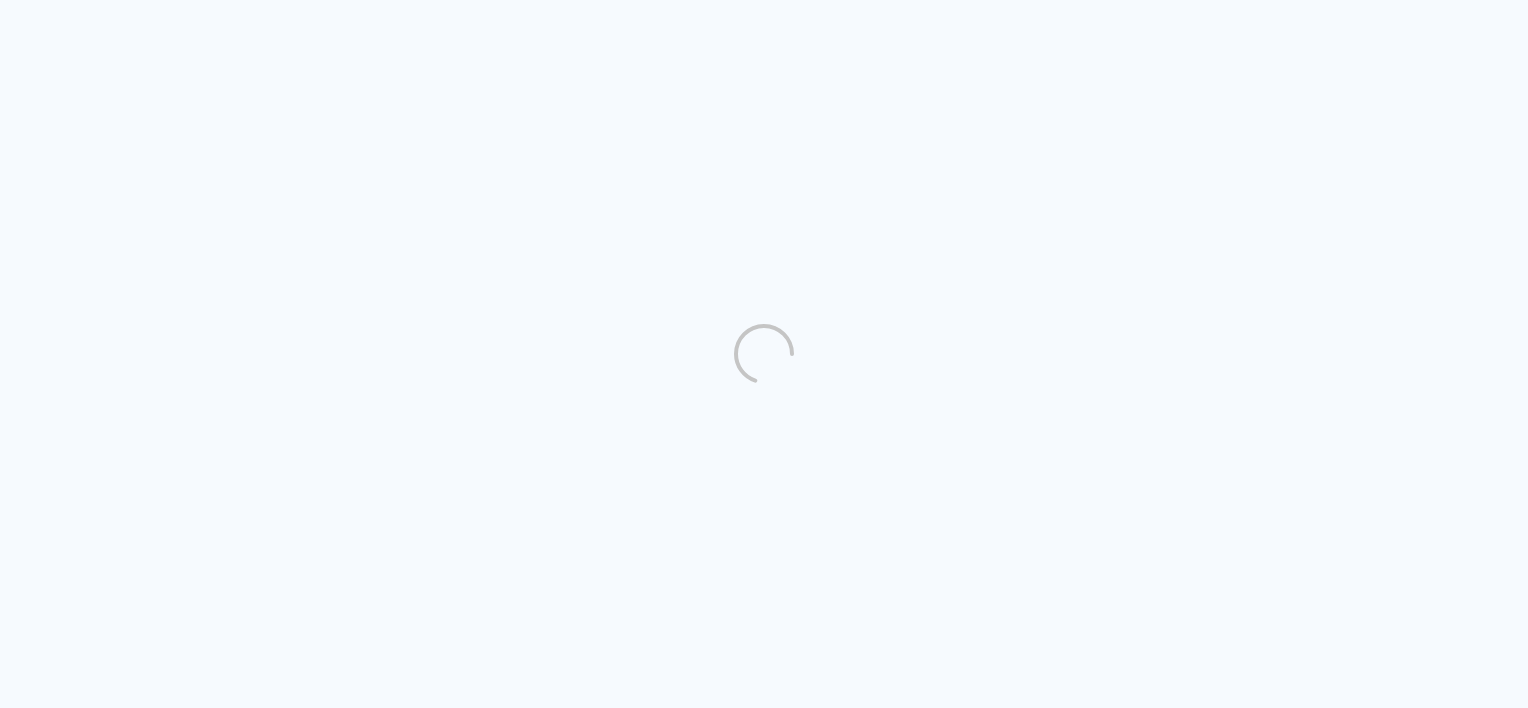 scroll, scrollTop: 0, scrollLeft: 0, axis: both 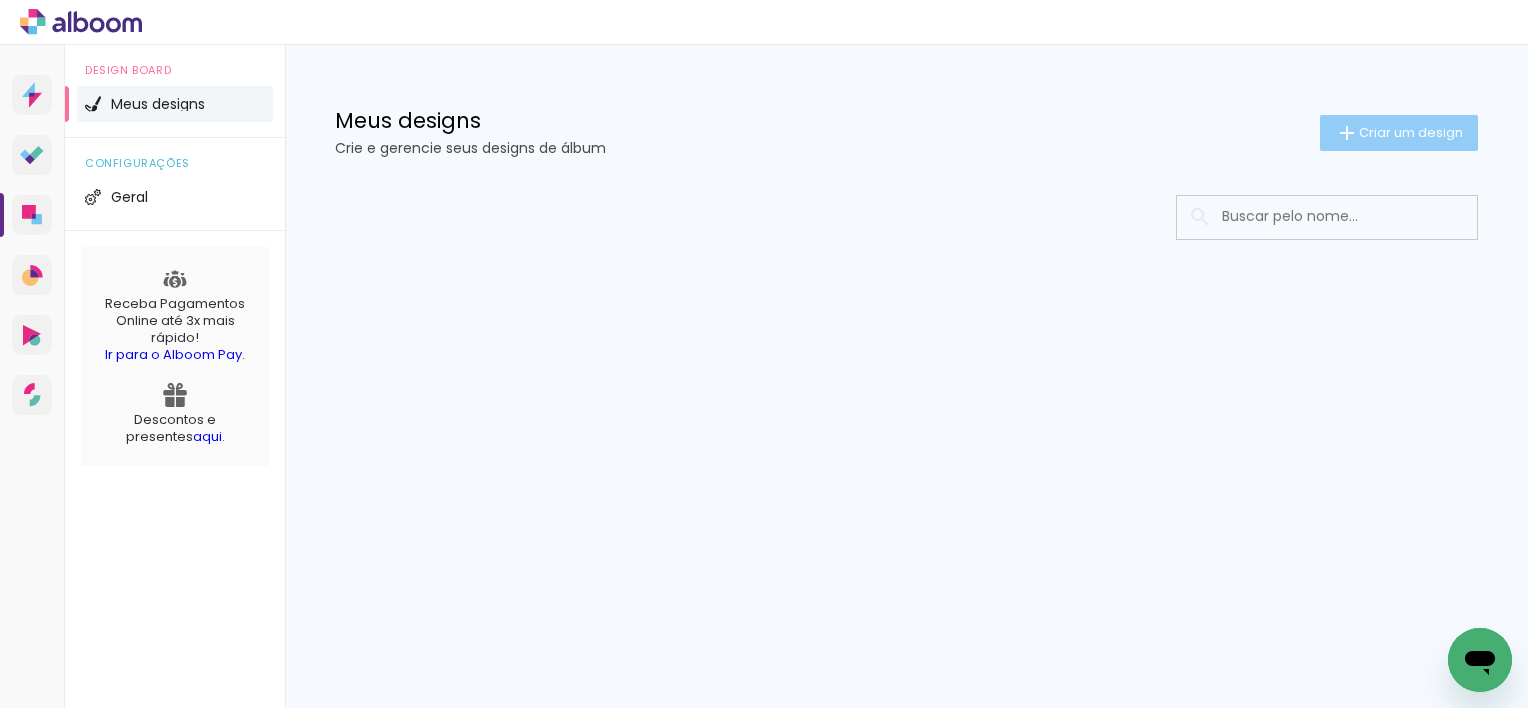 click on "Criar um design" 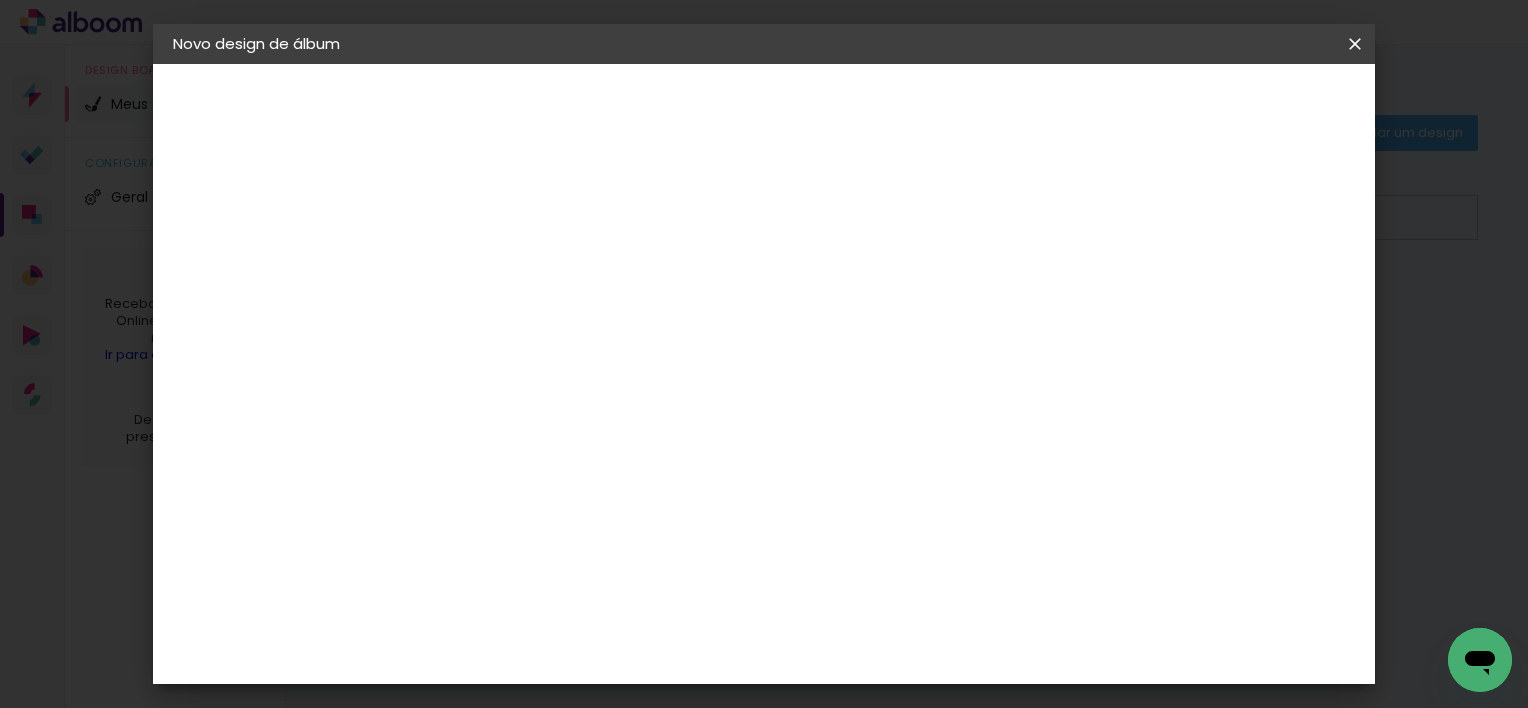 click at bounding box center (500, 268) 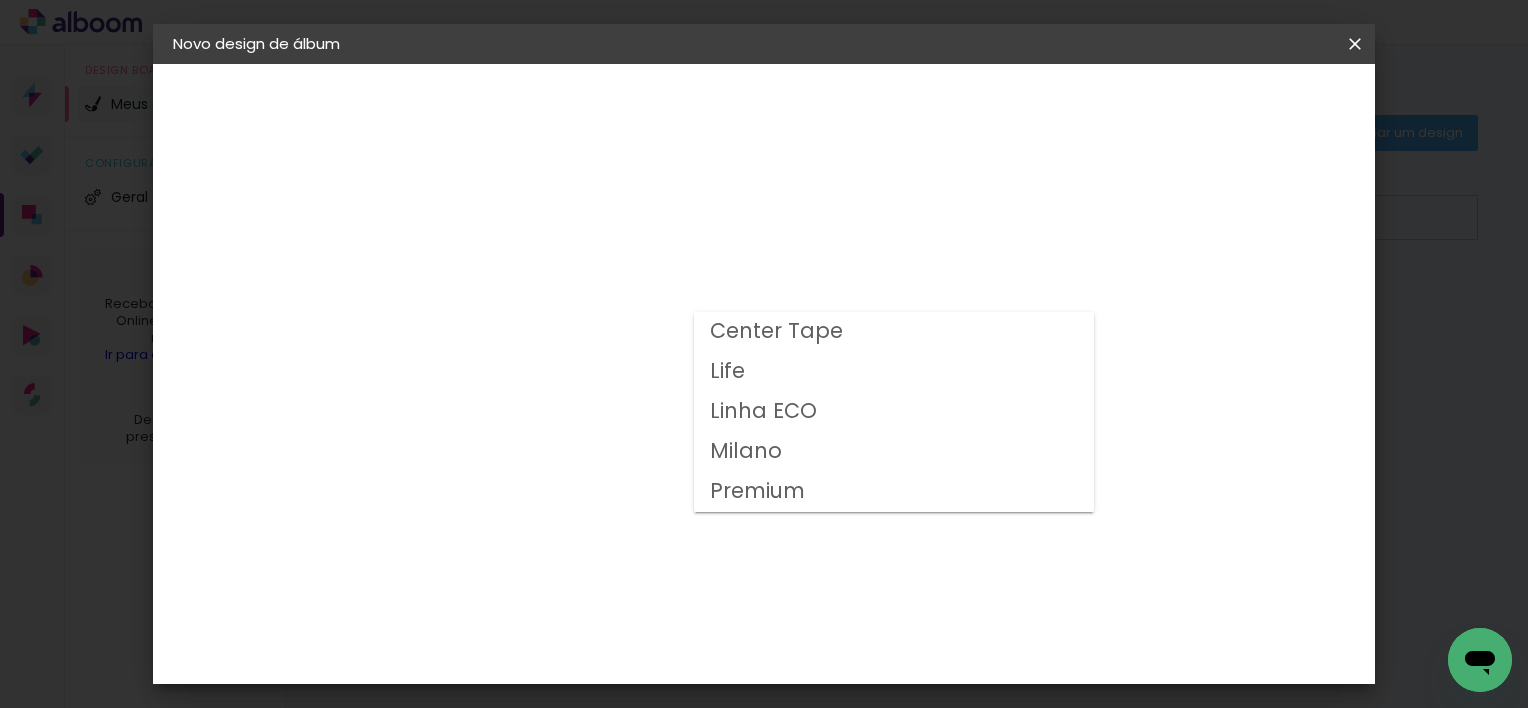 click on "Linha ECO" at bounding box center (0, 0) 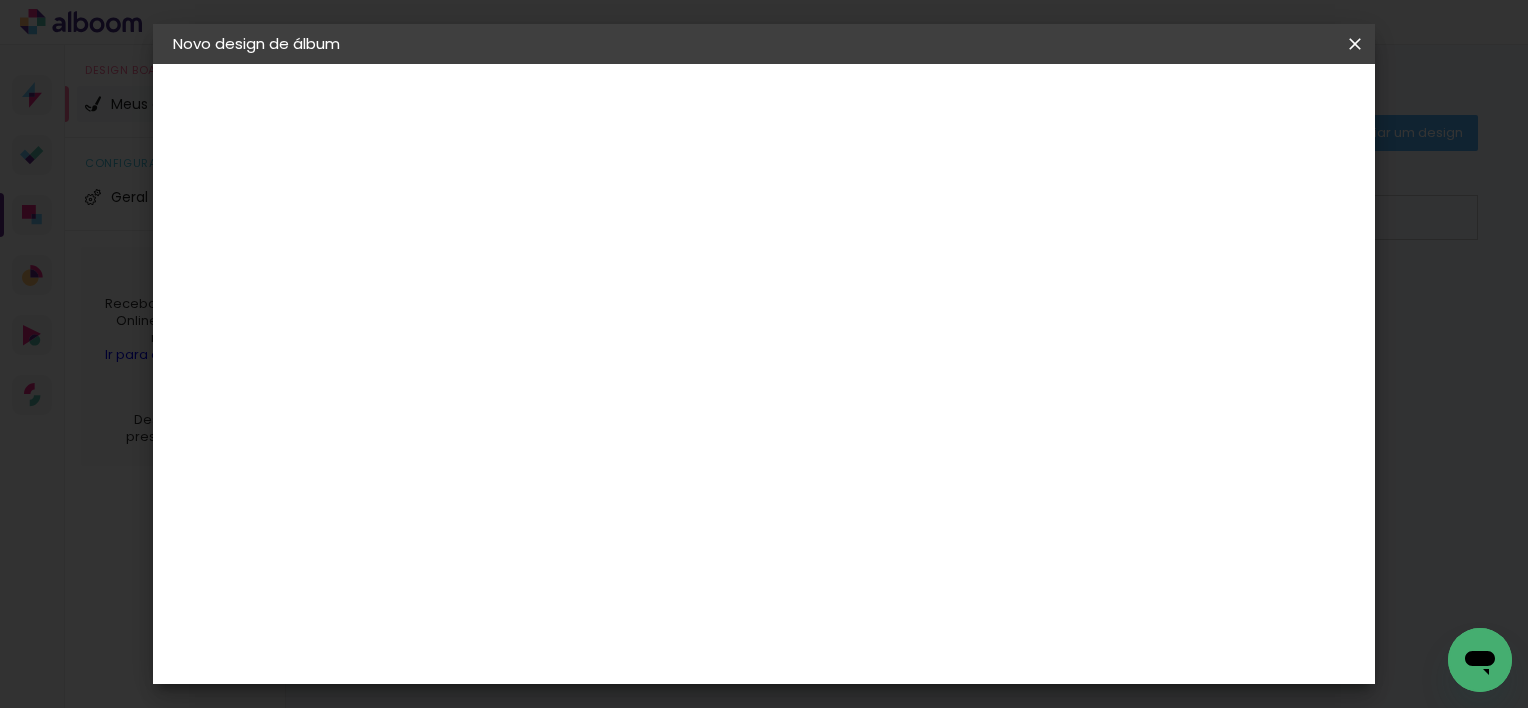 scroll, scrollTop: 300, scrollLeft: 0, axis: vertical 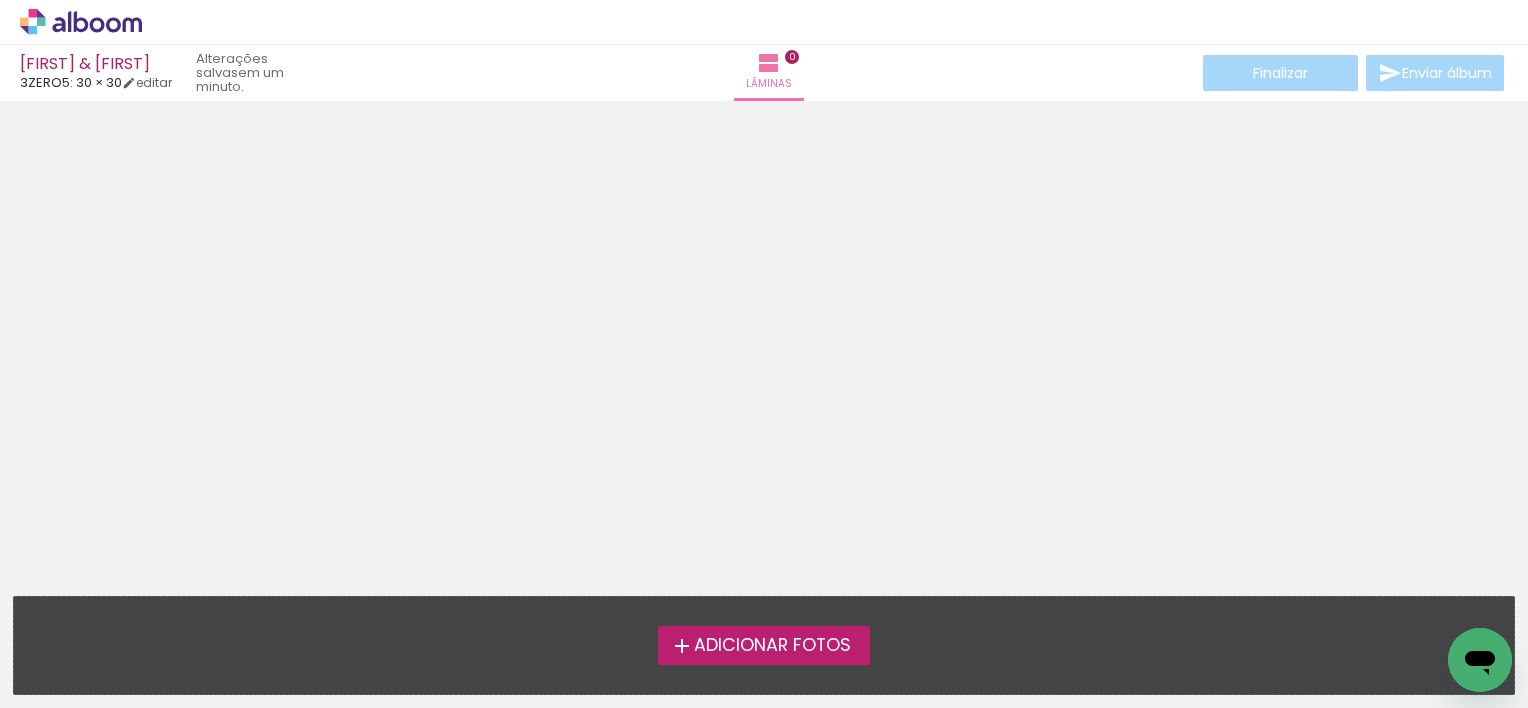 click on "Adicionar Fotos" at bounding box center [772, 646] 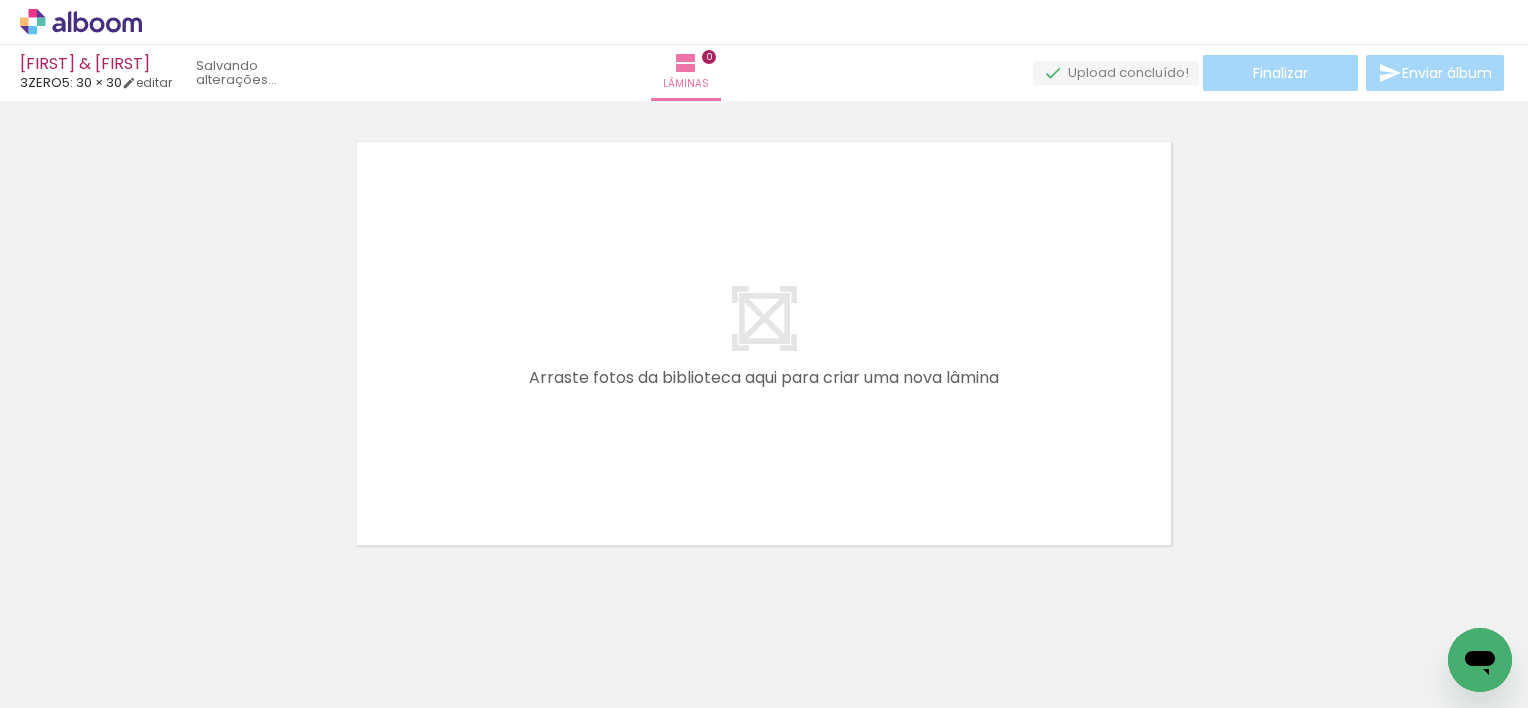 scroll, scrollTop: 25, scrollLeft: 0, axis: vertical 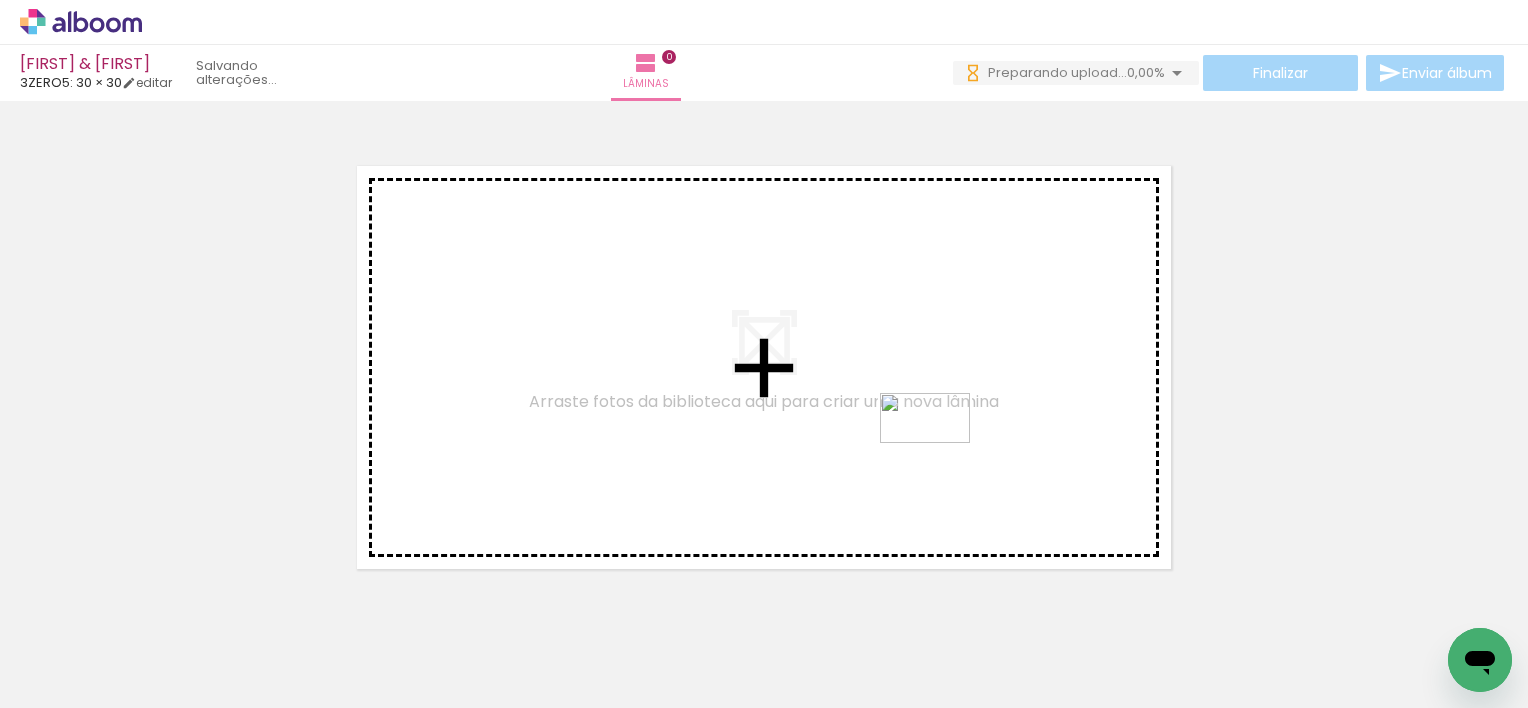 drag, startPoint x: 1110, startPoint y: 648, endPoint x: 940, endPoint y: 453, distance: 258.69867 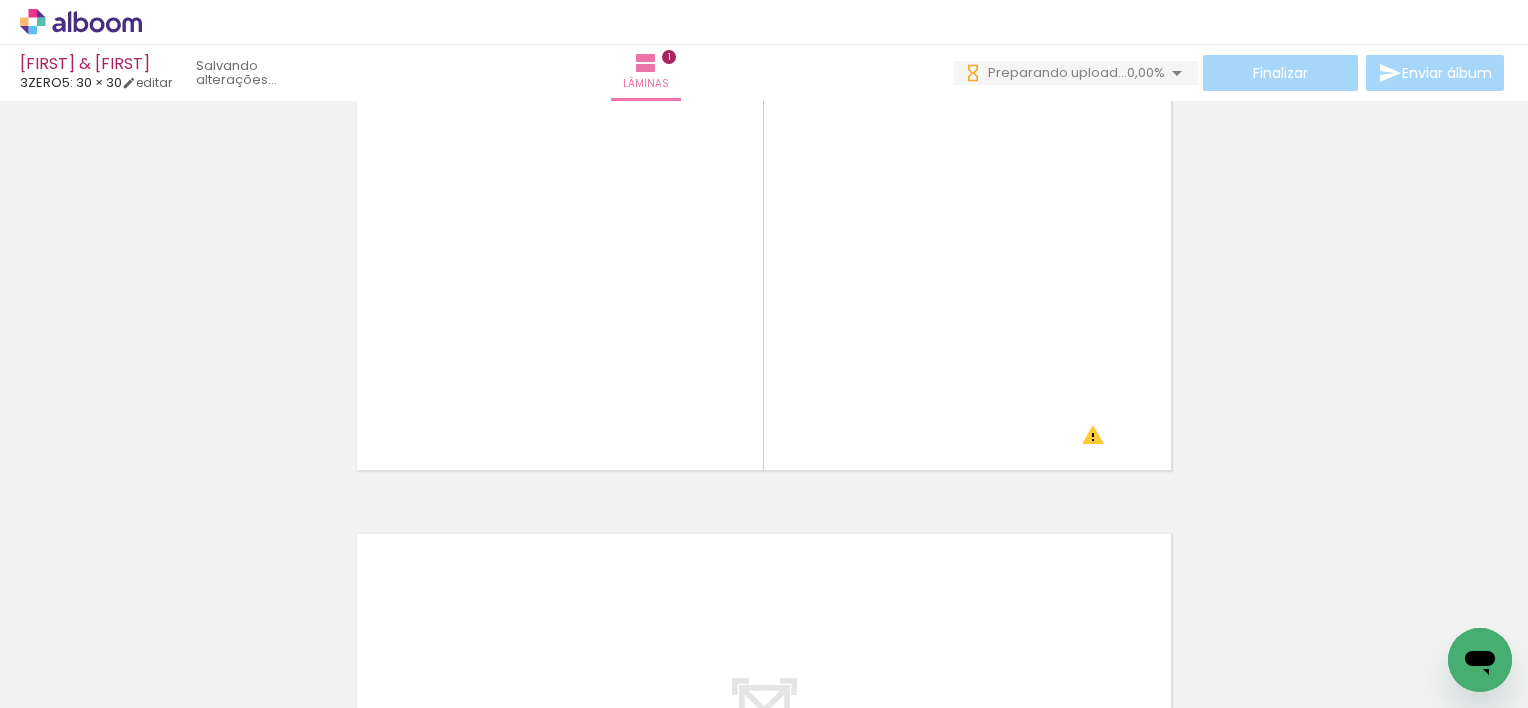scroll, scrollTop: 200, scrollLeft: 0, axis: vertical 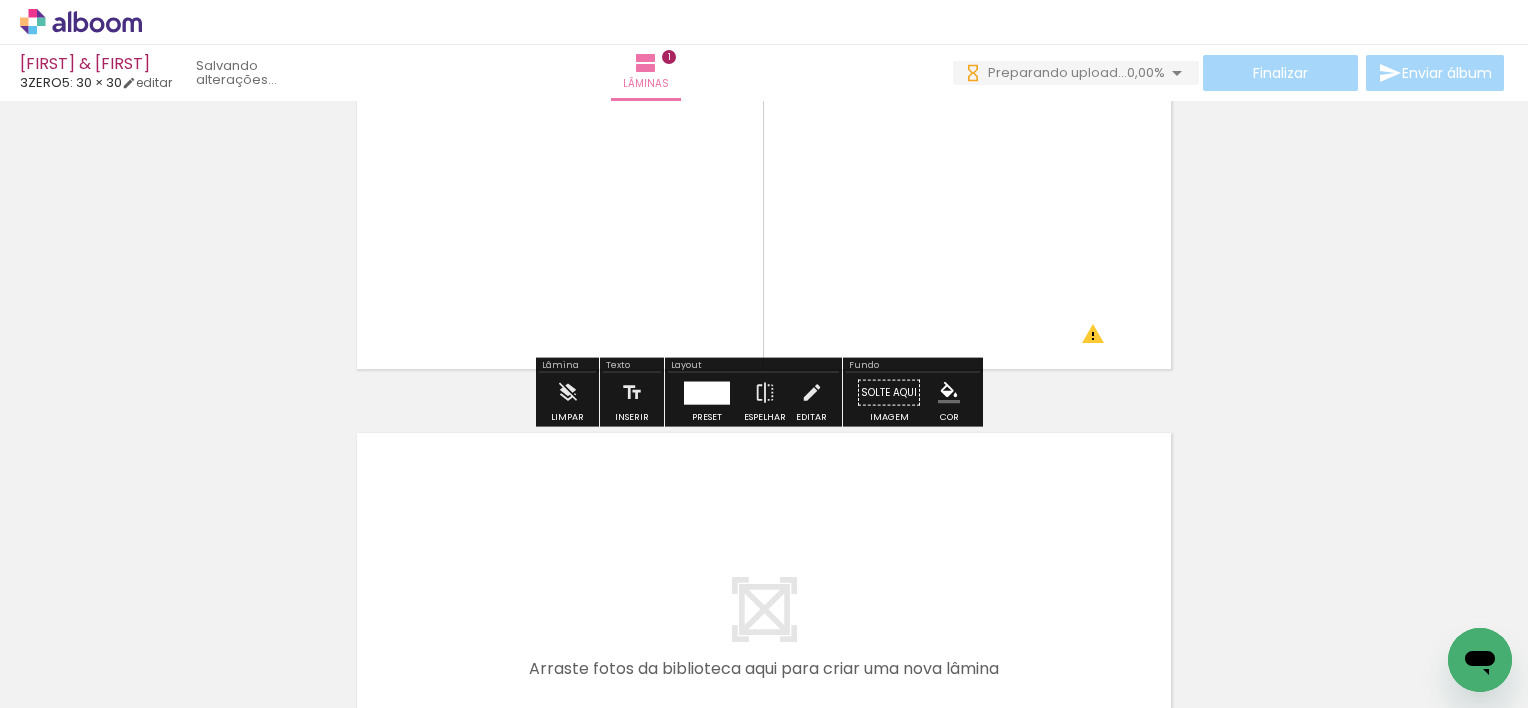 click at bounding box center (949, 393) 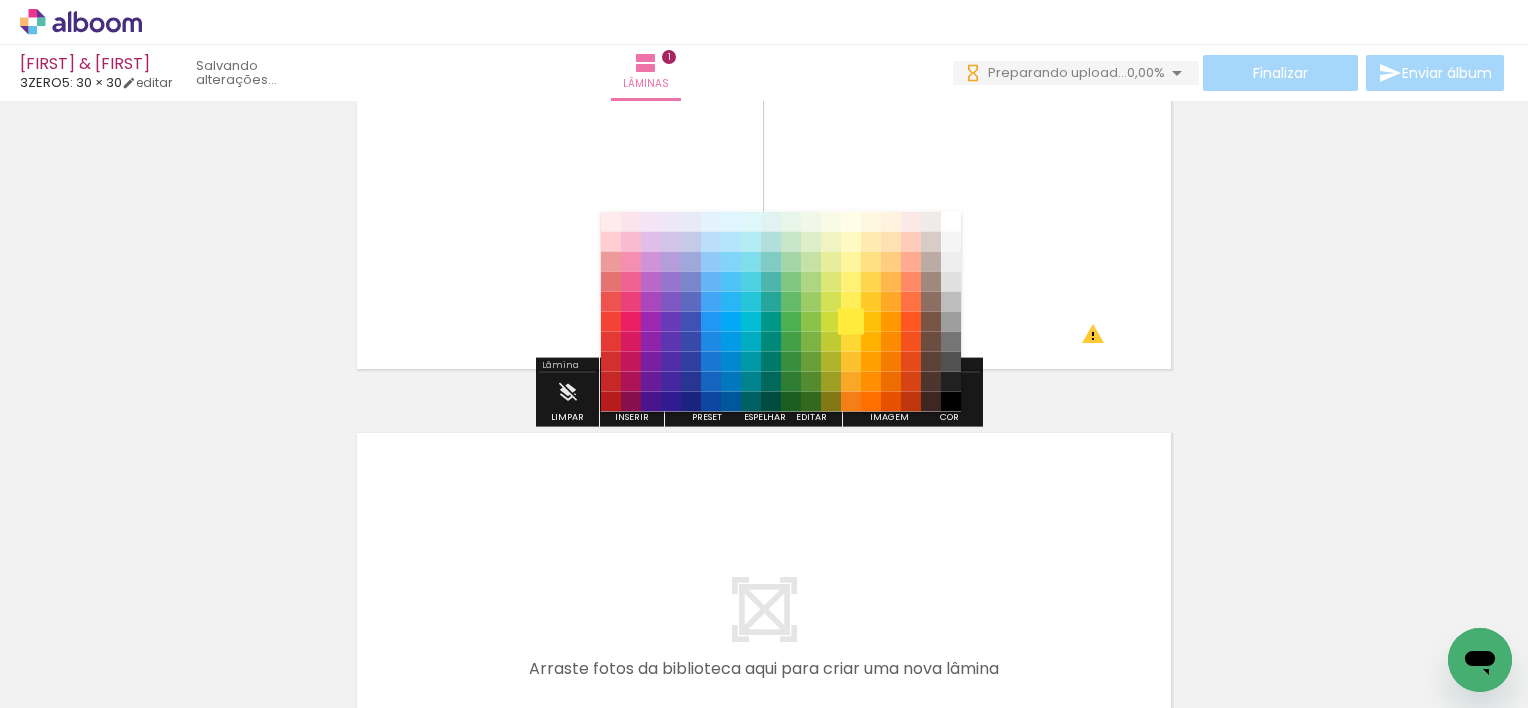 click on "#ffeb3b" at bounding box center (851, 321) 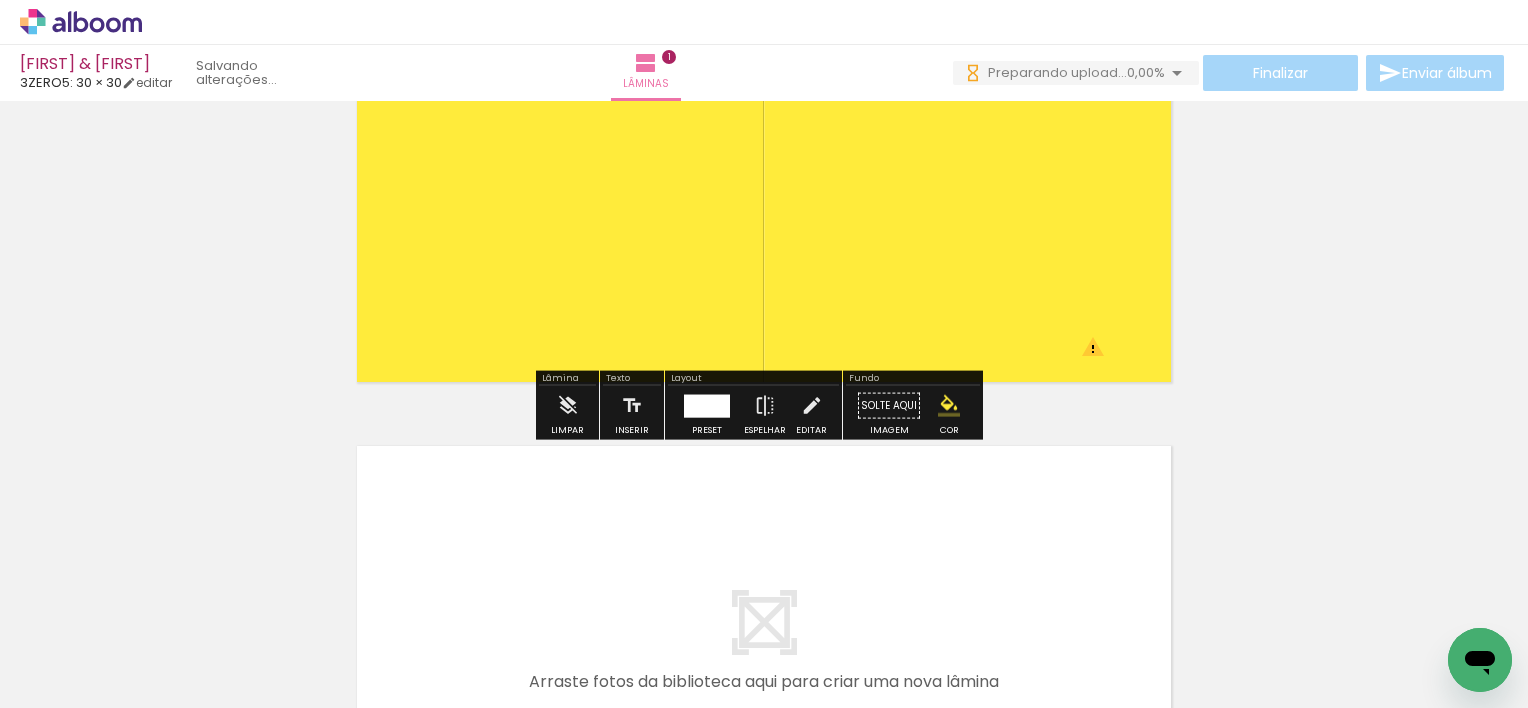 scroll, scrollTop: 200, scrollLeft: 0, axis: vertical 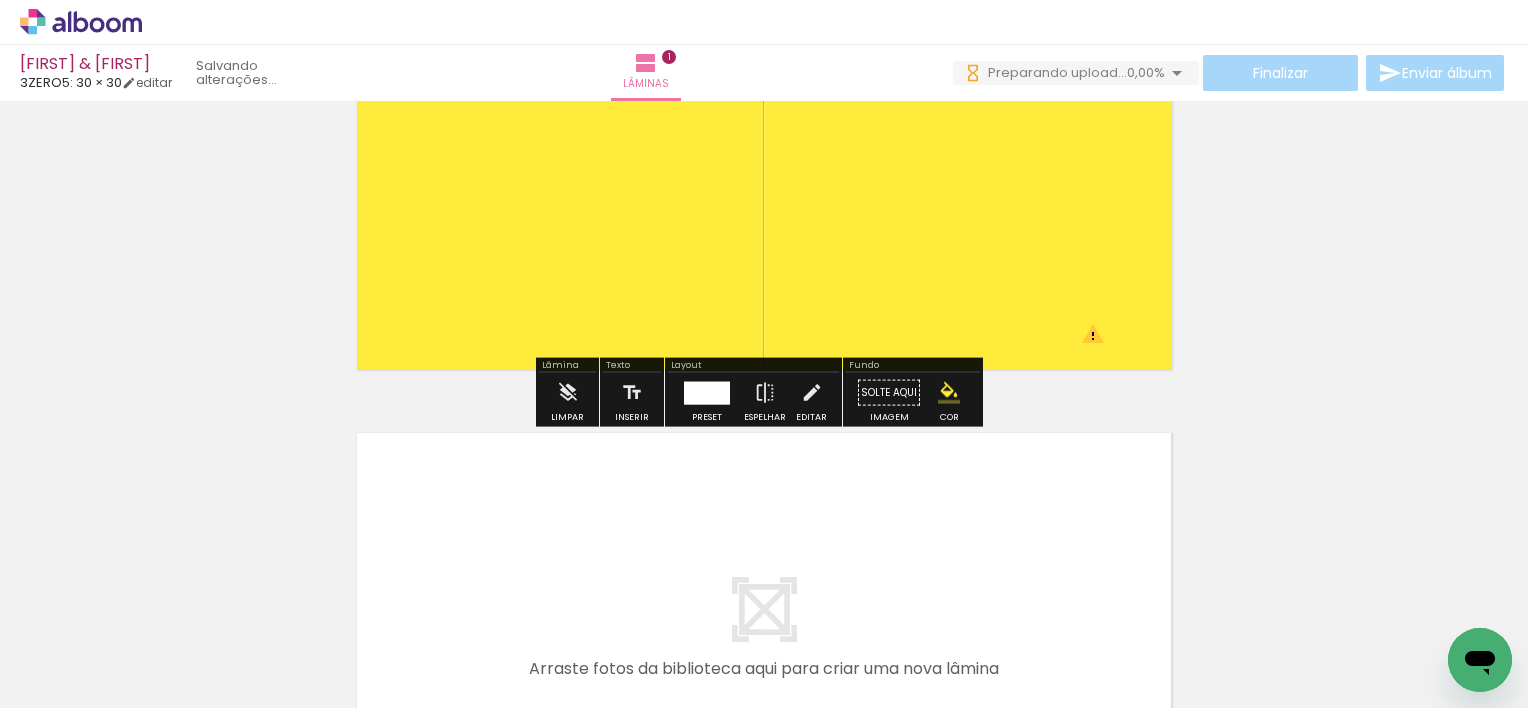 click at bounding box center (949, 393) 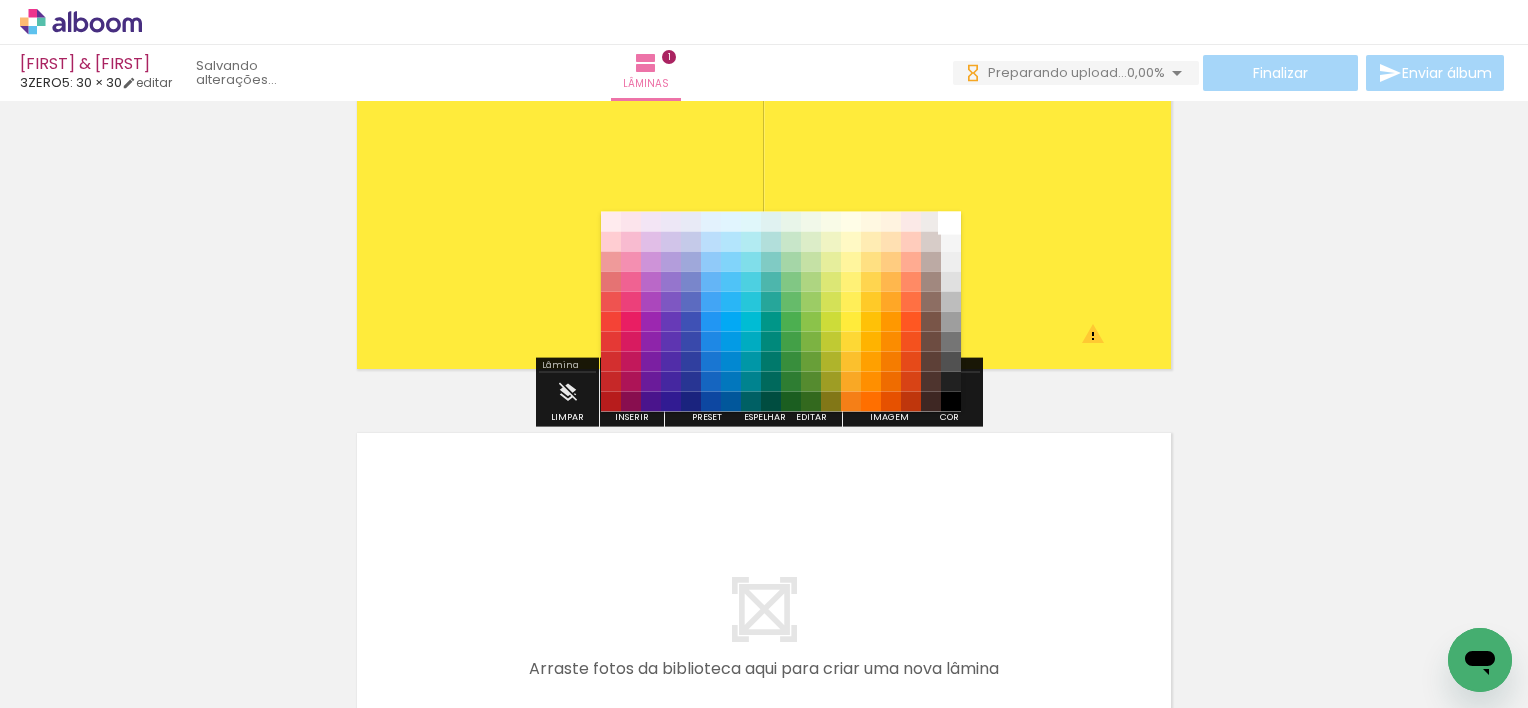click on "#ffffff" at bounding box center (951, 221) 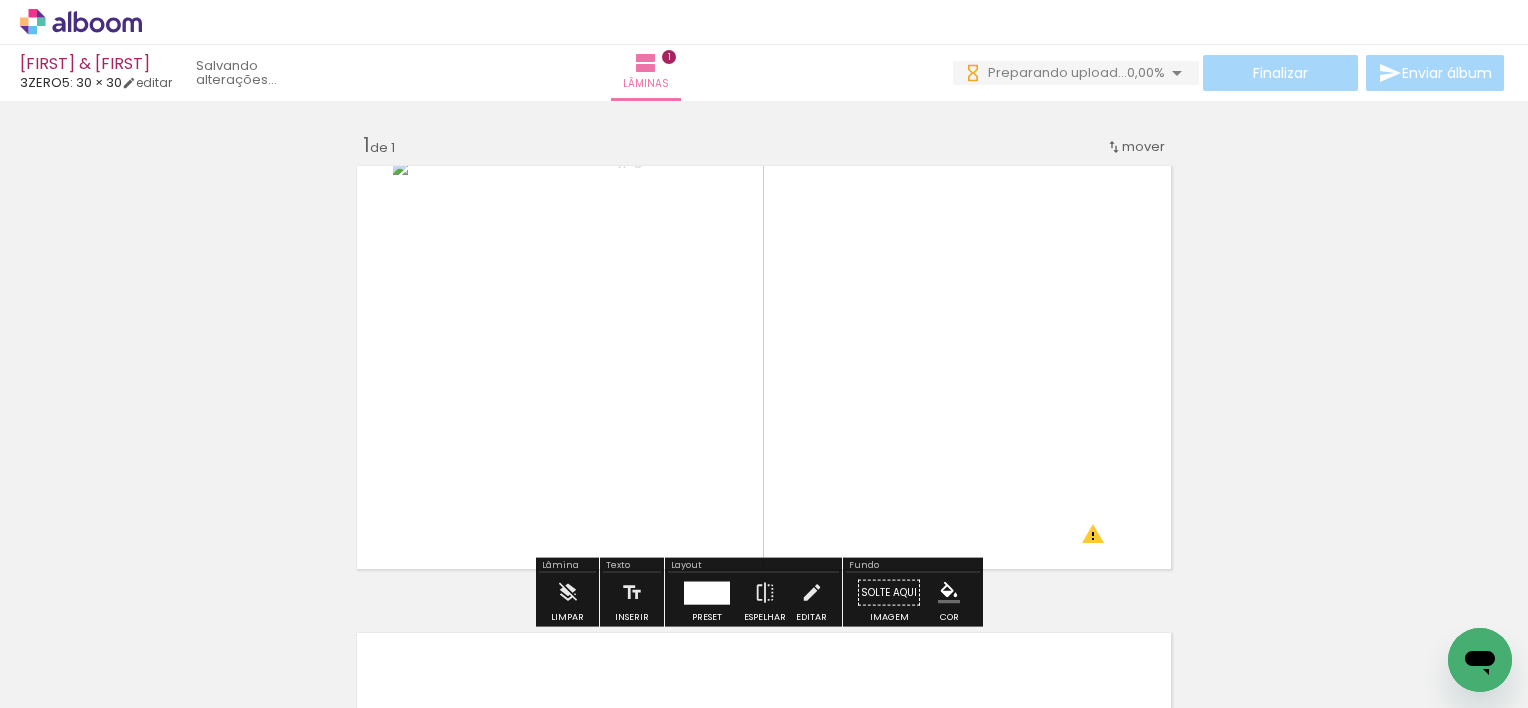 scroll, scrollTop: 100, scrollLeft: 0, axis: vertical 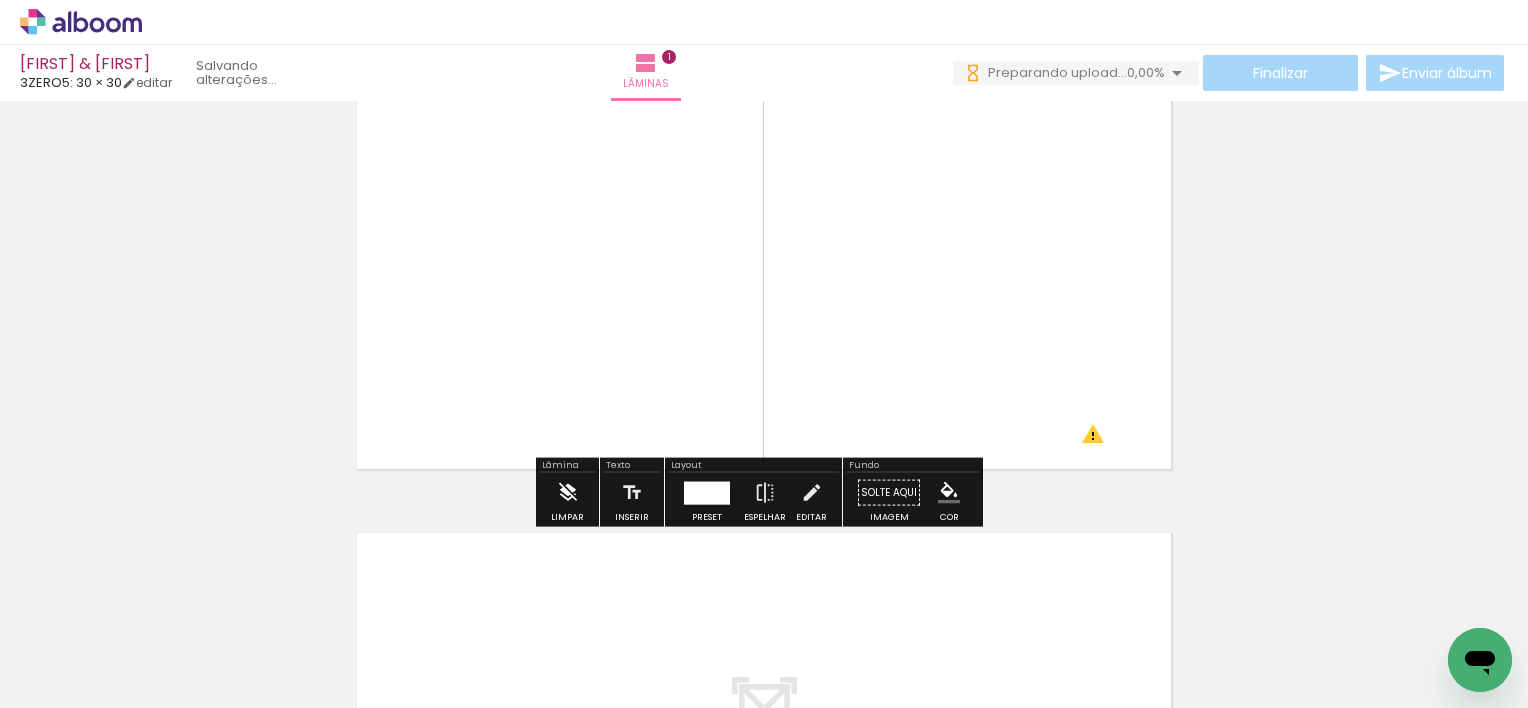 click at bounding box center [568, 493] 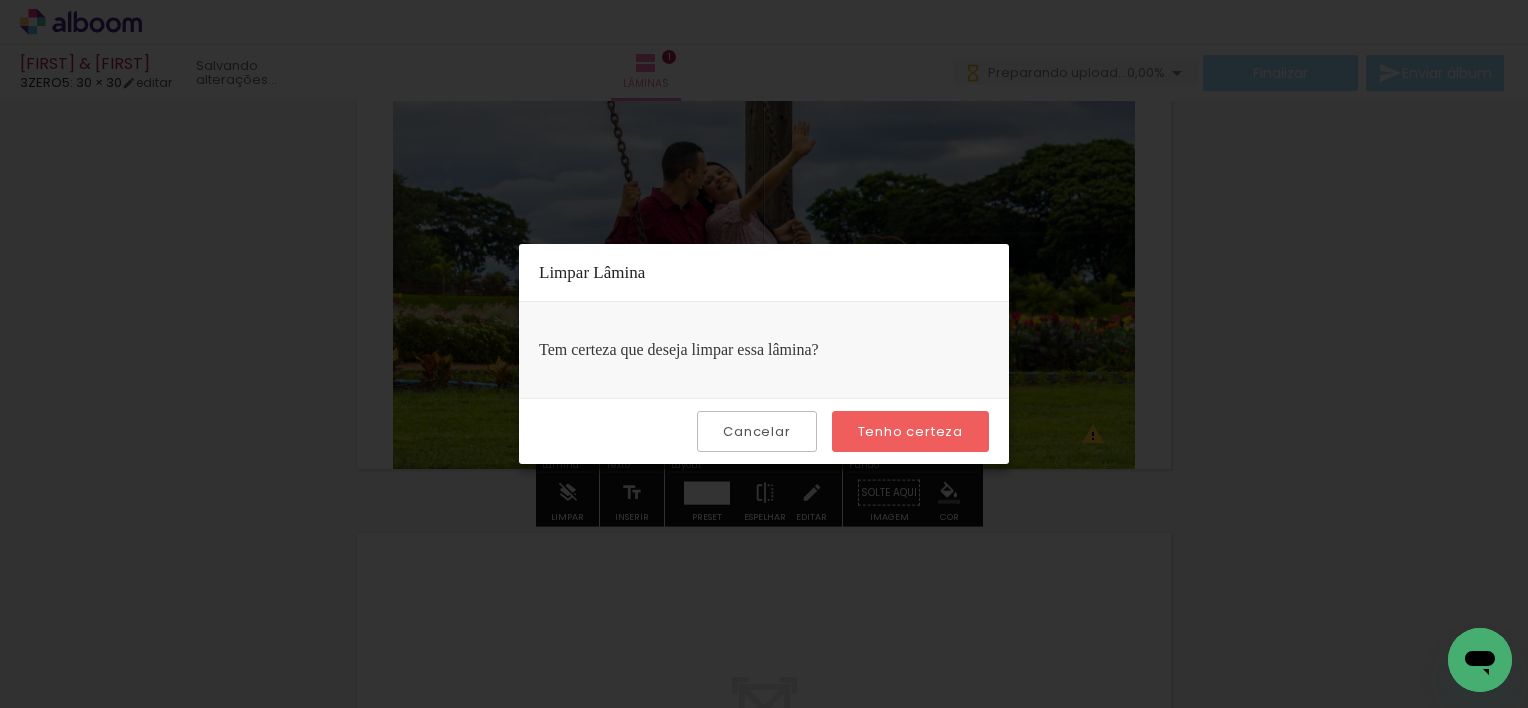 click on "Cancelar" at bounding box center [0, 0] 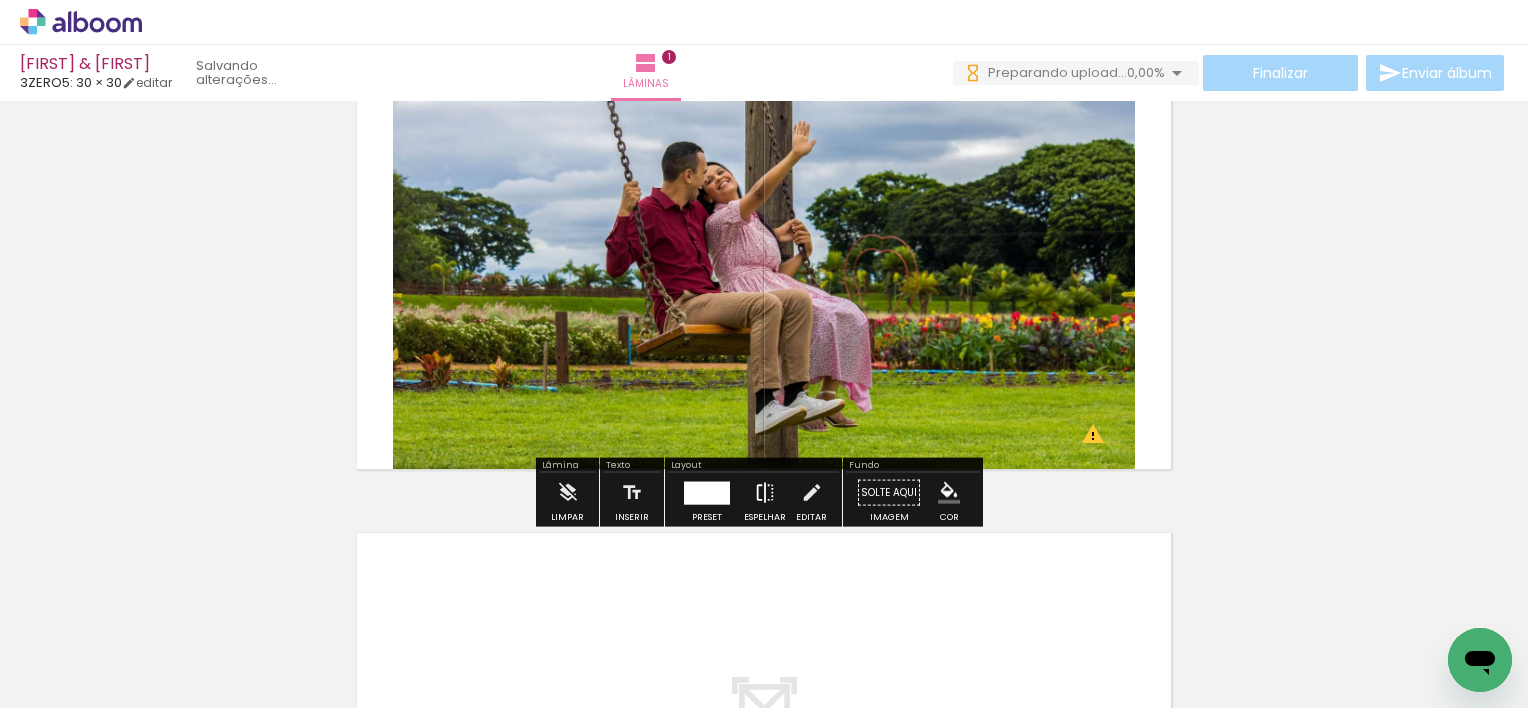click at bounding box center (765, 493) 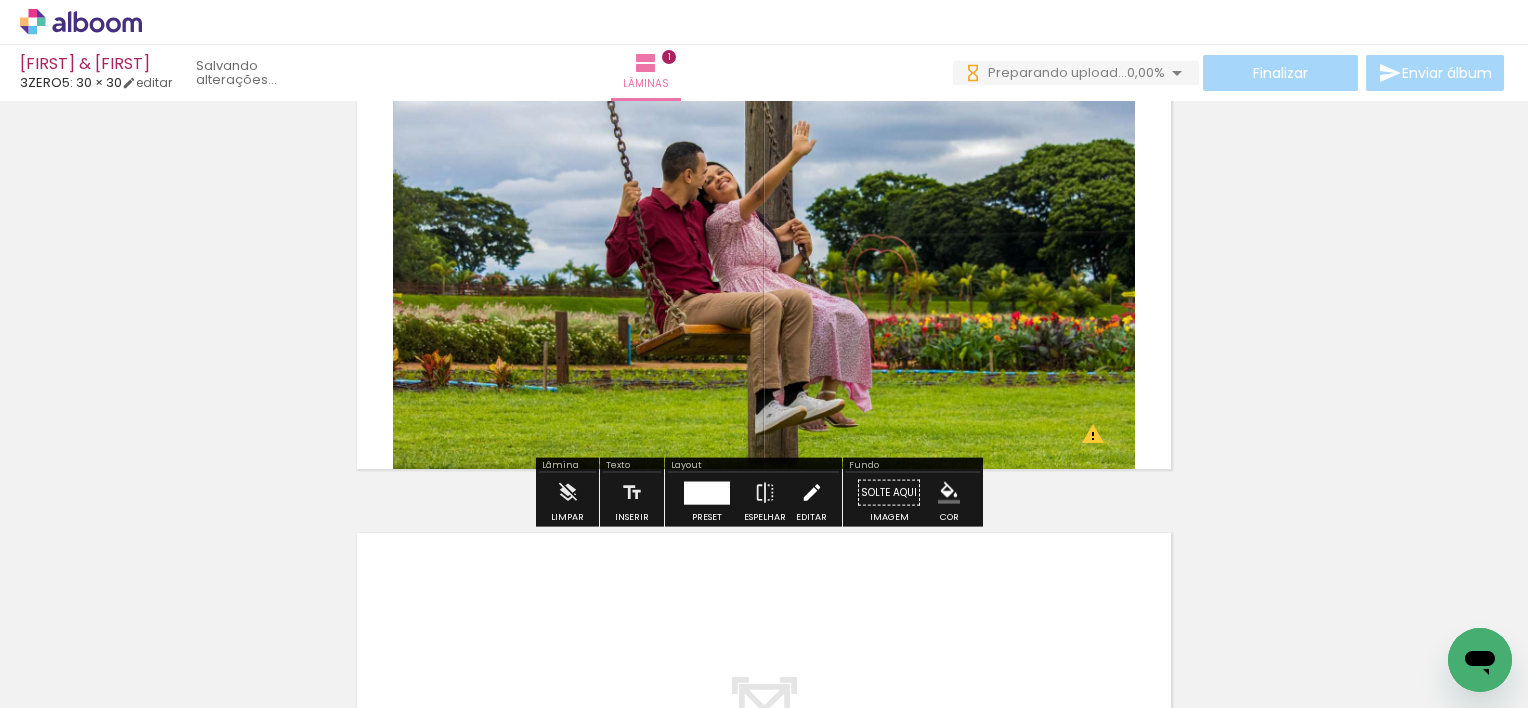 click at bounding box center [812, 493] 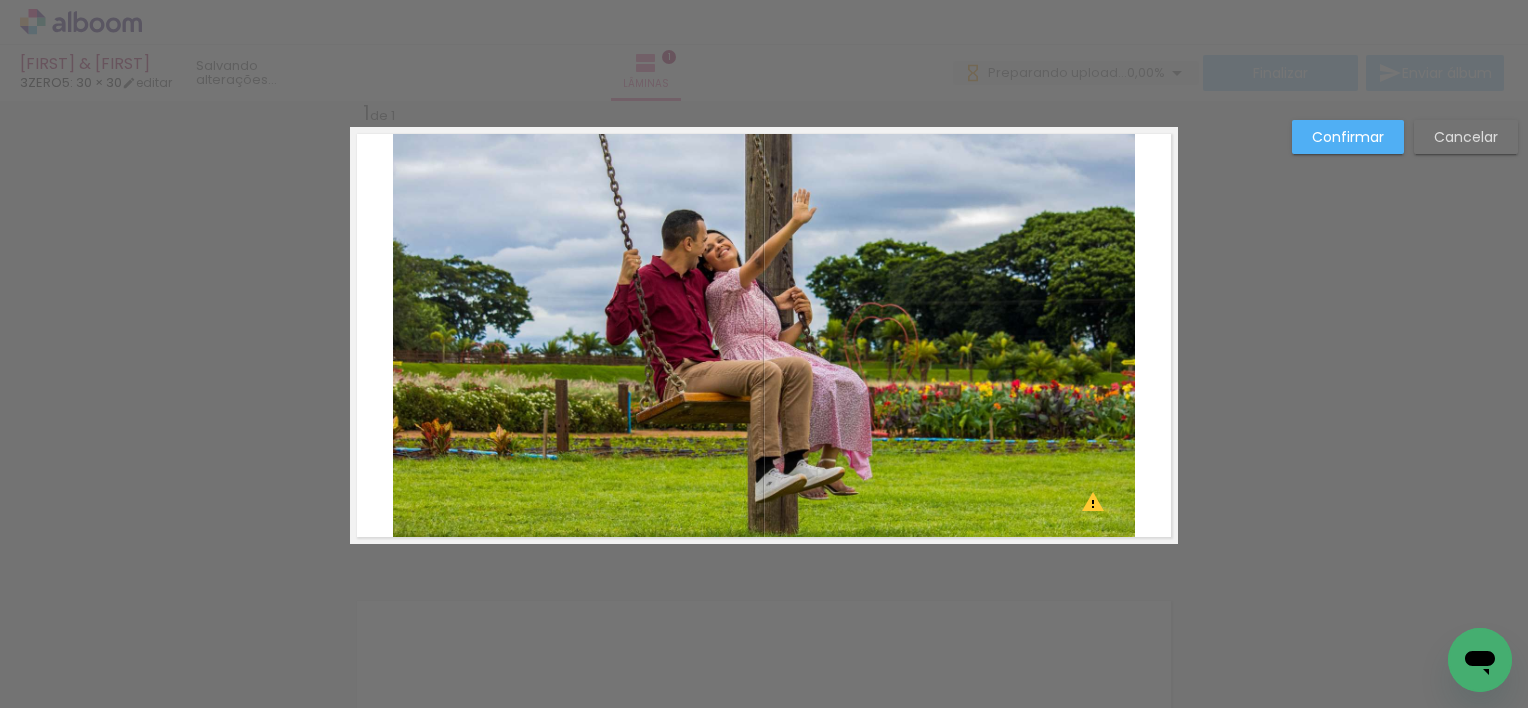 scroll, scrollTop: 25, scrollLeft: 0, axis: vertical 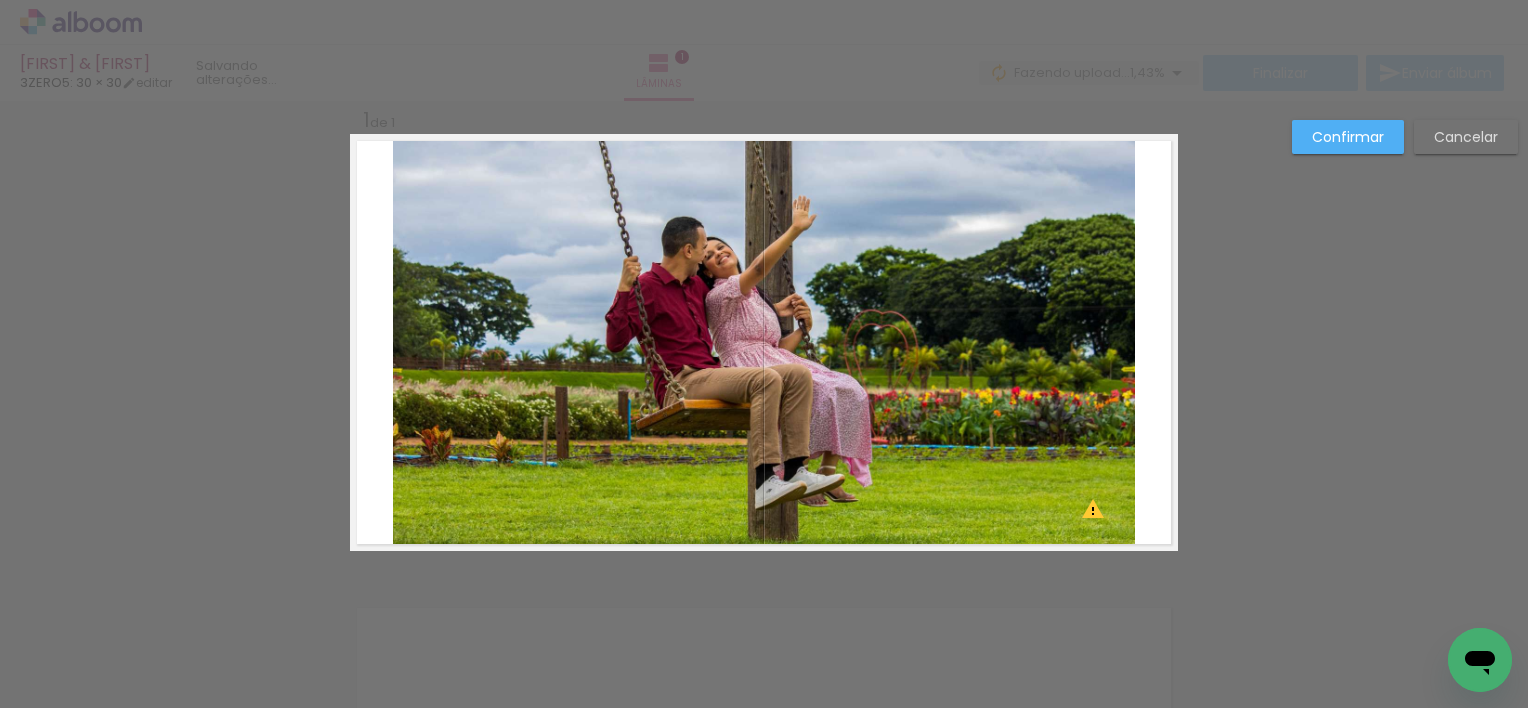 click 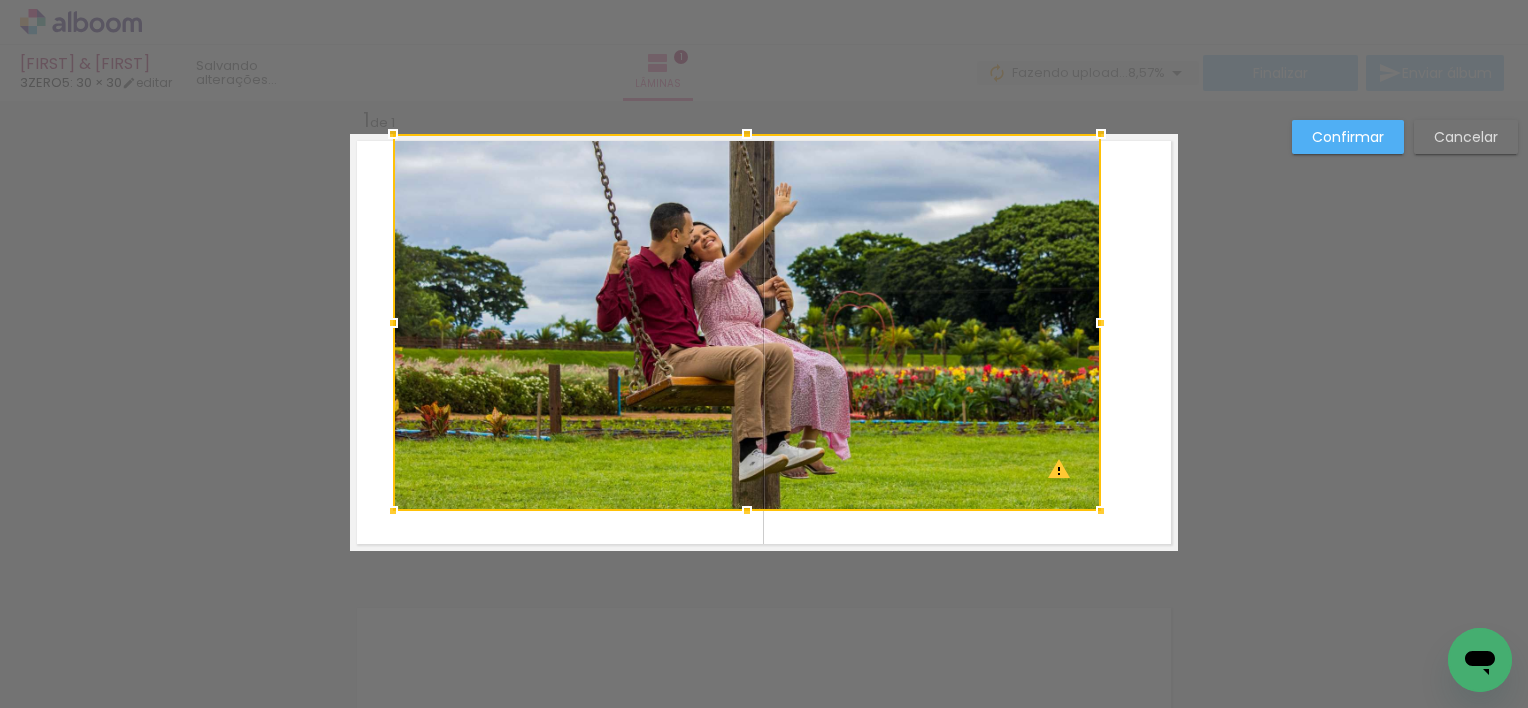 drag, startPoint x: 1128, startPoint y: 552, endPoint x: 1094, endPoint y: 512, distance: 52.49762 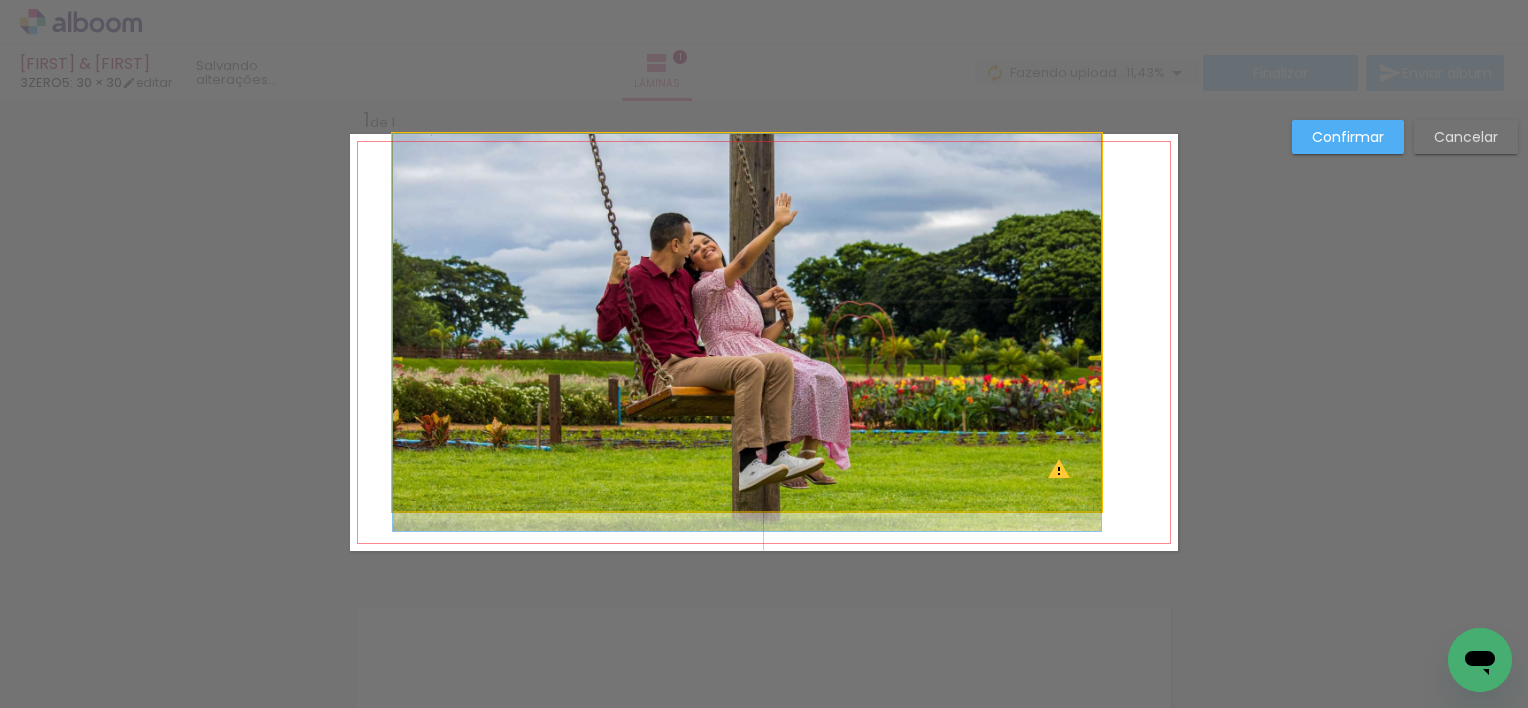 drag, startPoint x: 908, startPoint y: 392, endPoint x: 918, endPoint y: 432, distance: 41.231056 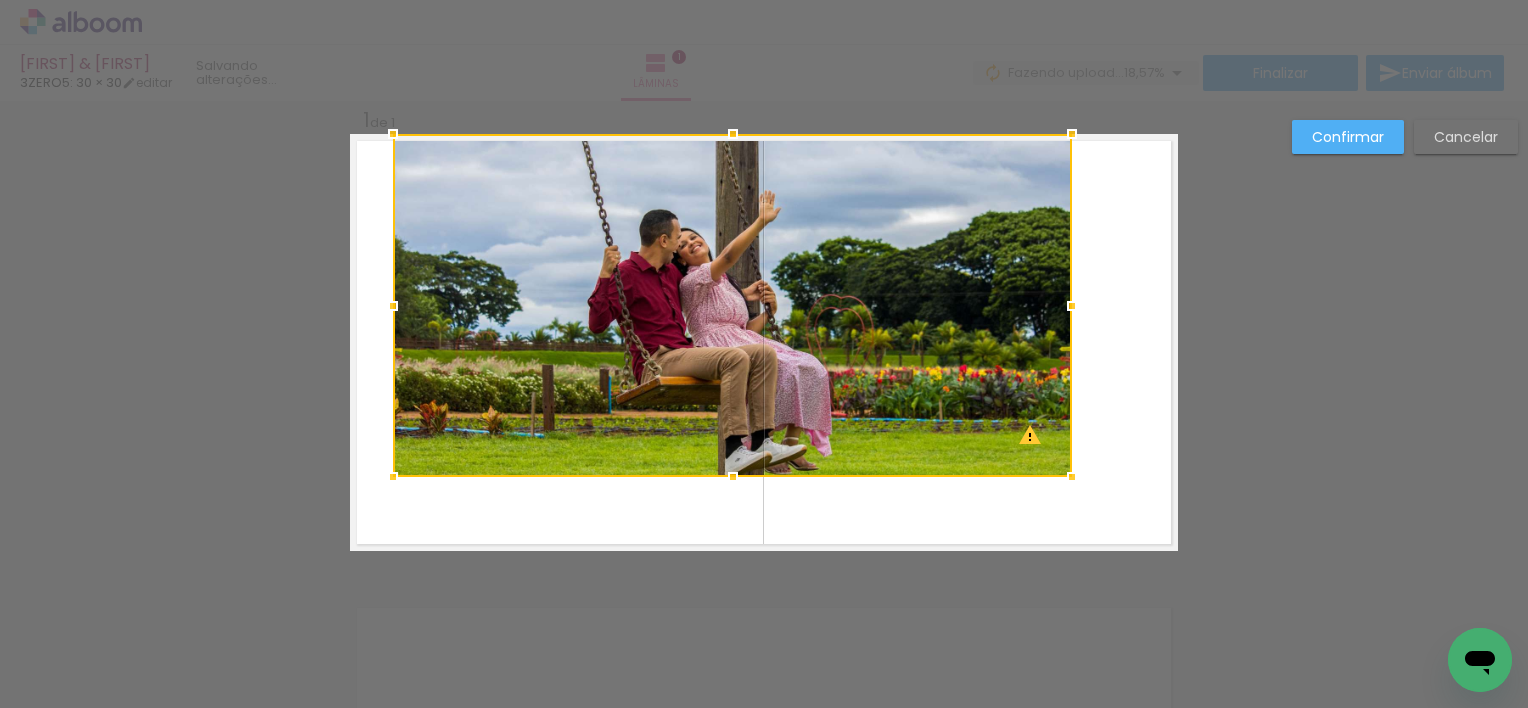 drag, startPoint x: 1095, startPoint y: 513, endPoint x: 1066, endPoint y: 479, distance: 44.687805 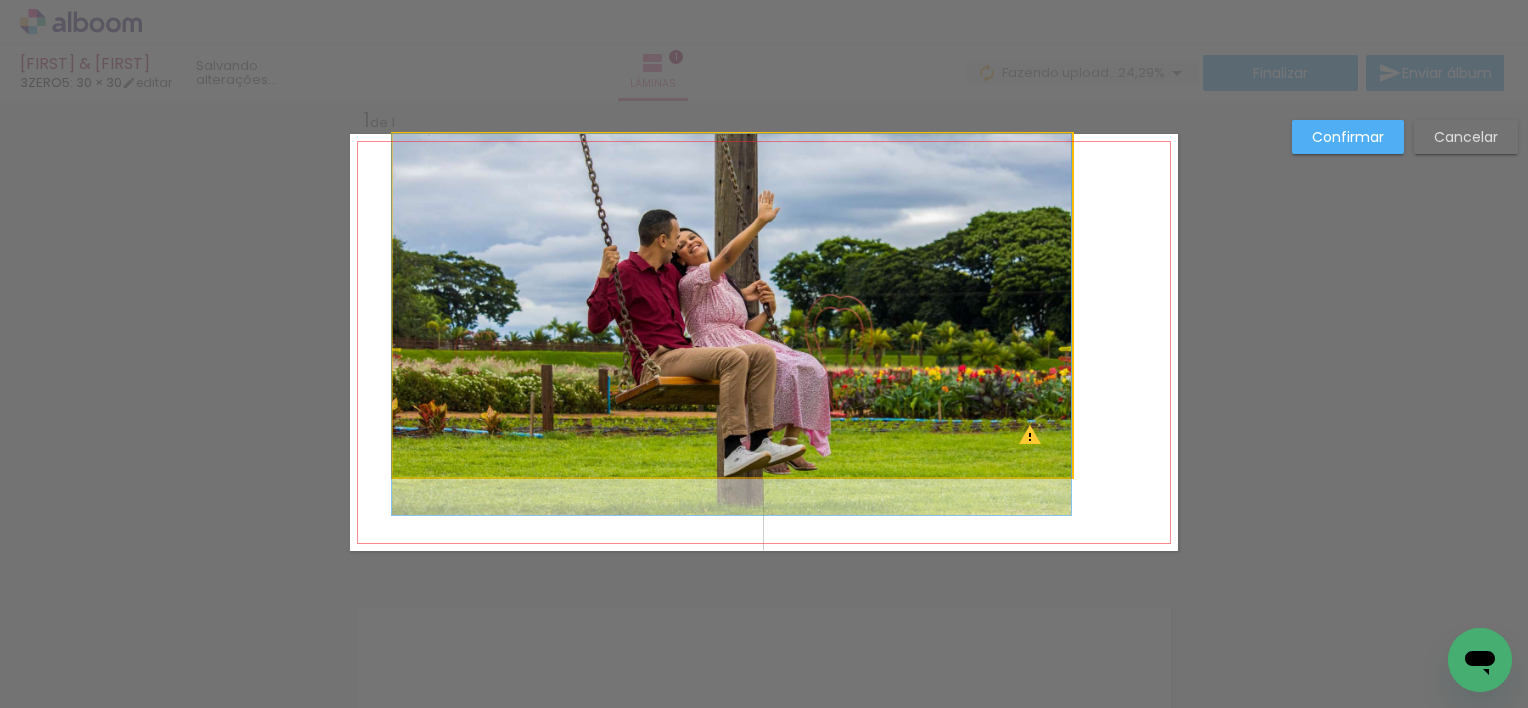 drag, startPoint x: 838, startPoint y: 340, endPoint x: 822, endPoint y: 408, distance: 69.856995 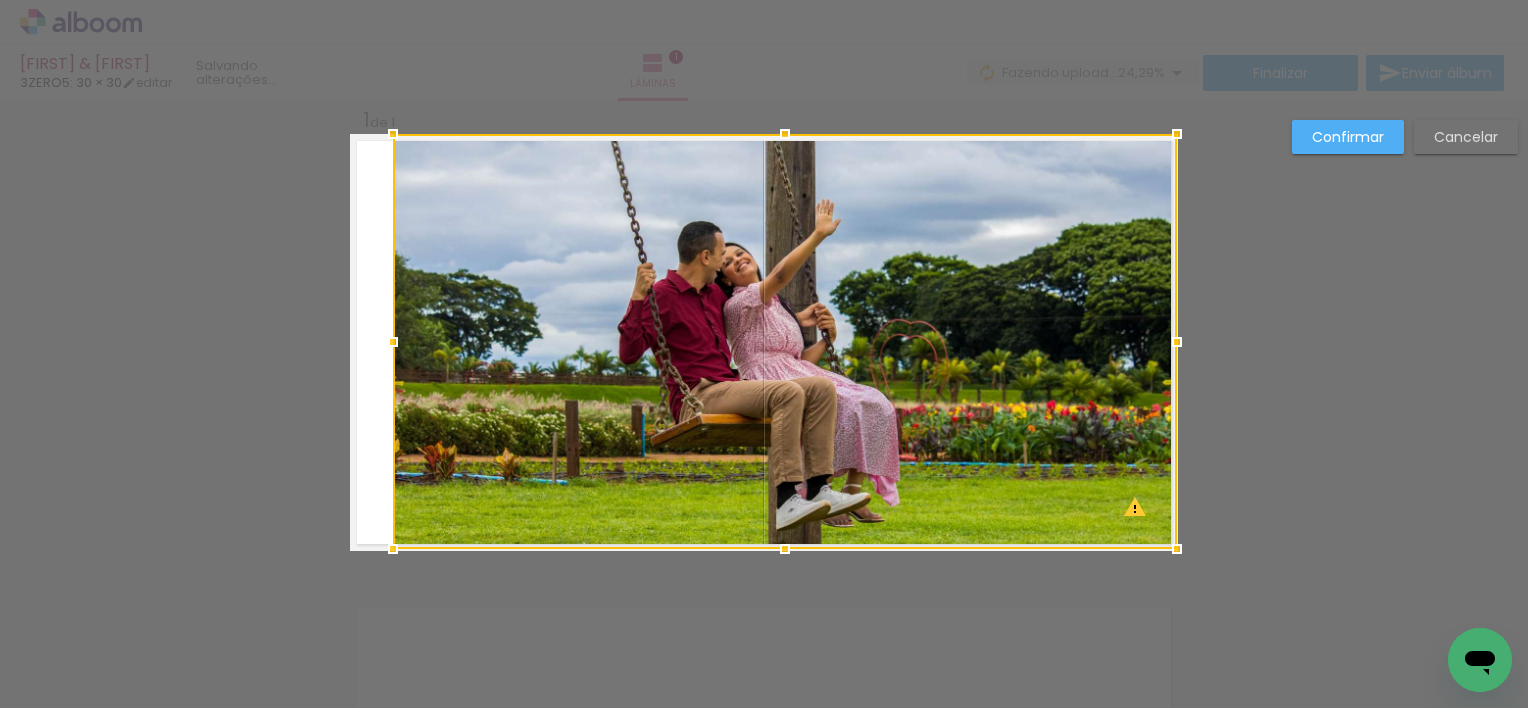 drag, startPoint x: 1064, startPoint y: 478, endPoint x: 1180, endPoint y: 582, distance: 155.79474 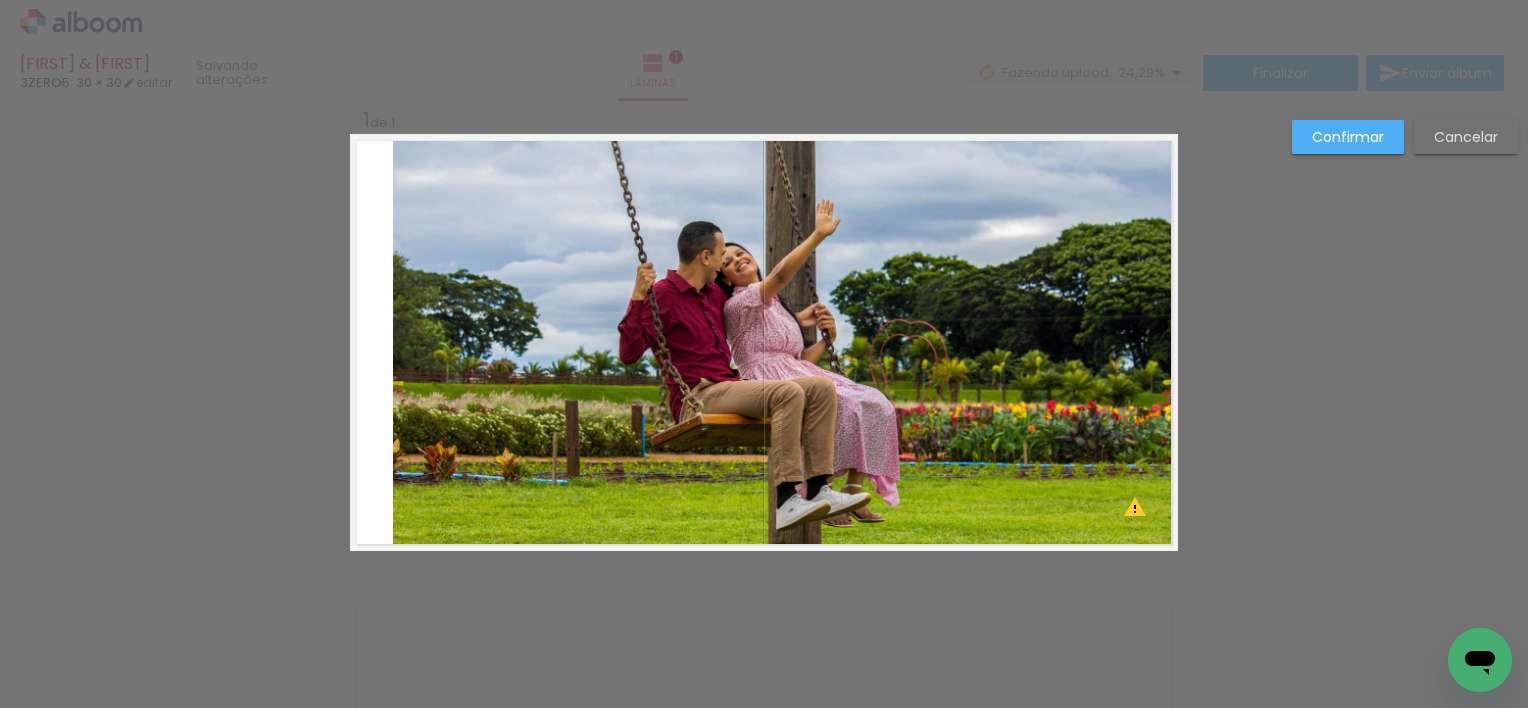 click 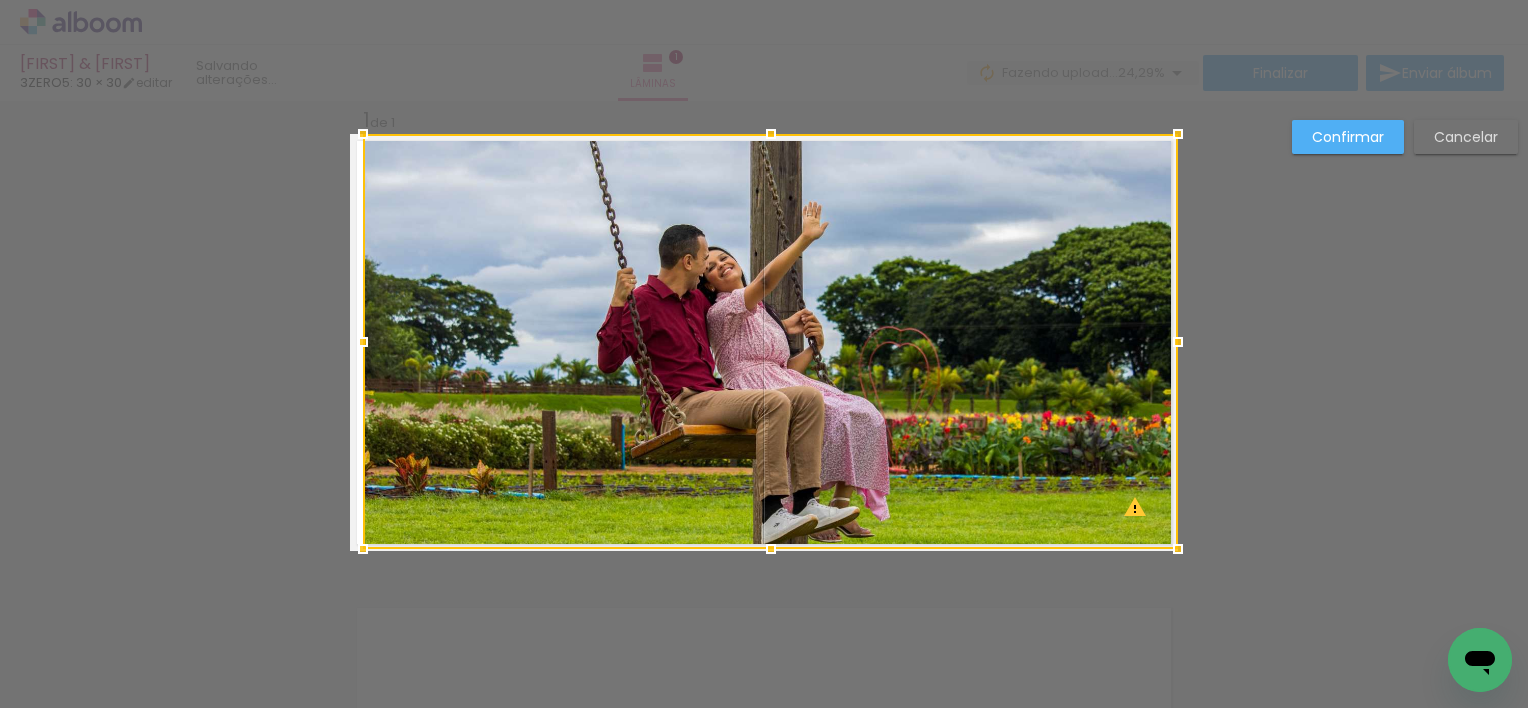 drag, startPoint x: 383, startPoint y: 345, endPoint x: 319, endPoint y: 345, distance: 64 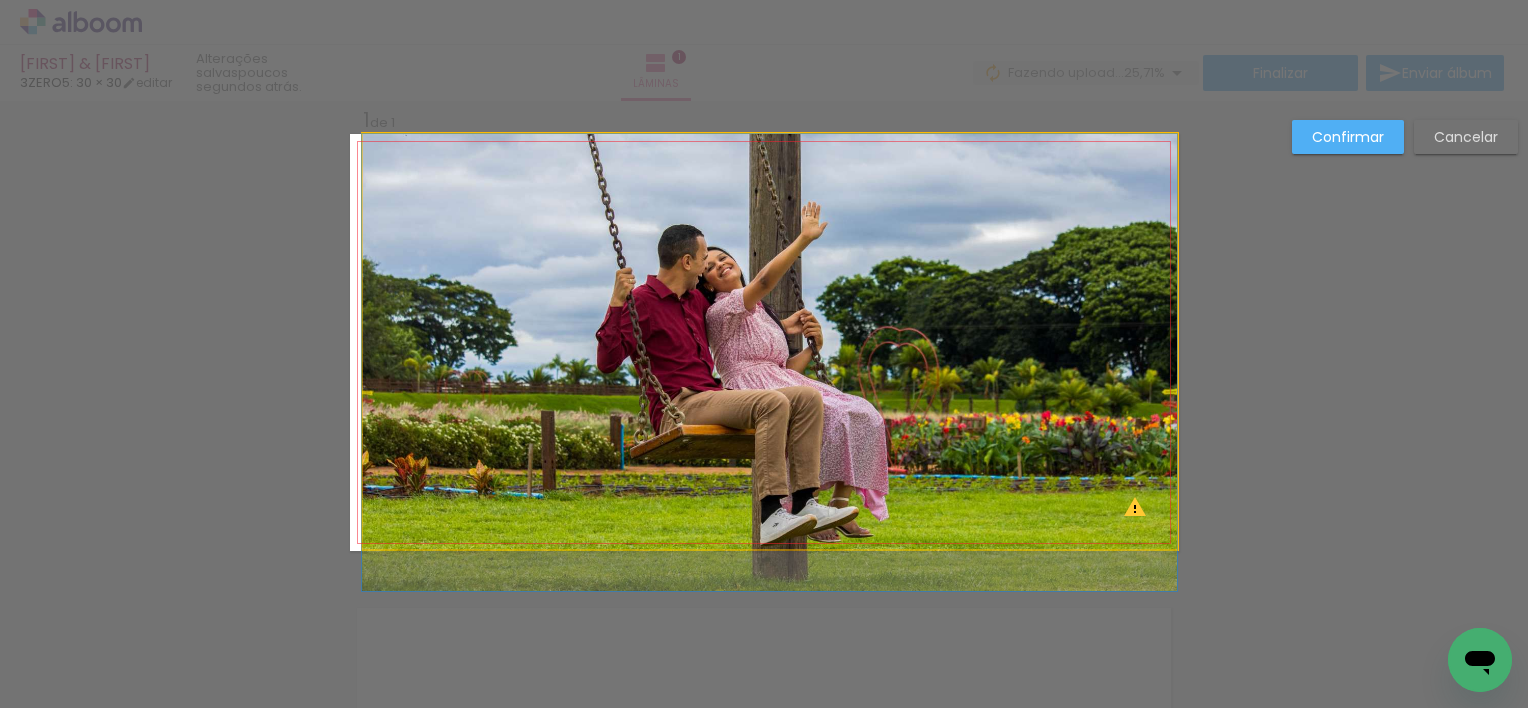 drag, startPoint x: 703, startPoint y: 364, endPoint x: 680, endPoint y: 365, distance: 23.021729 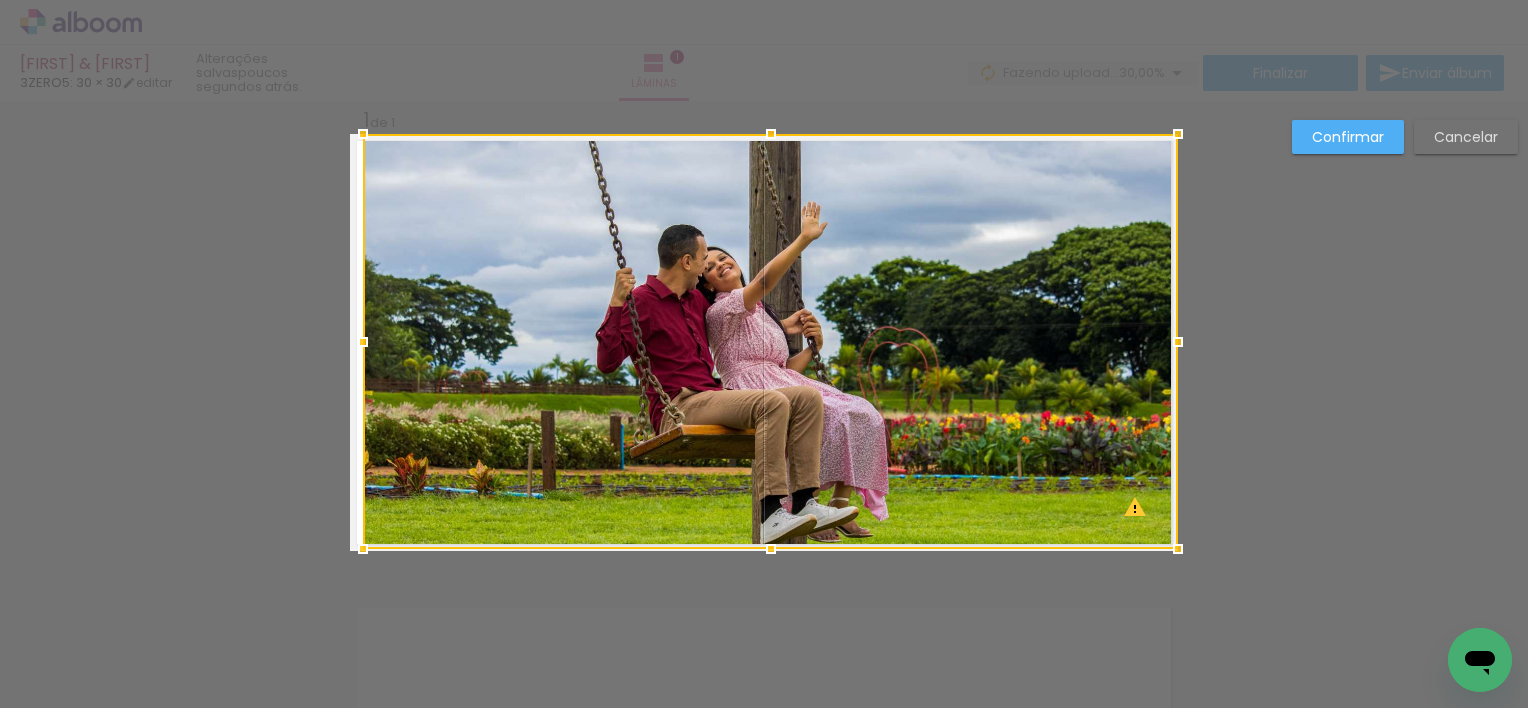 click on "Confirmar Cancelar" at bounding box center (764, 567) 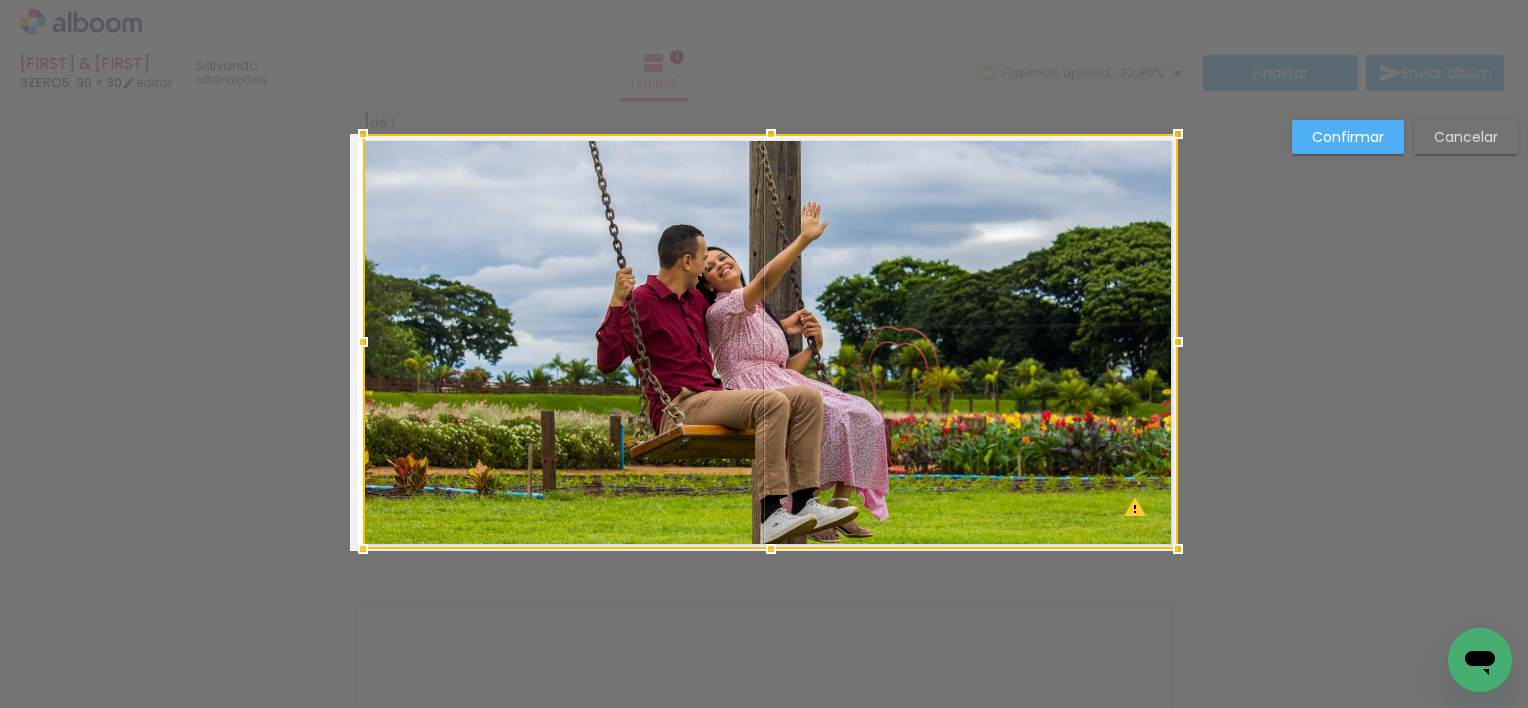click on "Confirmar" at bounding box center (0, 0) 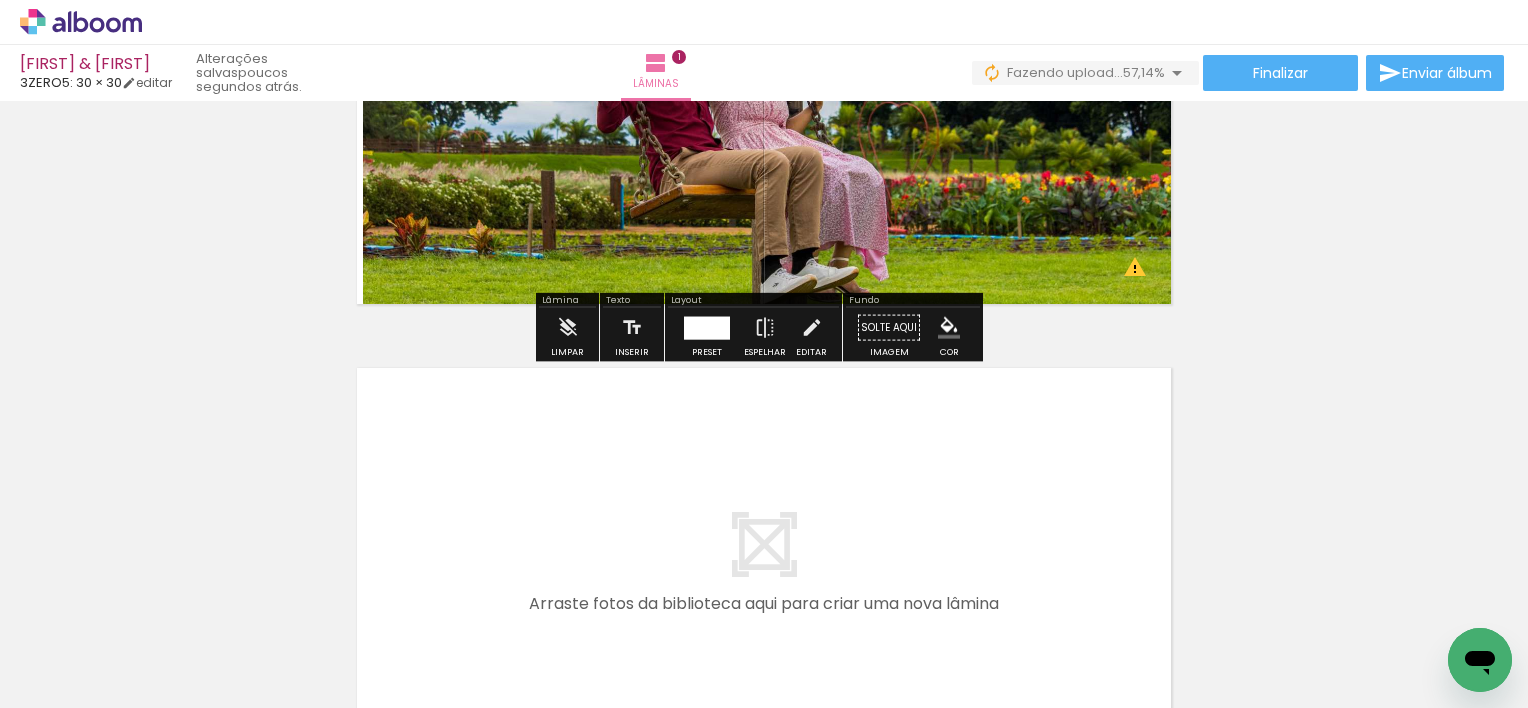 scroll, scrollTop: 300, scrollLeft: 0, axis: vertical 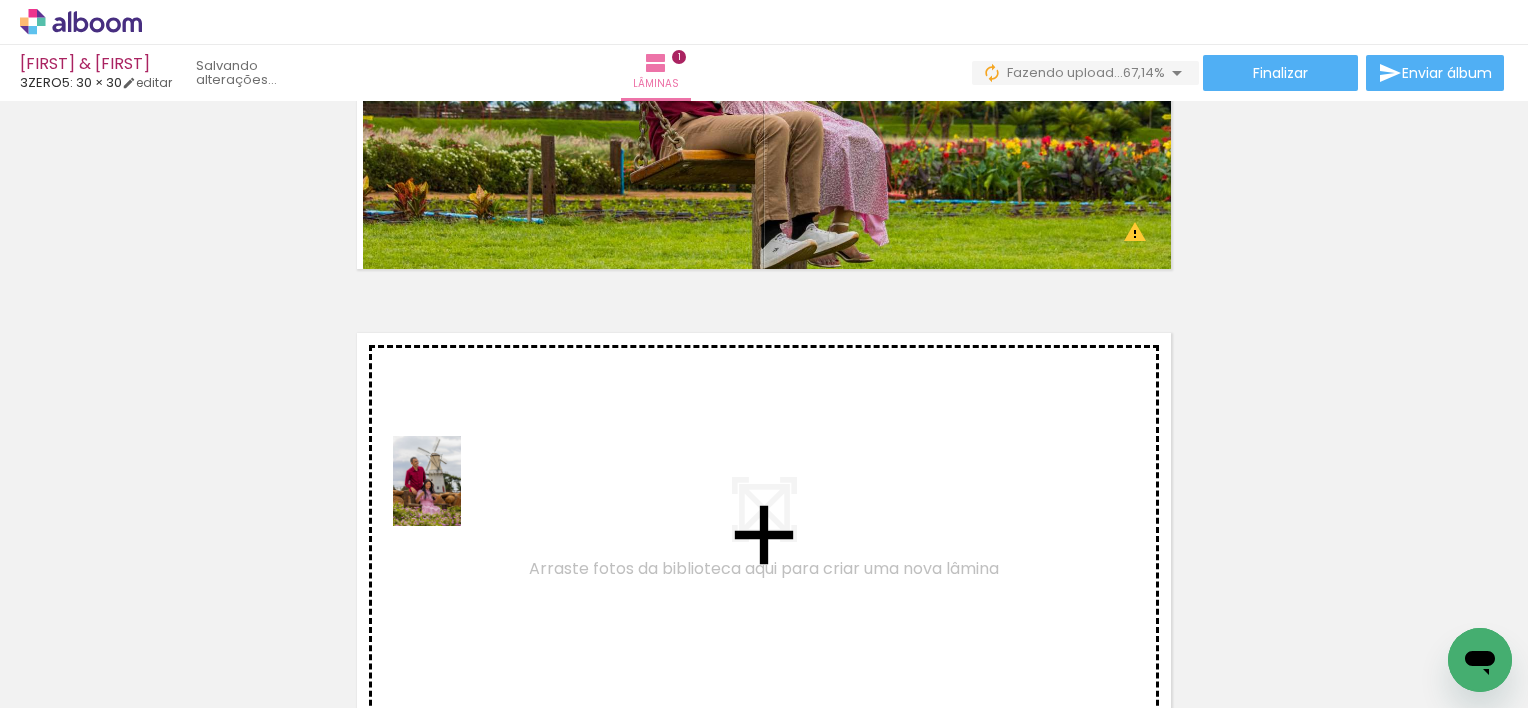 drag, startPoint x: 212, startPoint y: 653, endPoint x: 453, endPoint y: 496, distance: 287.62823 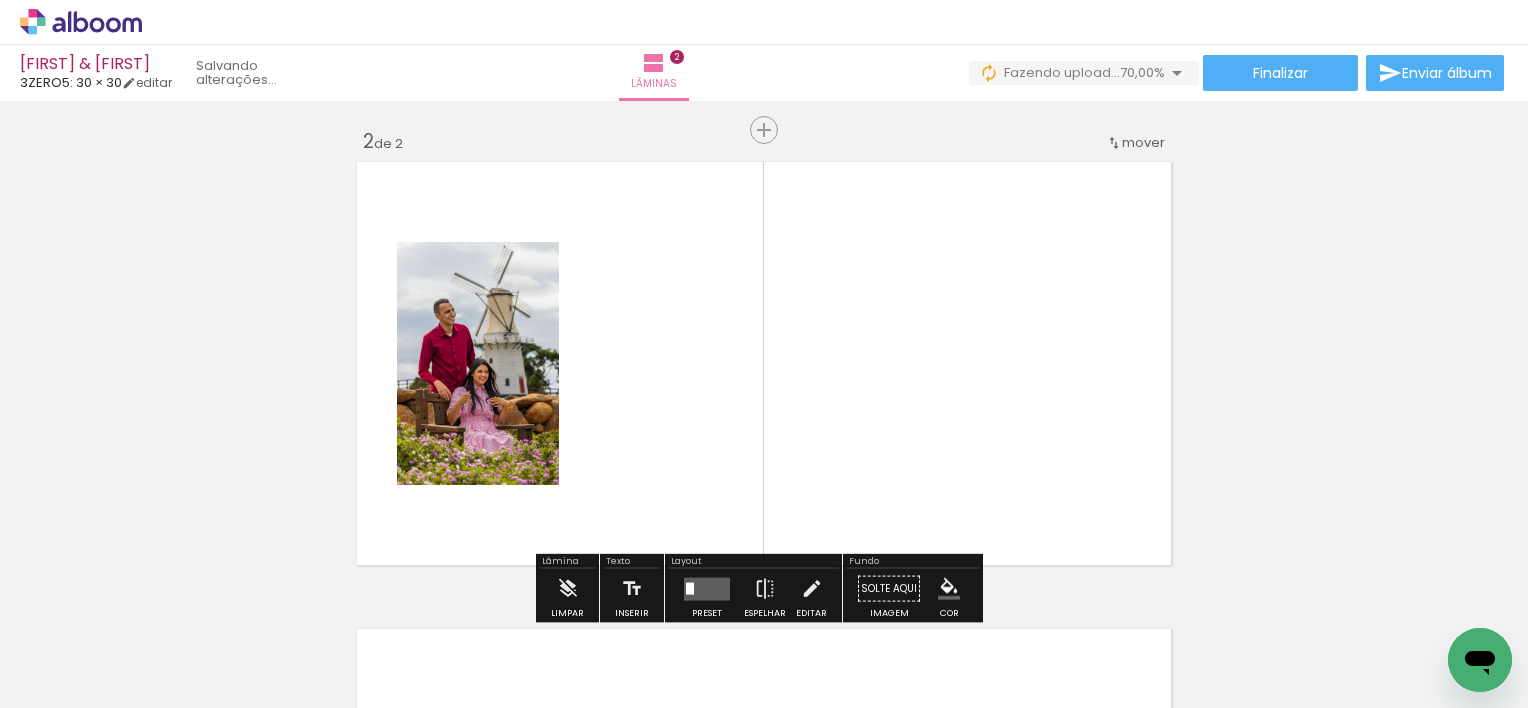 scroll, scrollTop: 492, scrollLeft: 0, axis: vertical 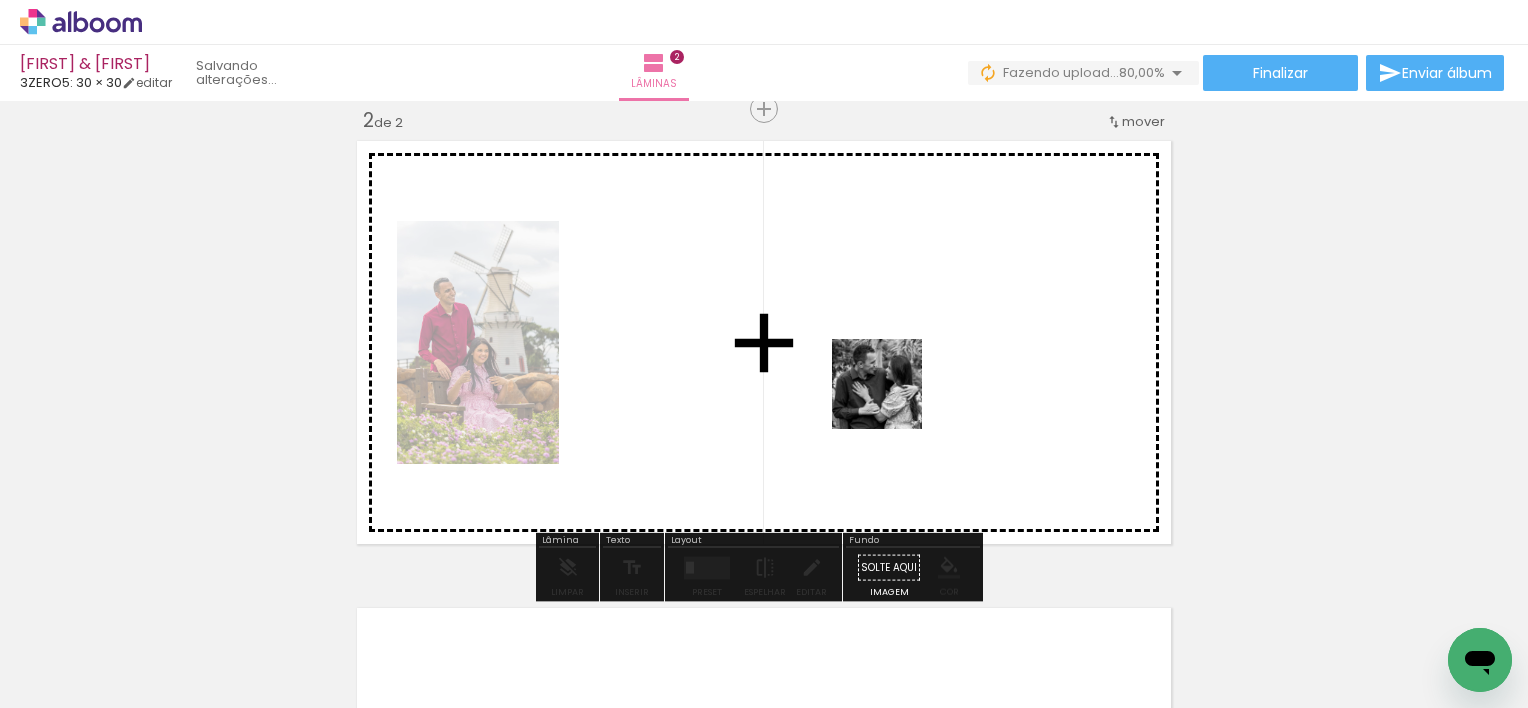 drag, startPoint x: 430, startPoint y: 653, endPoint x: 892, endPoint y: 399, distance: 527.2191 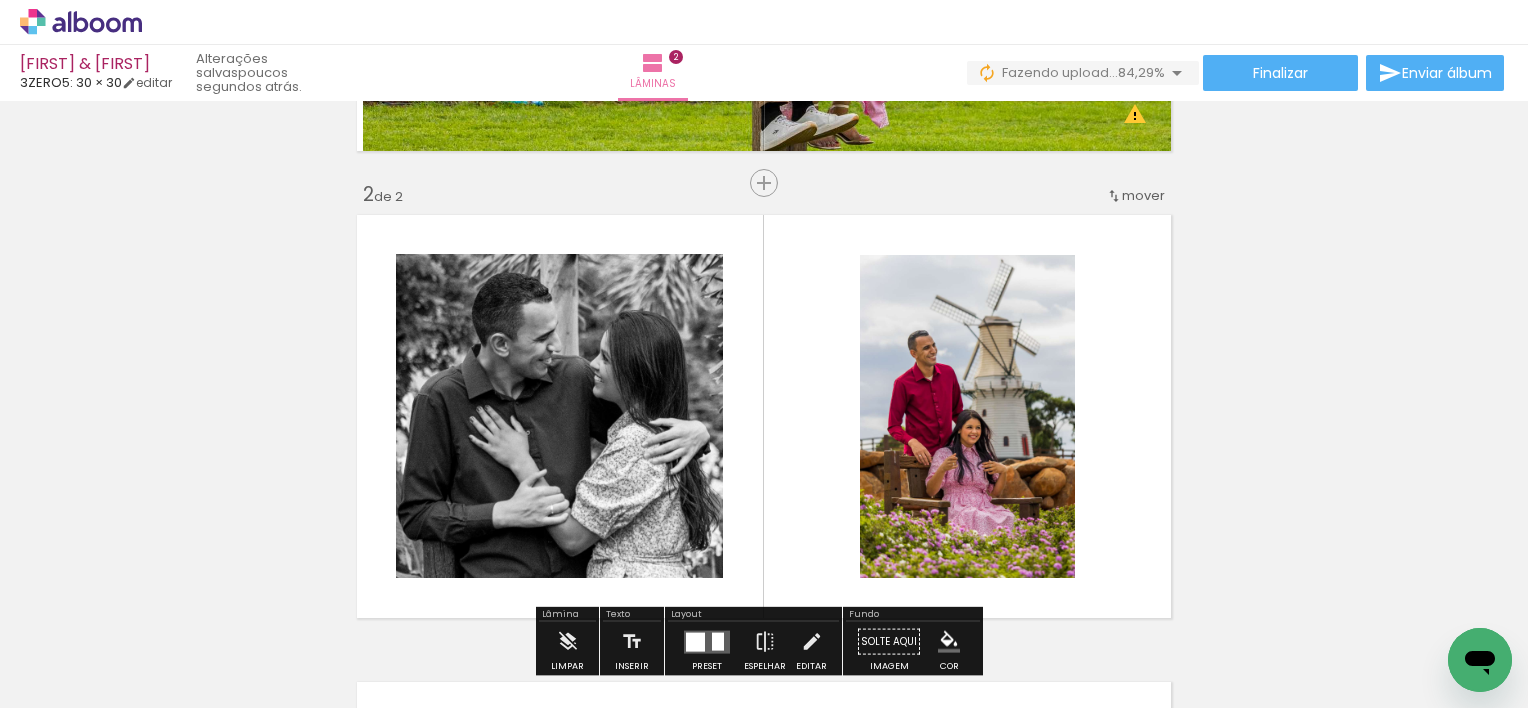 scroll, scrollTop: 392, scrollLeft: 0, axis: vertical 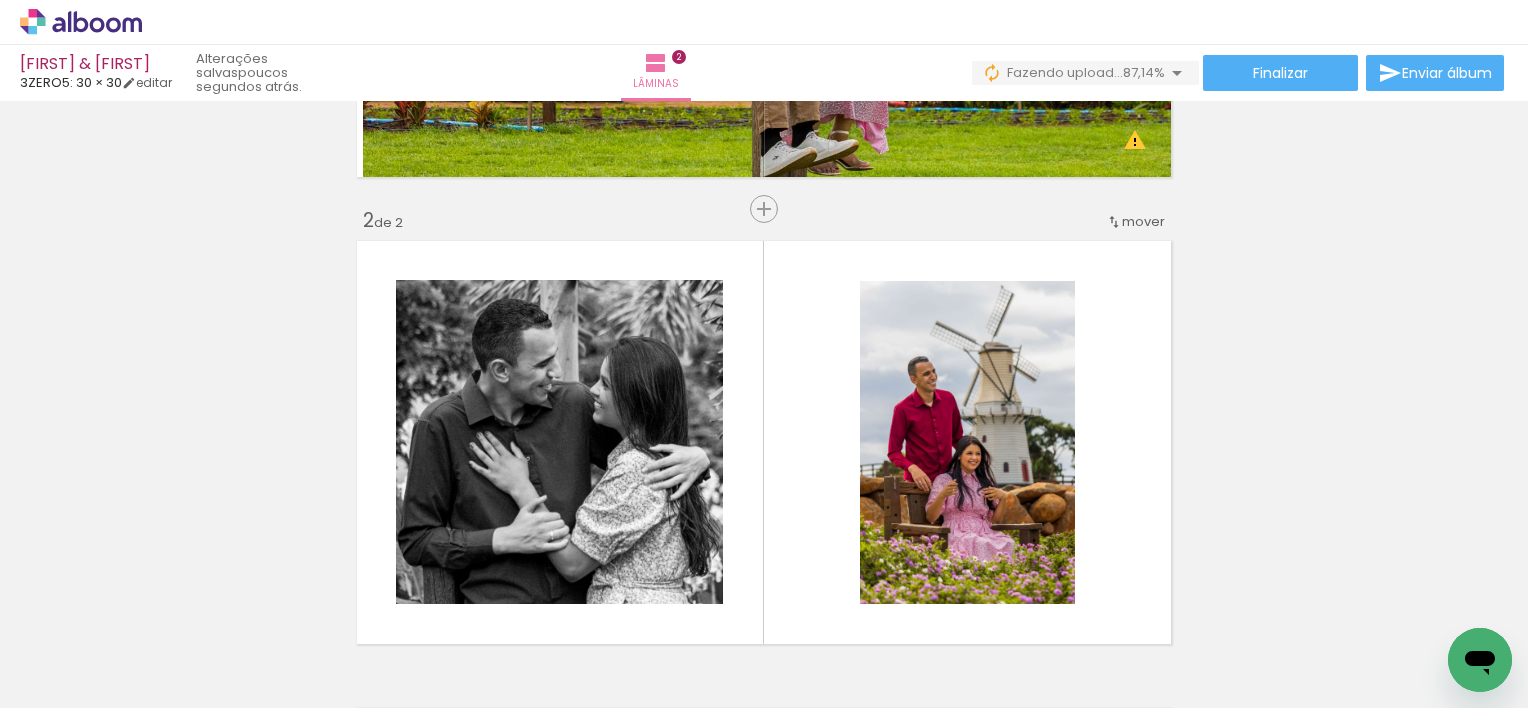 click on "Inserir lâmina 1  de 2  Inserir lâmina 2  de 2 O Designbox precisará aumentar a sua imagem em 344% para exportar para impressão." at bounding box center (764, 417) 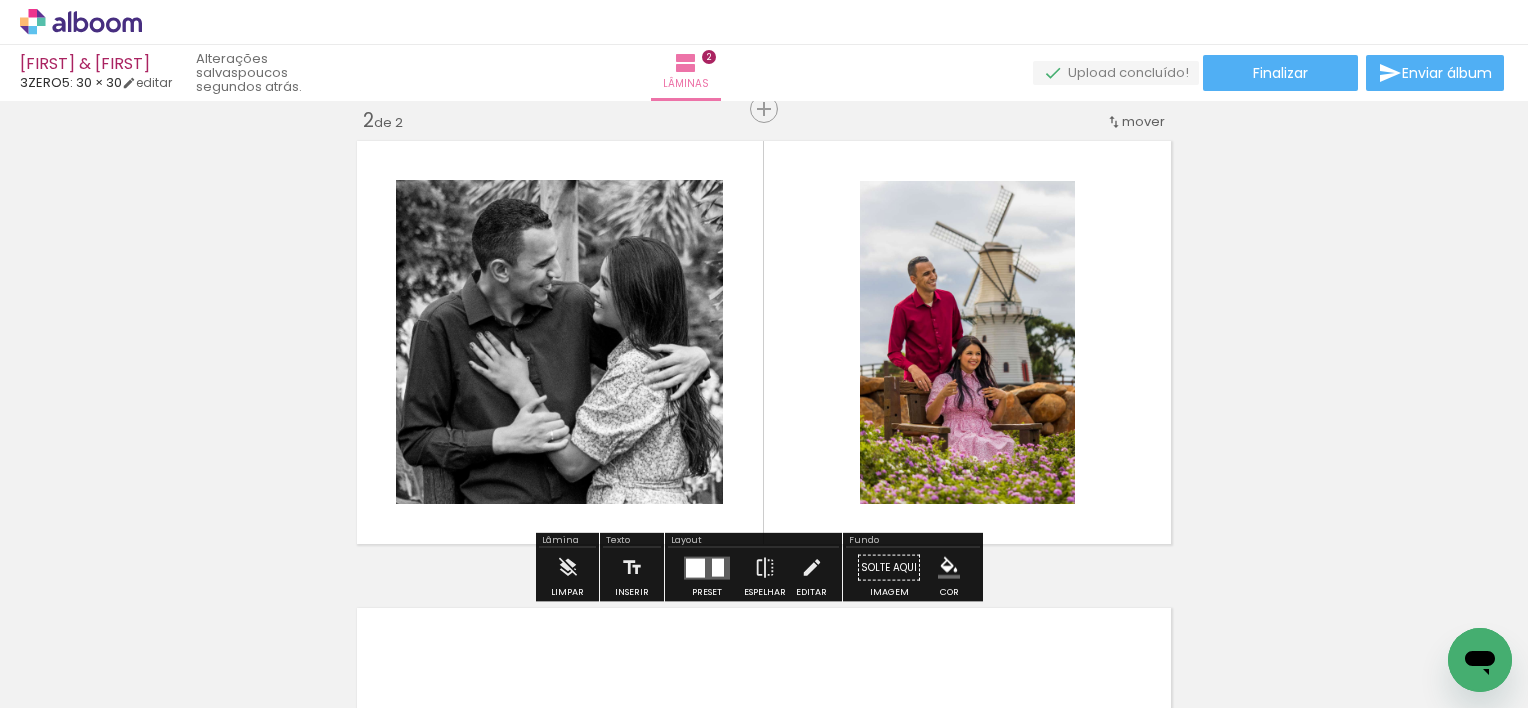 click on "Inserir lâmina 1  de 2  Inserir lâmina 2  de 2 O Designbox precisará aumentar a sua imagem em 344% para exportar para impressão." at bounding box center [764, 317] 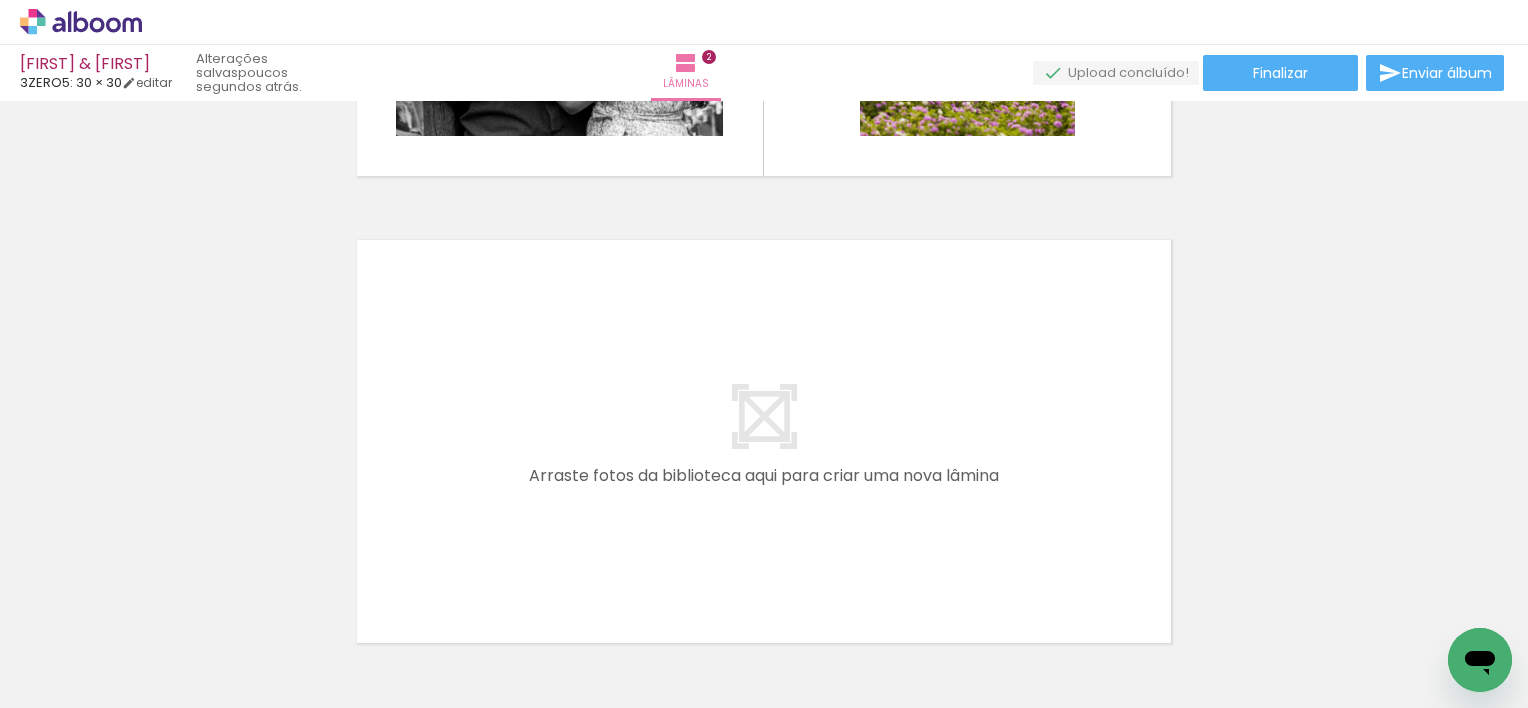 scroll, scrollTop: 892, scrollLeft: 0, axis: vertical 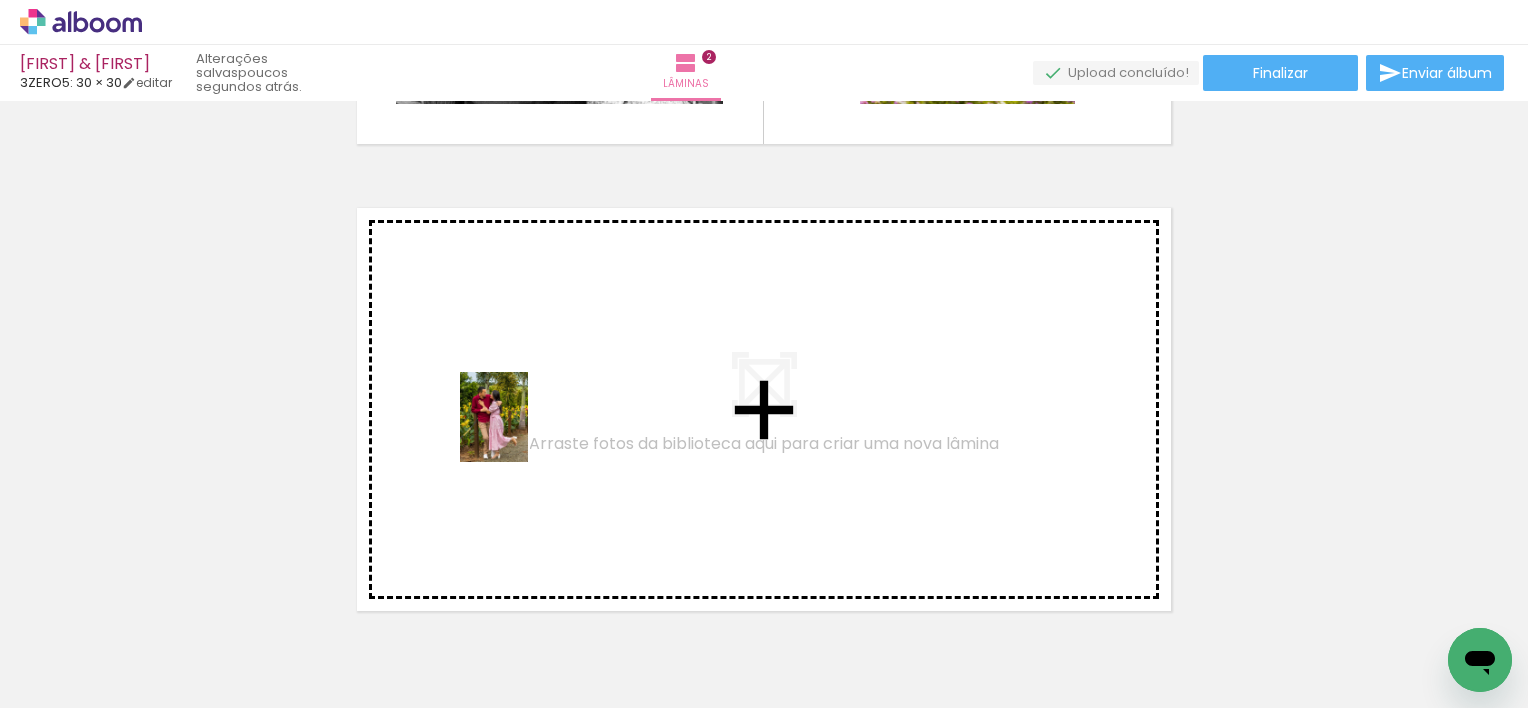 drag, startPoint x: 318, startPoint y: 642, endPoint x: 520, endPoint y: 432, distance: 291.3829 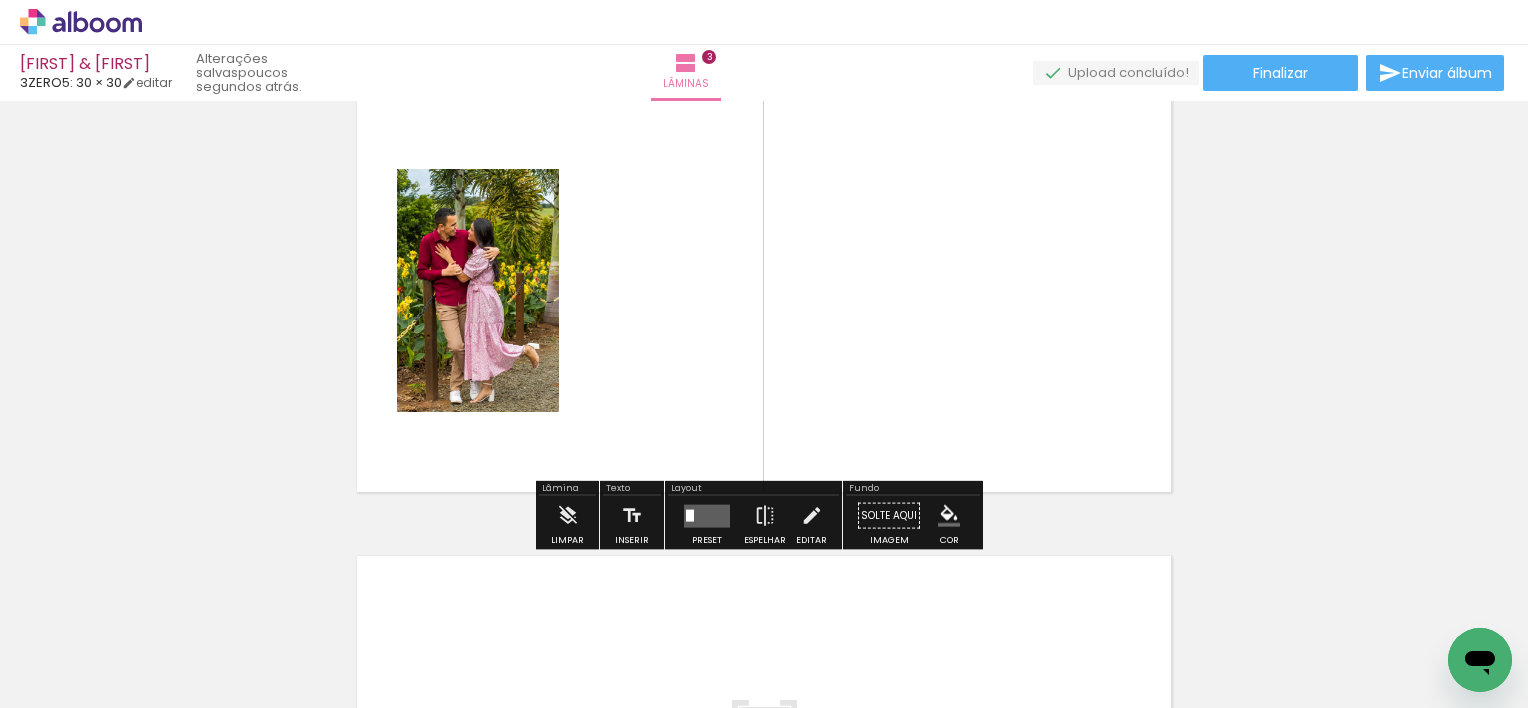 scroll, scrollTop: 1059, scrollLeft: 0, axis: vertical 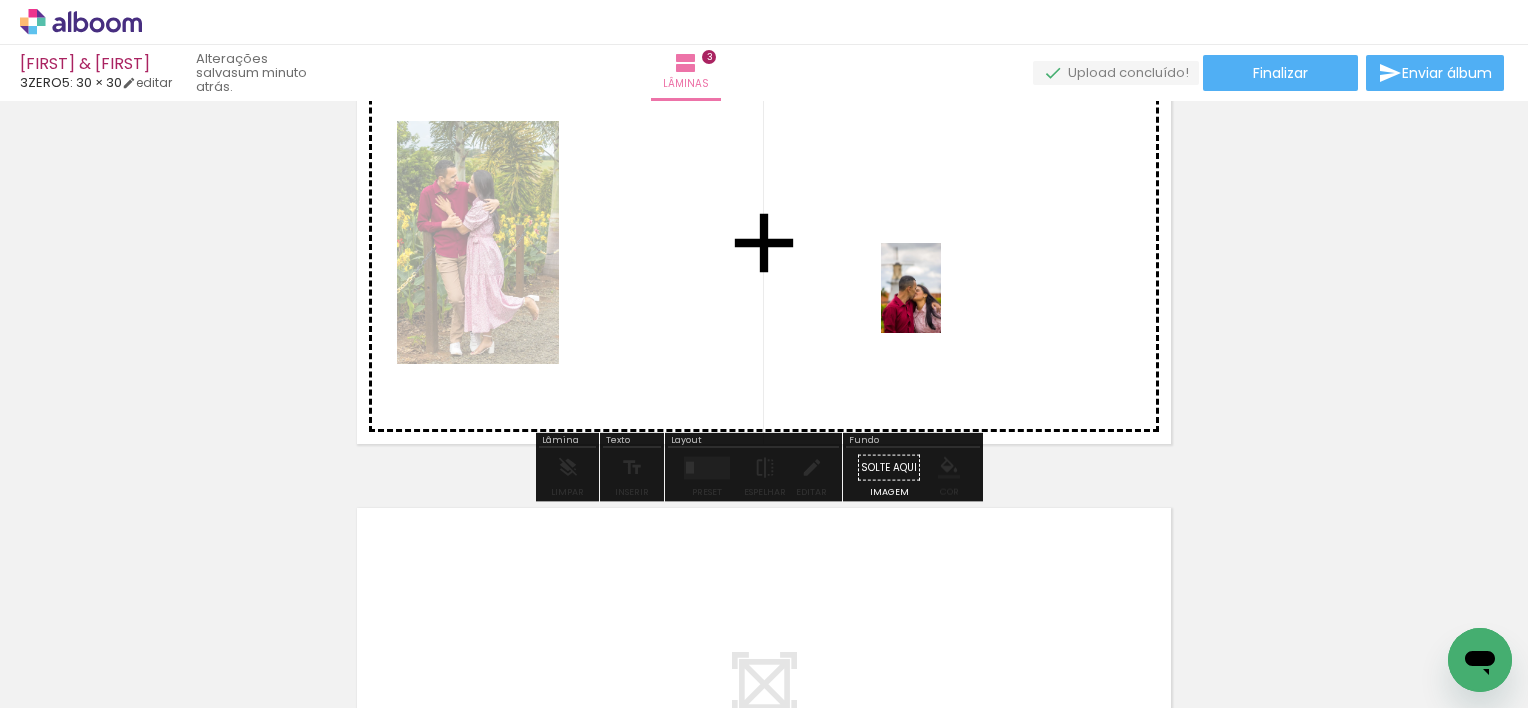 drag, startPoint x: 894, startPoint y: 655, endPoint x: 942, endPoint y: 295, distance: 363.1859 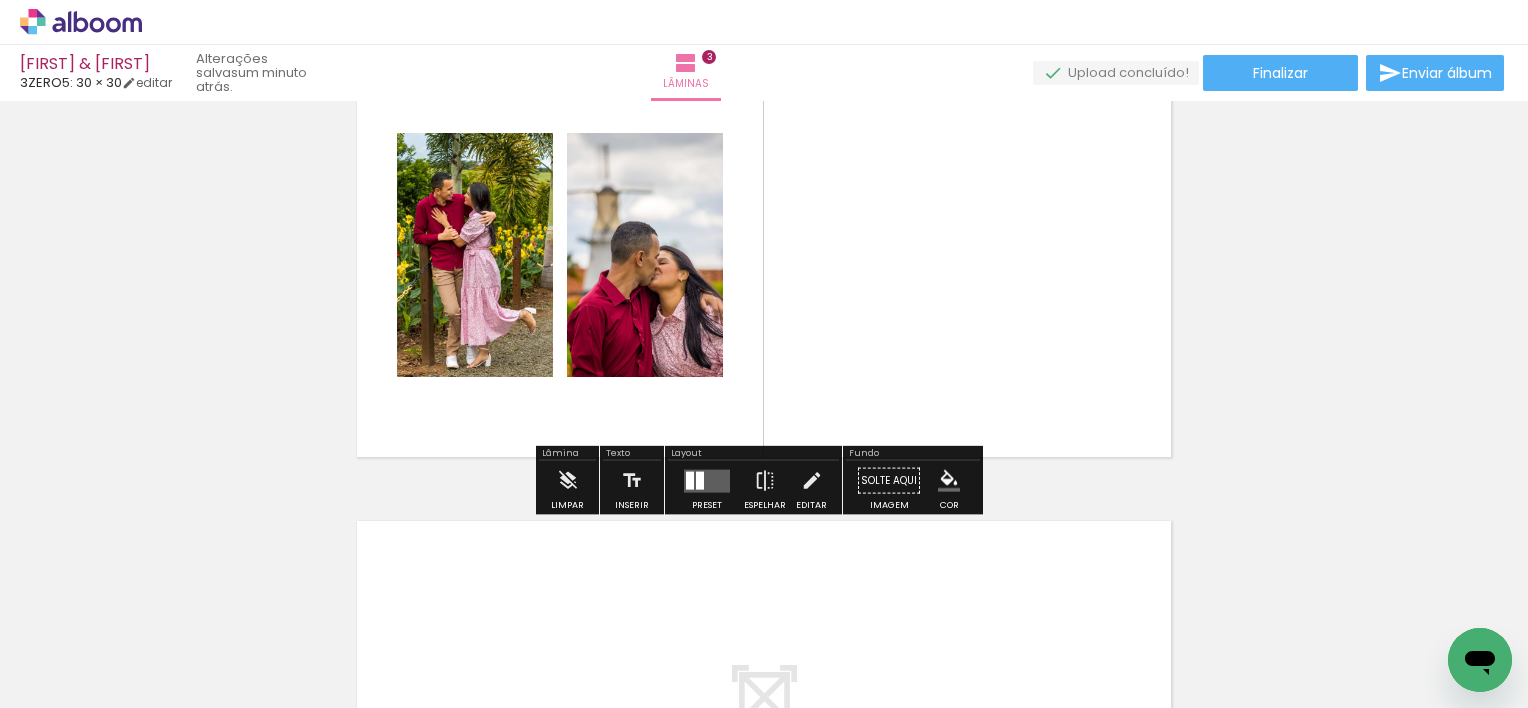 scroll, scrollTop: 1059, scrollLeft: 0, axis: vertical 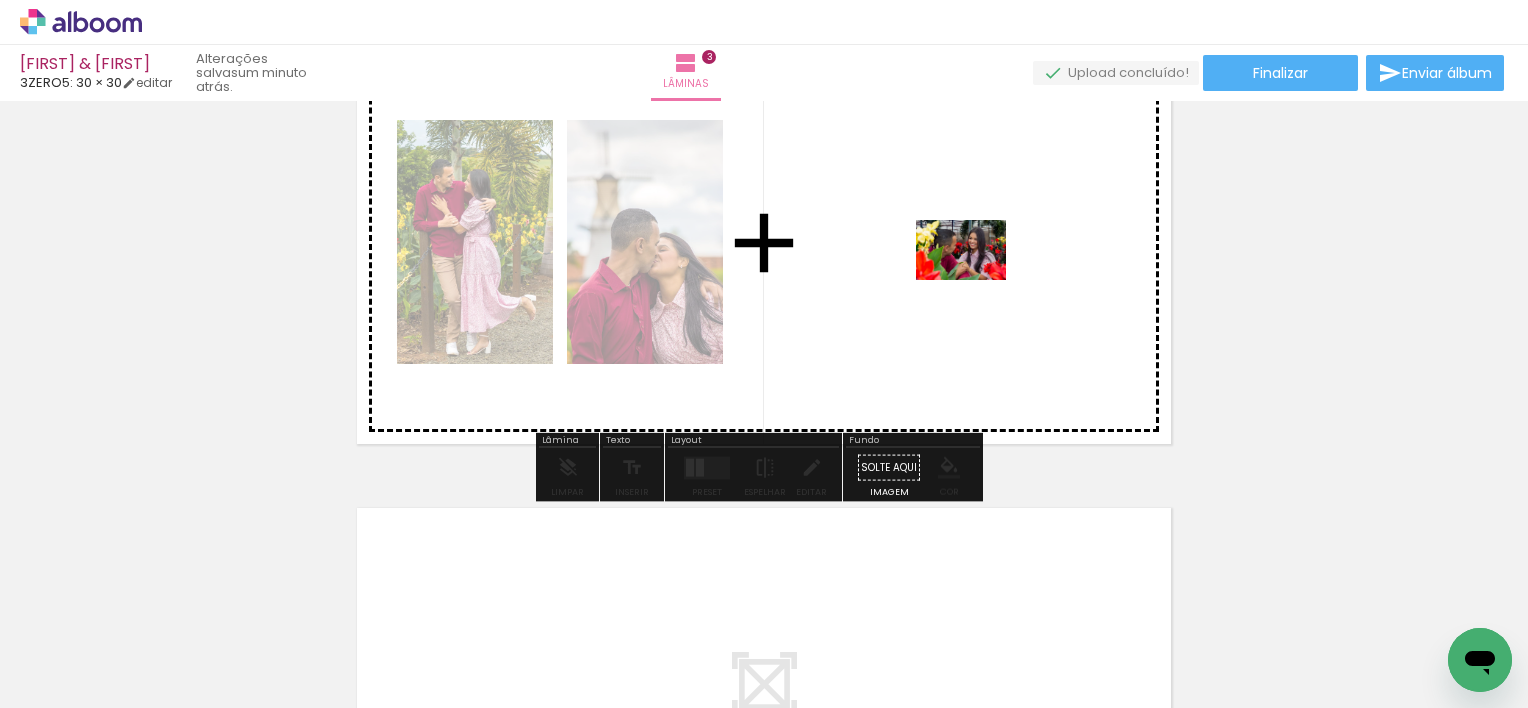 drag, startPoint x: 542, startPoint y: 648, endPoint x: 976, endPoint y: 280, distance: 569.0167 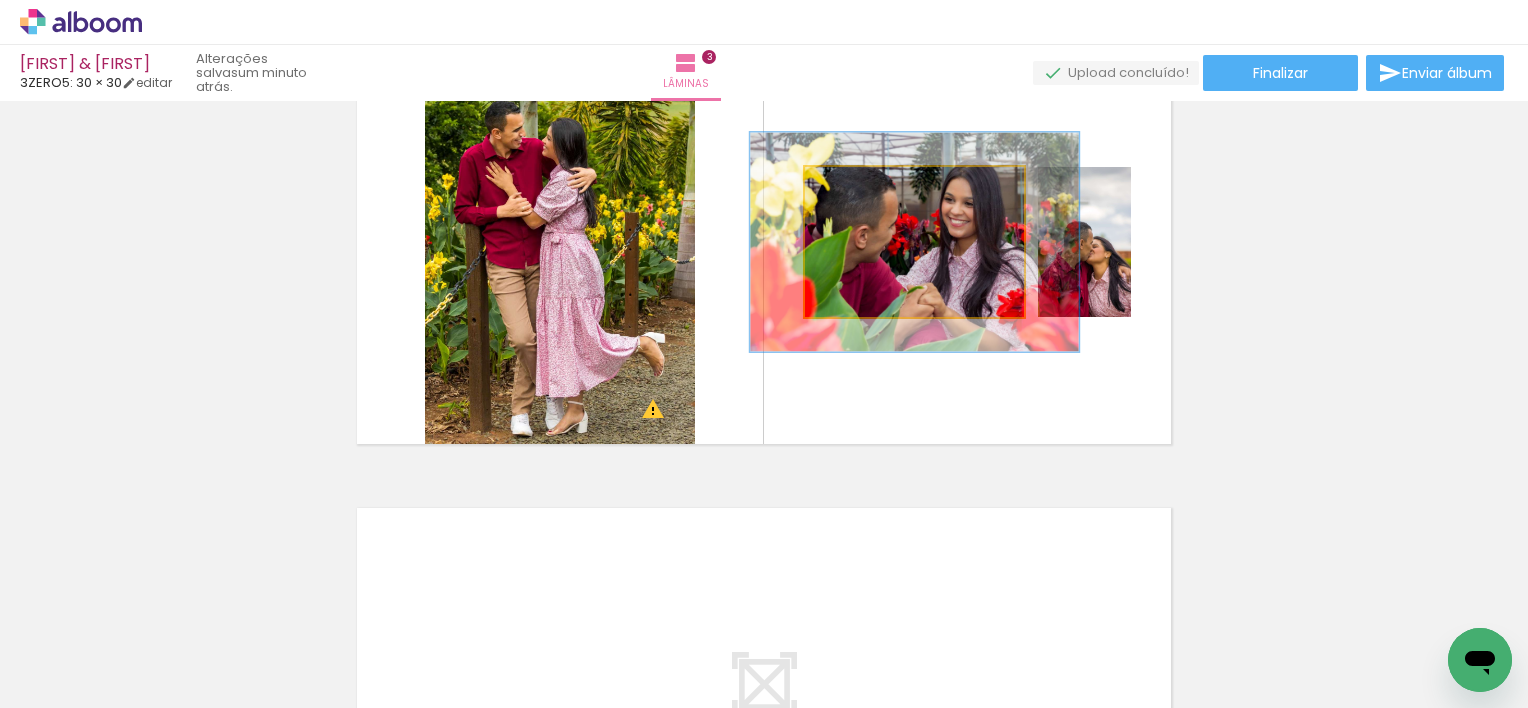 drag, startPoint x: 848, startPoint y: 187, endPoint x: 880, endPoint y: 188, distance: 32.01562 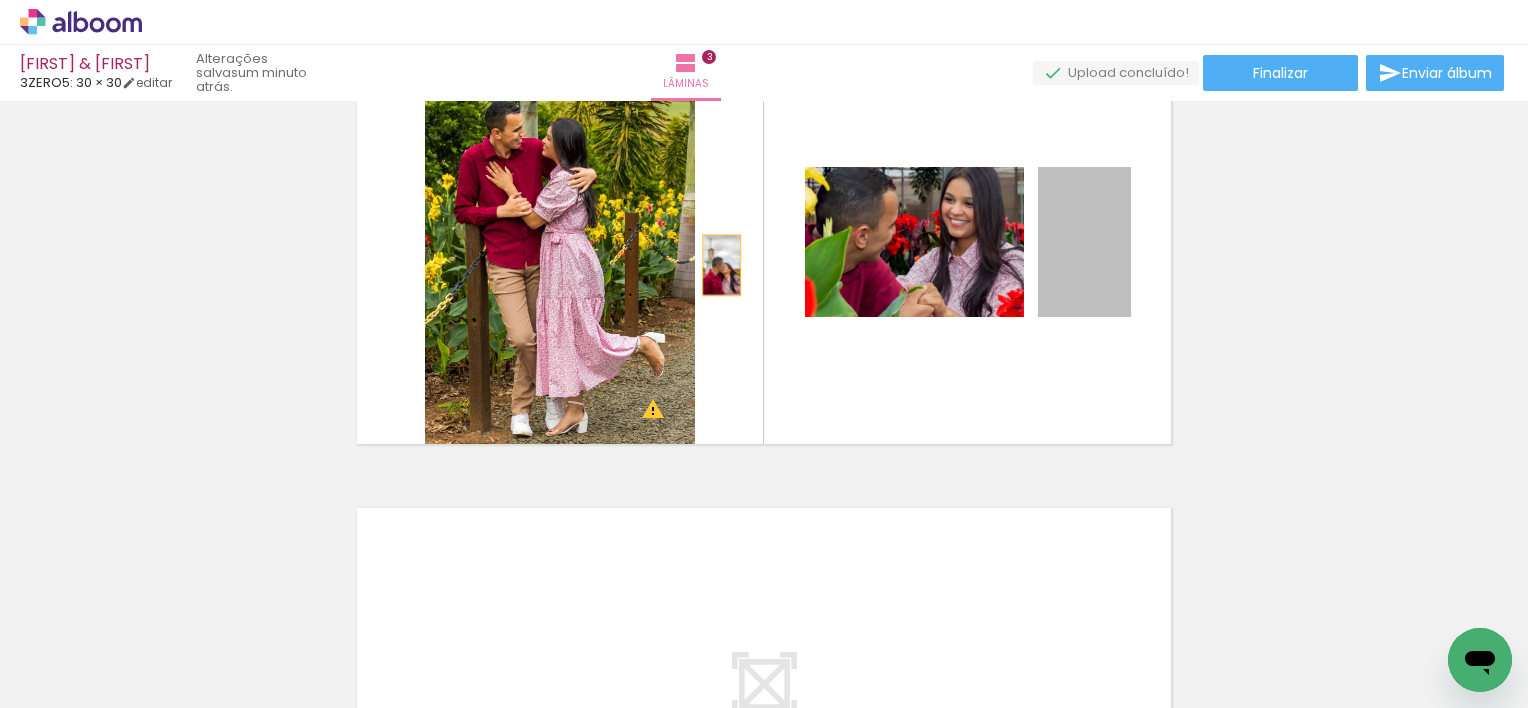 drag, startPoint x: 1075, startPoint y: 268, endPoint x: 714, endPoint y: 265, distance: 361.01245 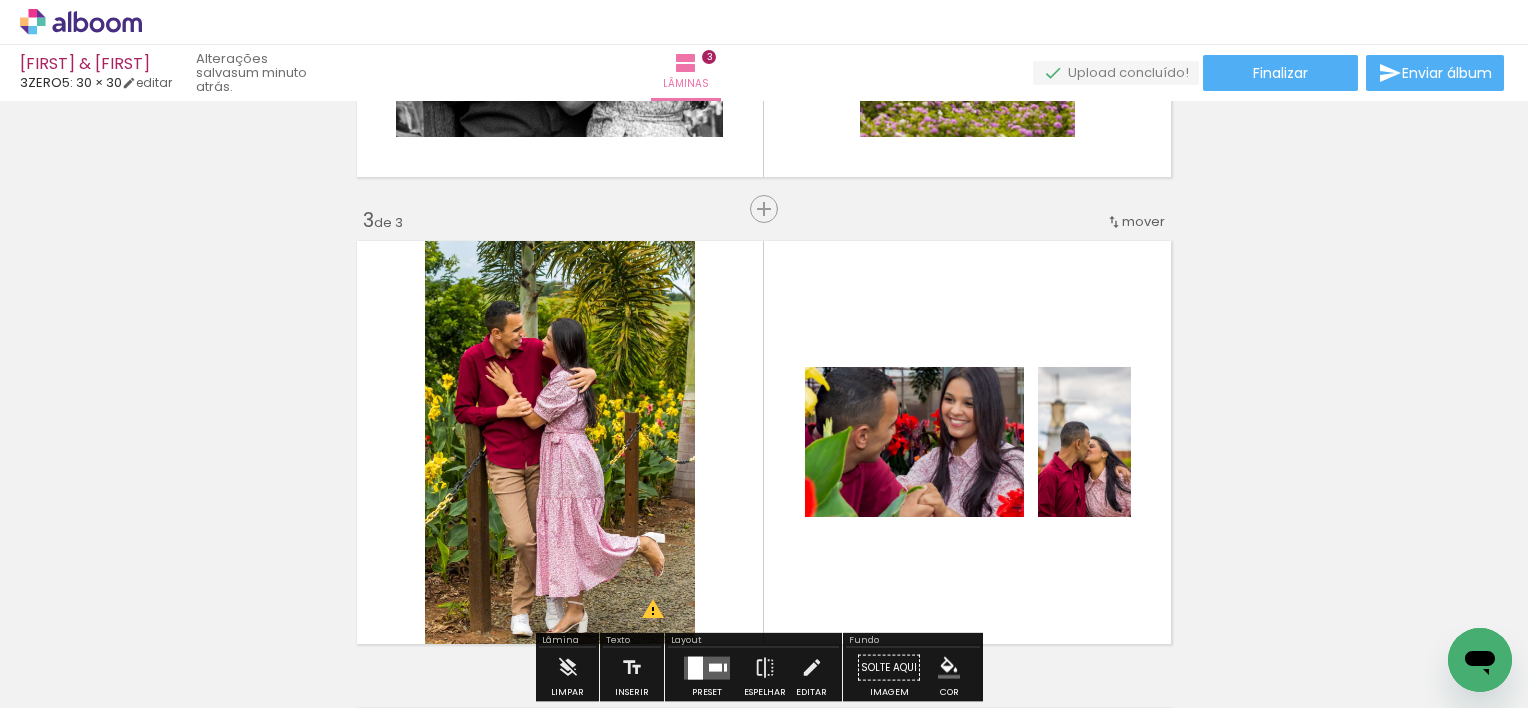 scroll, scrollTop: 959, scrollLeft: 0, axis: vertical 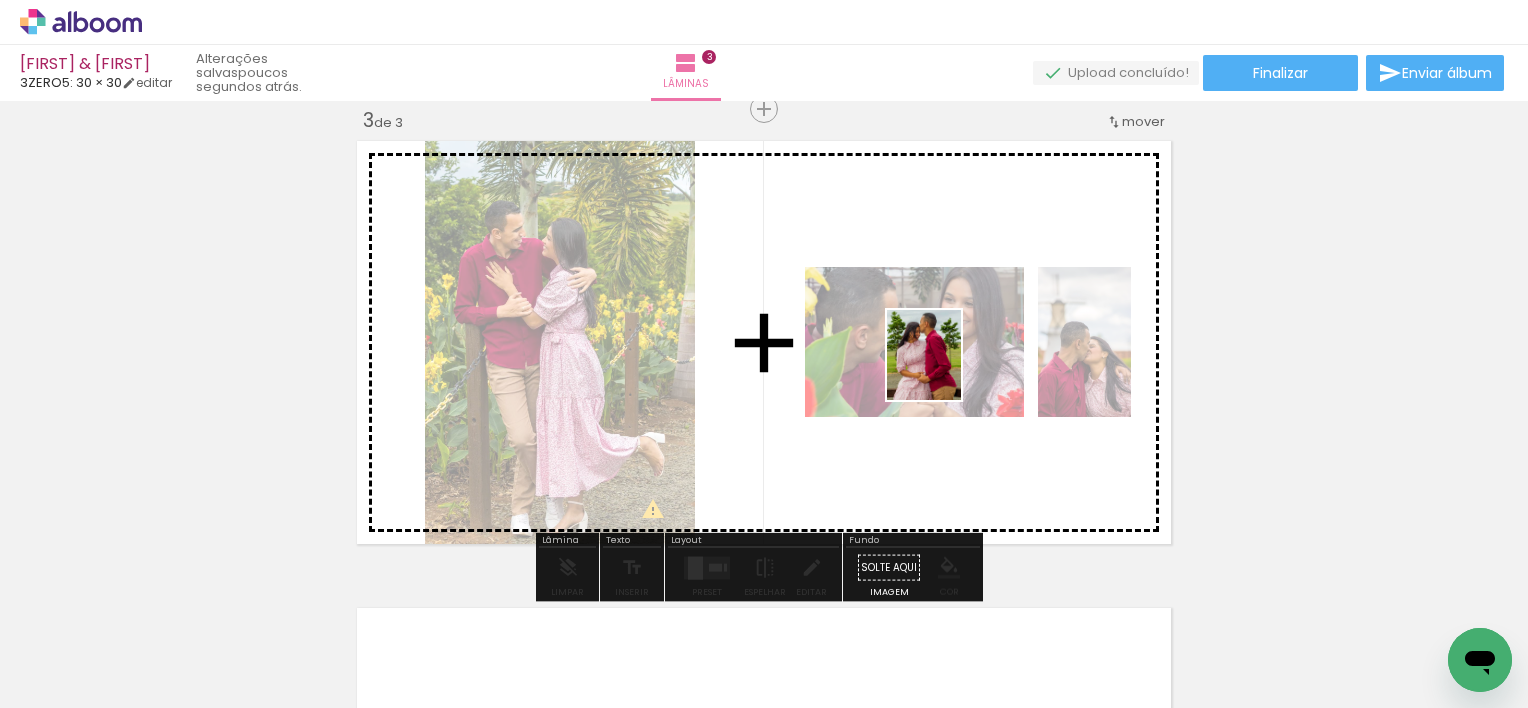 drag, startPoint x: 660, startPoint y: 647, endPoint x: 947, endPoint y: 370, distance: 398.8709 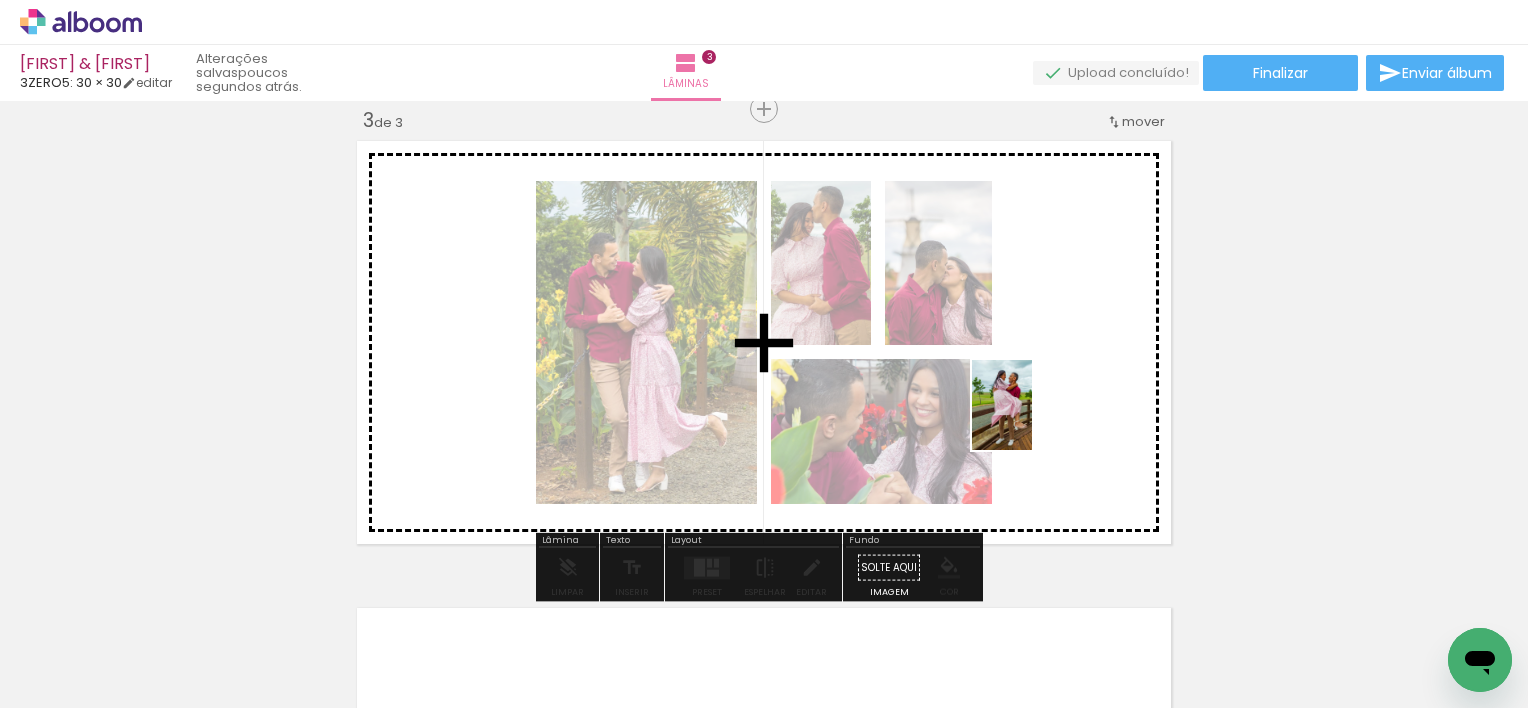 drag, startPoint x: 1222, startPoint y: 644, endPoint x: 1032, endPoint y: 420, distance: 293.72775 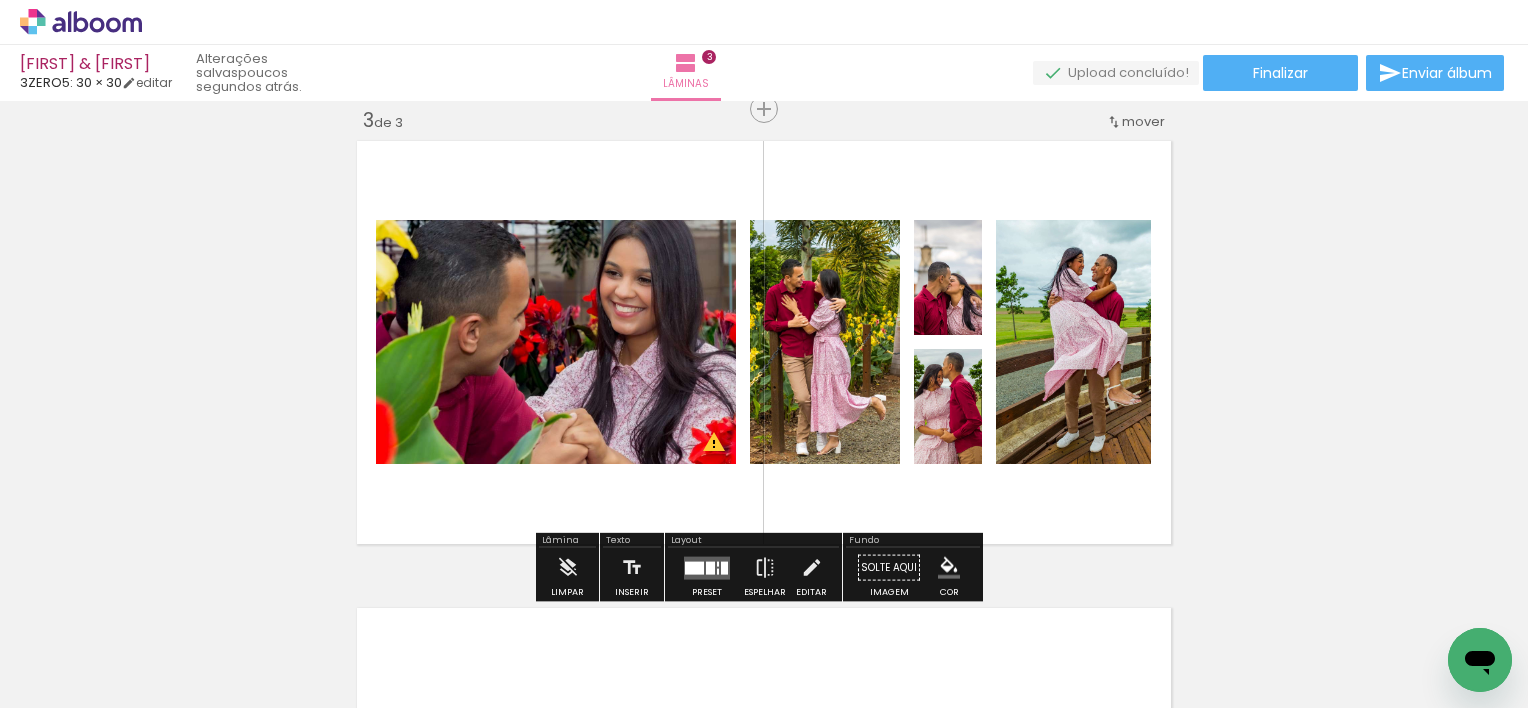 click on "Inserir lâmina 1  de 3  Inserir lâmina 2  de 3  Inserir lâmina 3  de 3 O Designbox precisará aumentar a sua imagem em 344% para exportar para impressão. O Designbox precisará aumentar a sua imagem em 226% para exportar para impressão." at bounding box center (764, 83) 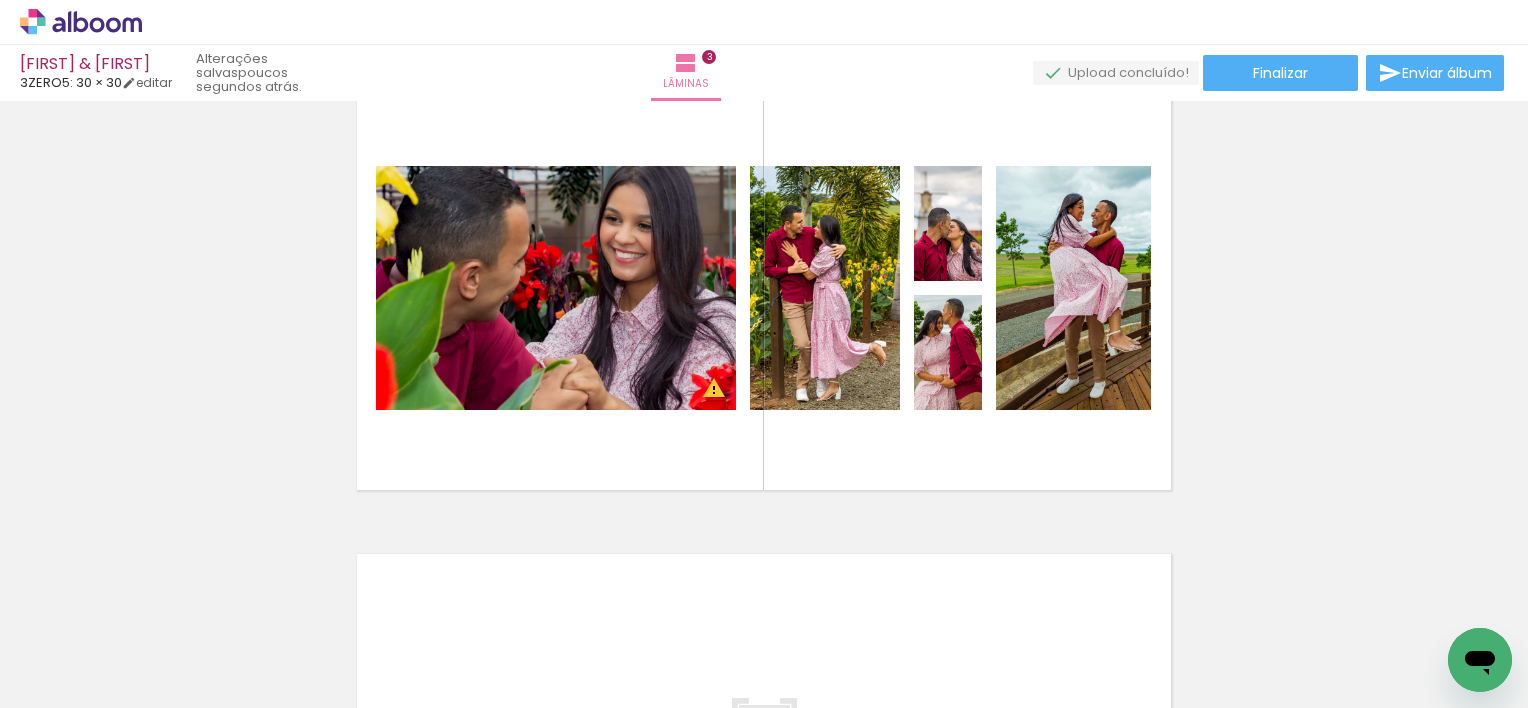 scroll, scrollTop: 1059, scrollLeft: 0, axis: vertical 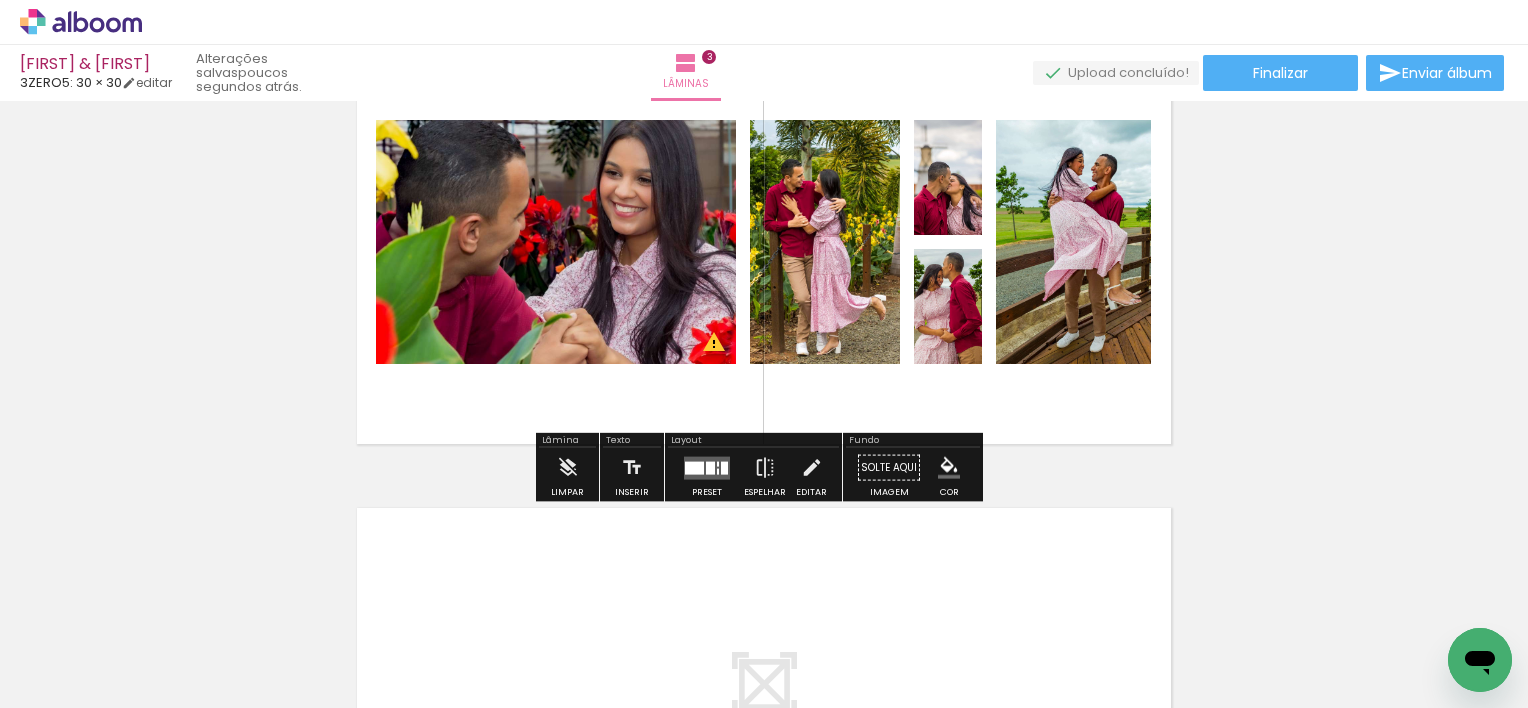 click at bounding box center [707, 467] 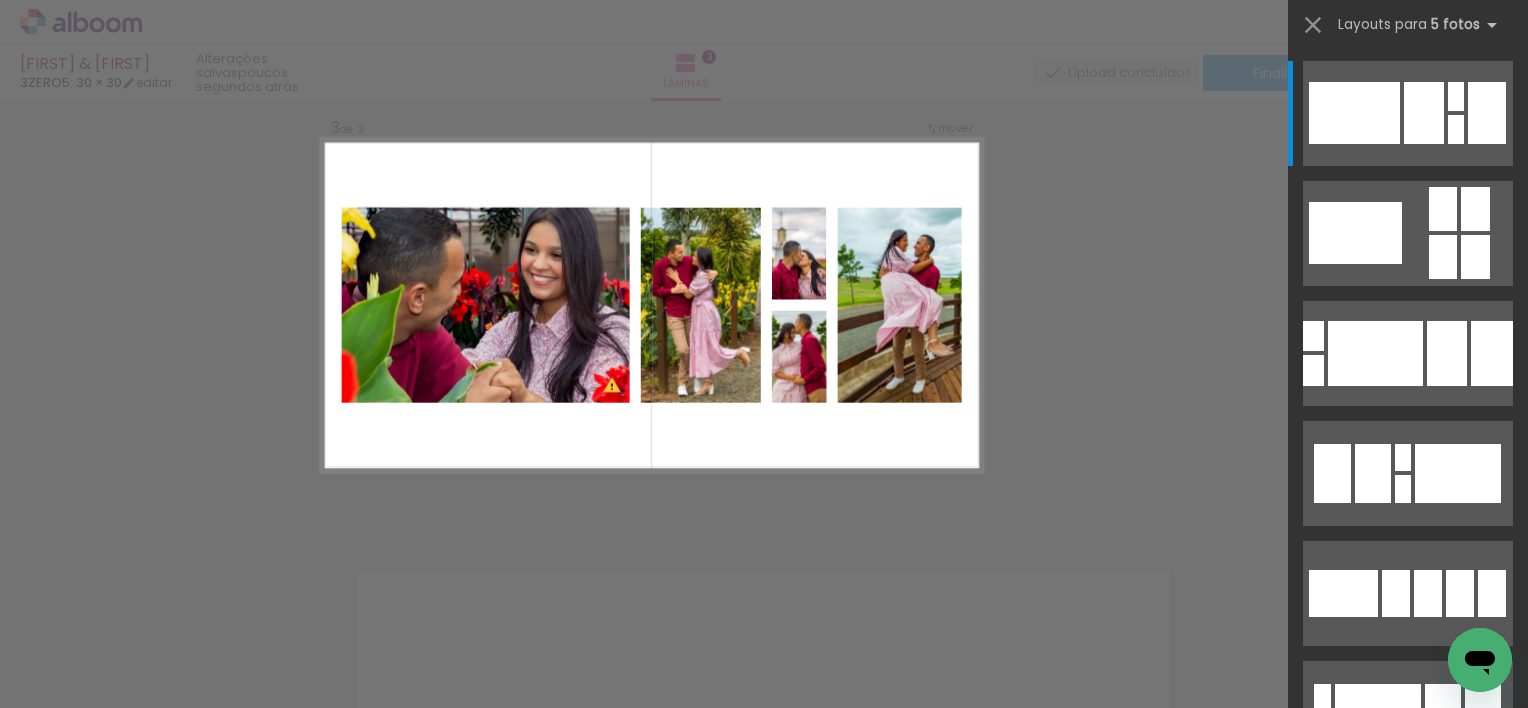 scroll, scrollTop: 959, scrollLeft: 0, axis: vertical 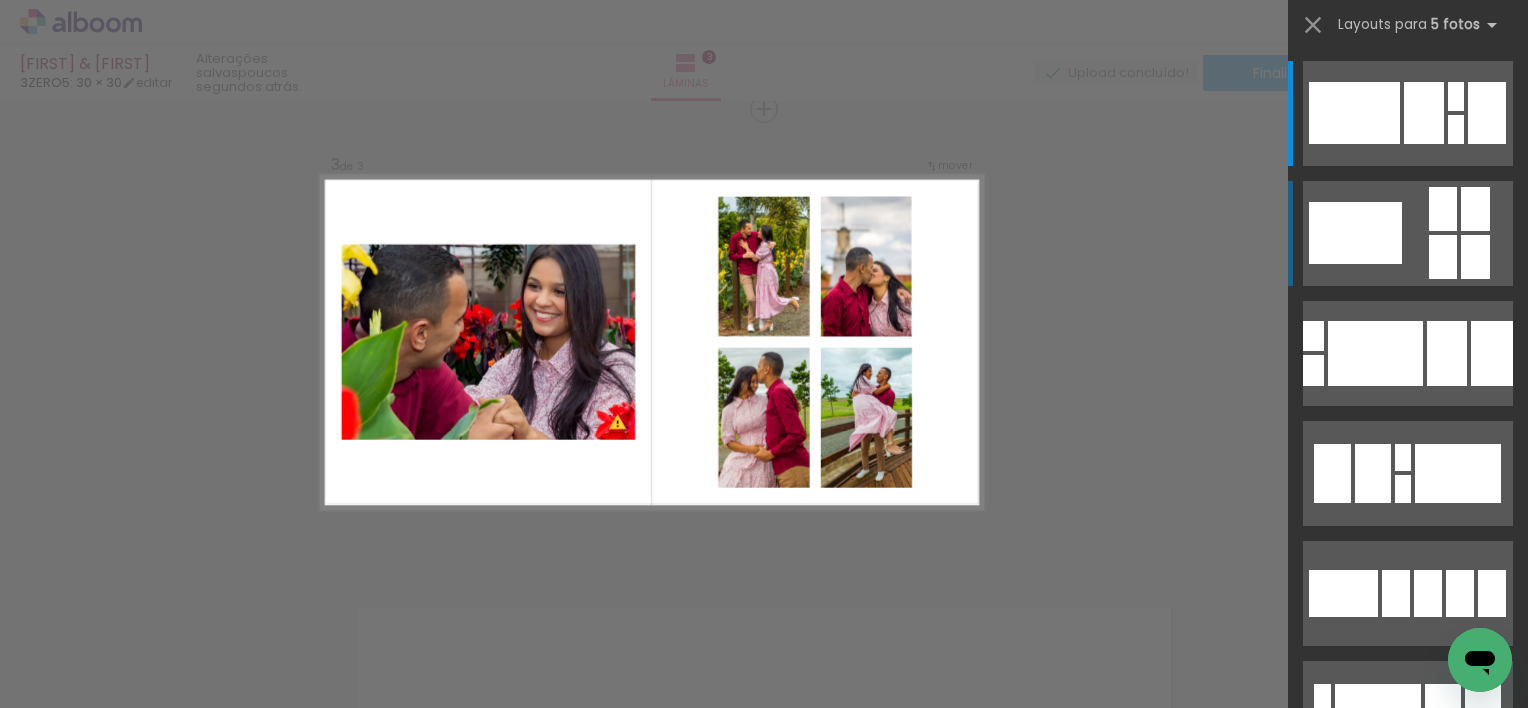 click at bounding box center (1354, 113) 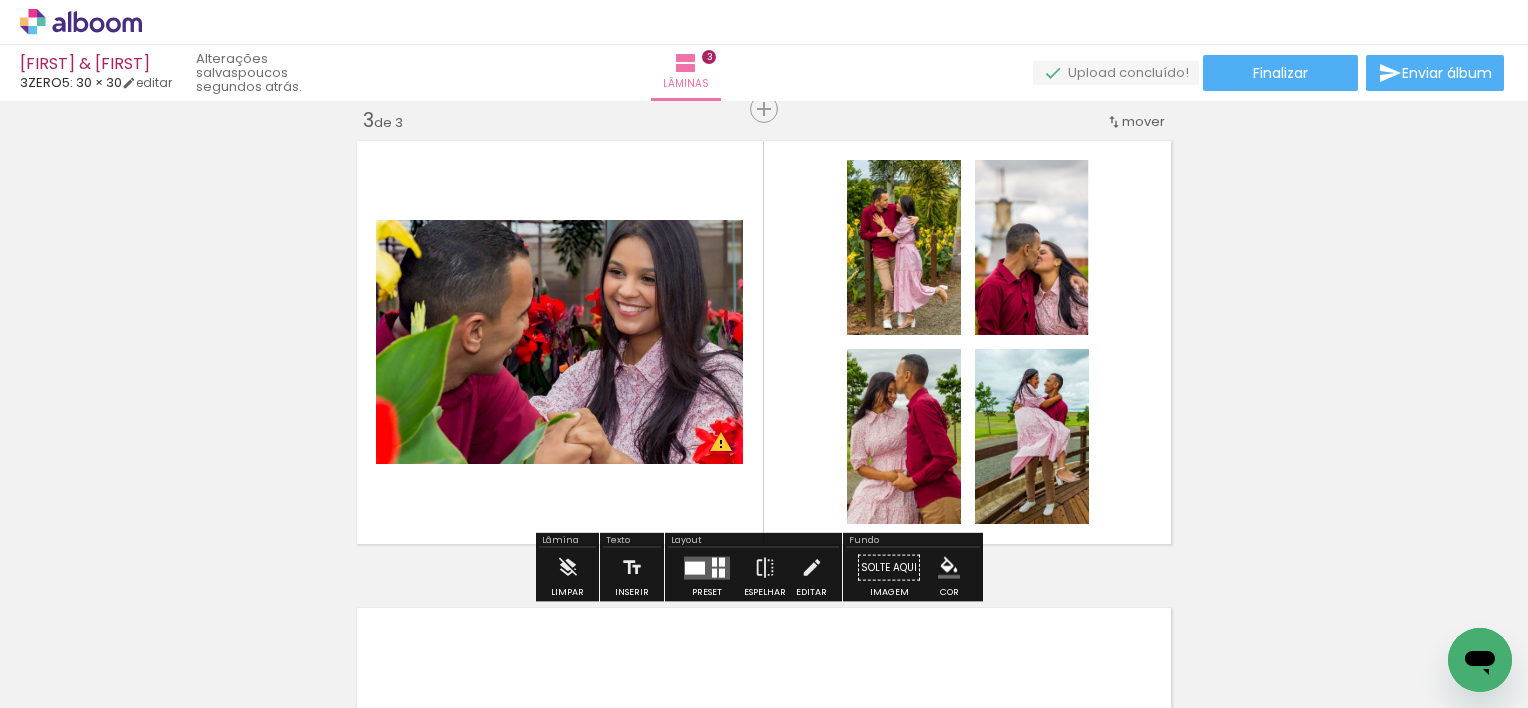 click on "Inserir lâmina 1  de 3  Inserir lâmina 2  de 3  Inserir lâmina 3  de 3 O Designbox precisará aumentar a sua imagem em 344% para exportar para impressão. O Designbox precisará aumentar a sua imagem em 226% para exportar para impressão." at bounding box center (764, 83) 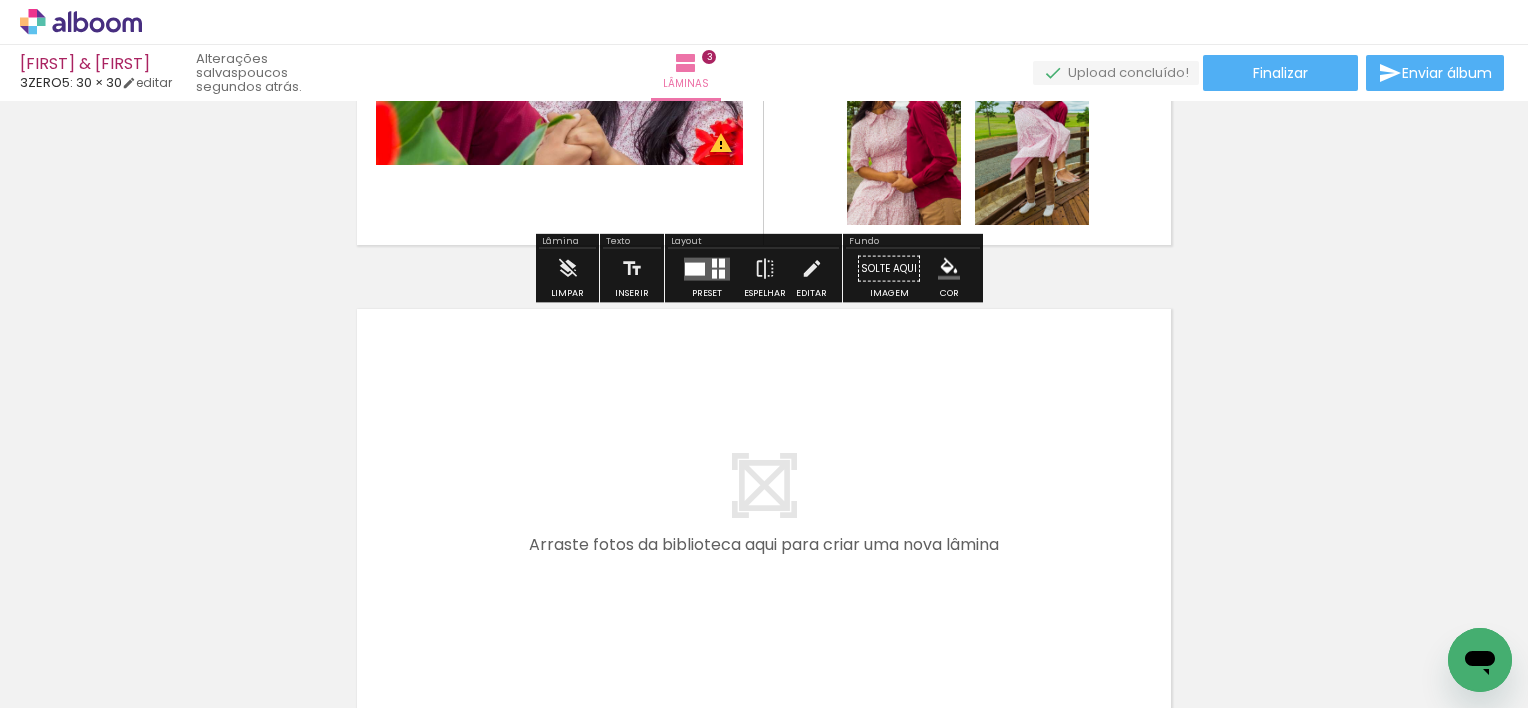 scroll, scrollTop: 1259, scrollLeft: 0, axis: vertical 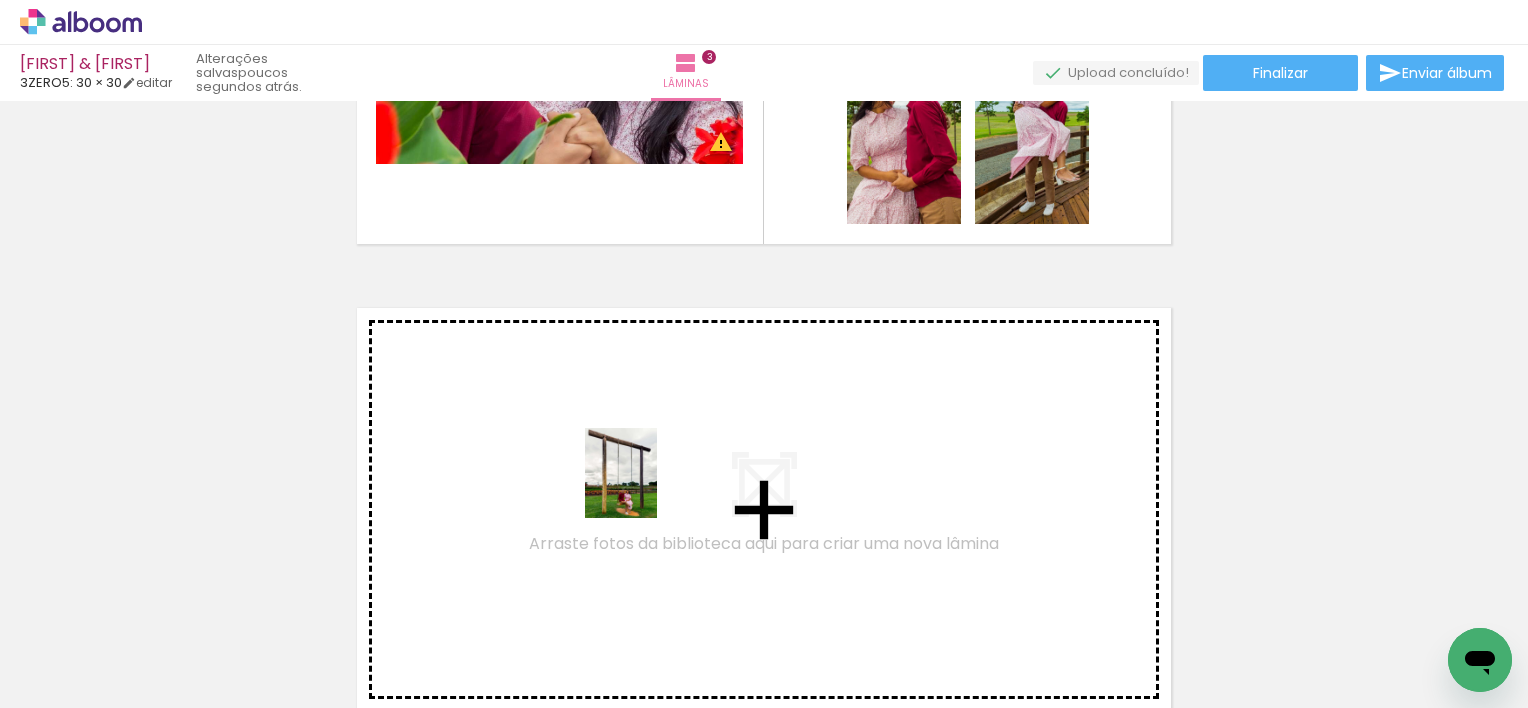 drag, startPoint x: 1310, startPoint y: 649, endPoint x: 643, endPoint y: 488, distance: 686.15594 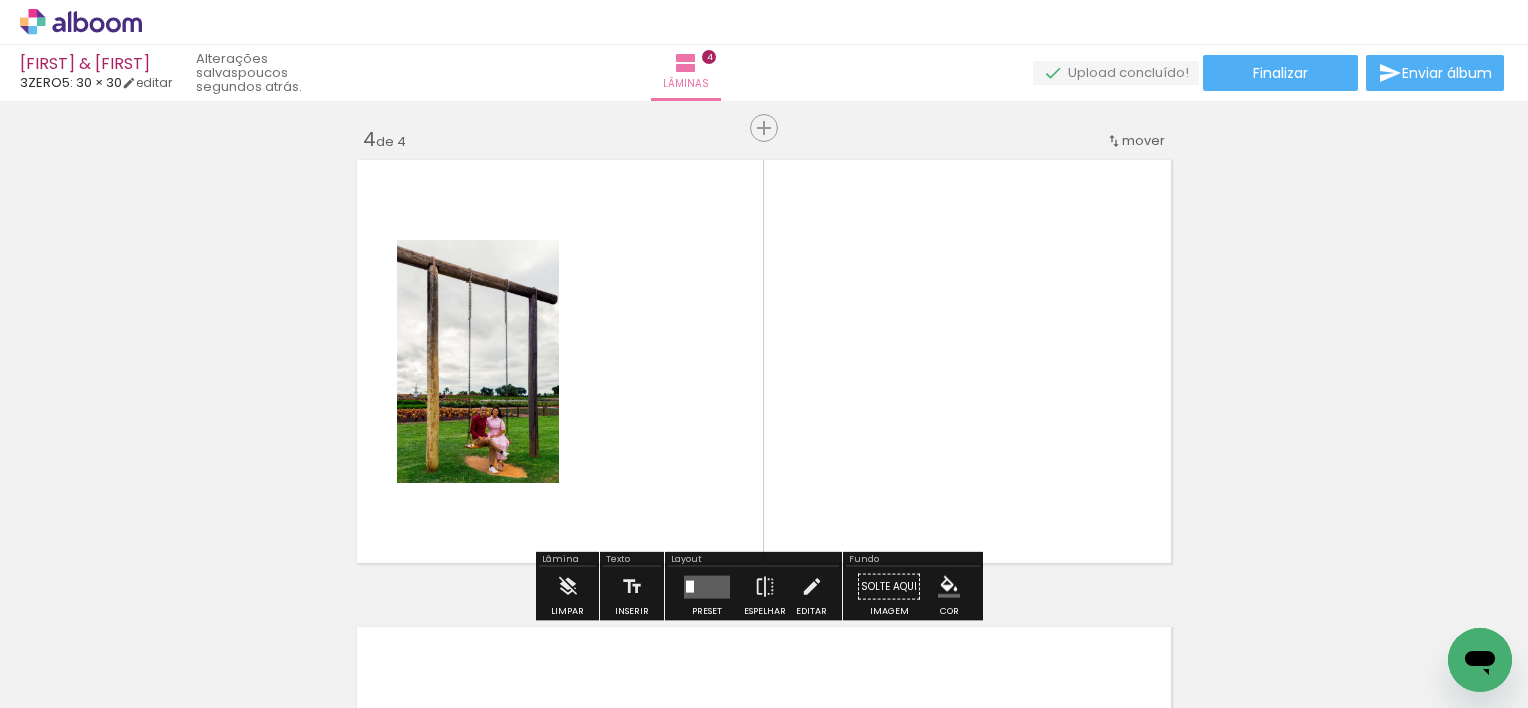 scroll, scrollTop: 1426, scrollLeft: 0, axis: vertical 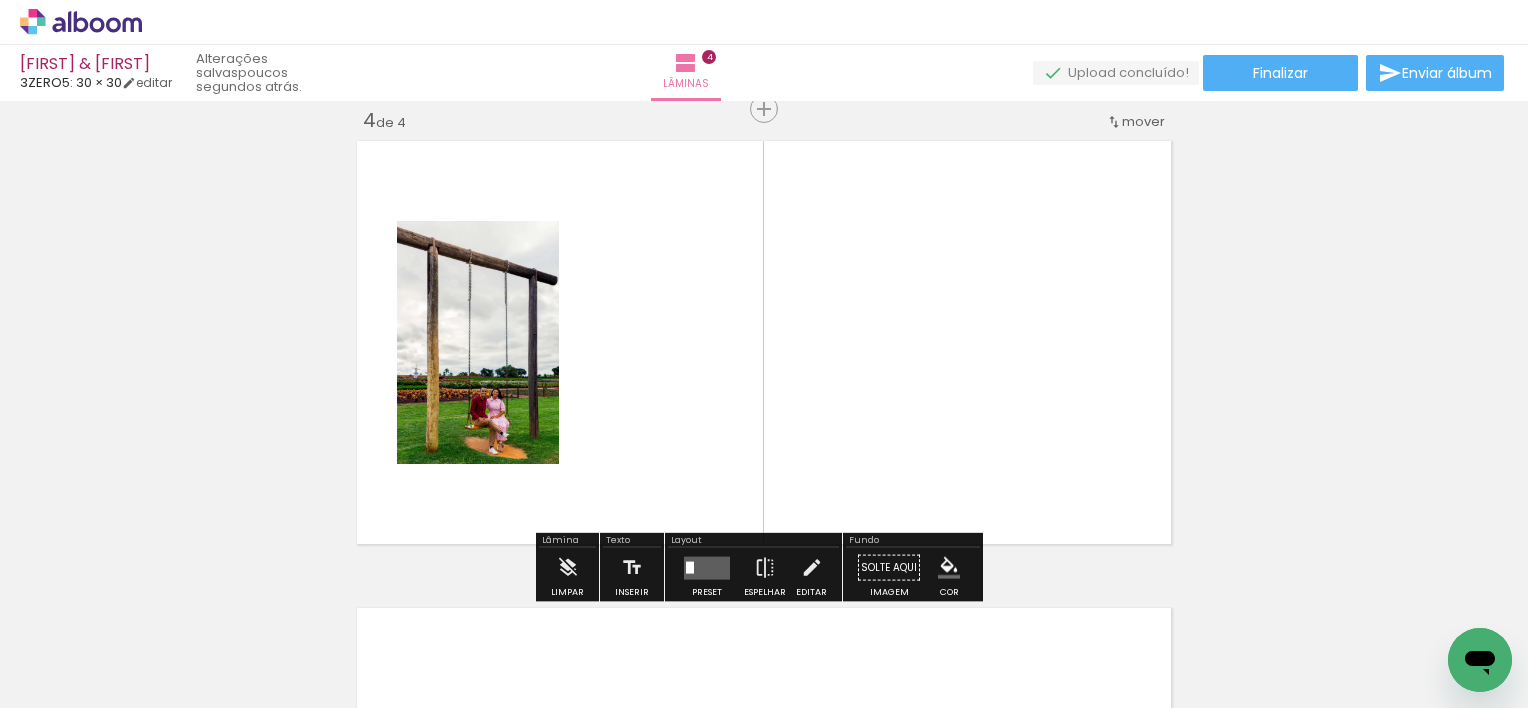click at bounding box center [707, 567] 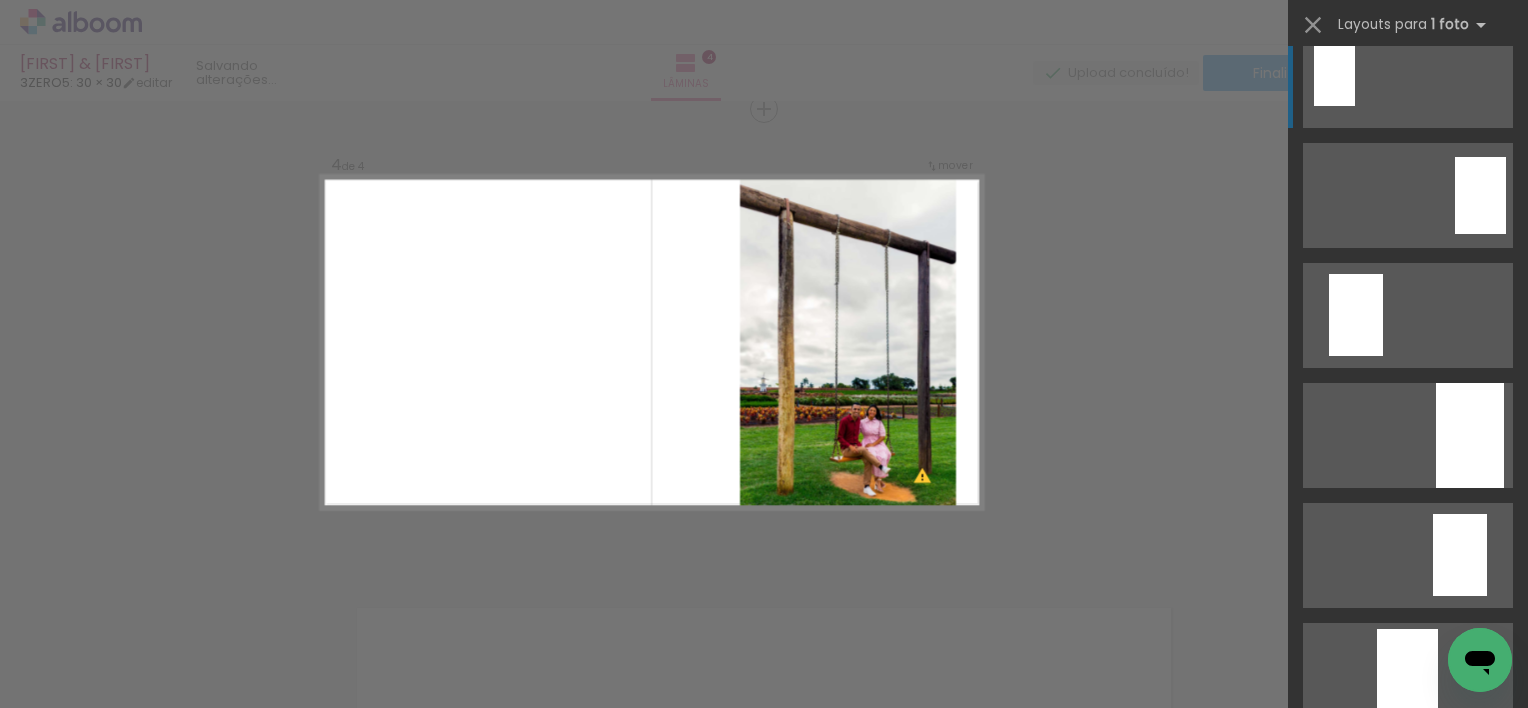 scroll, scrollTop: 0, scrollLeft: 0, axis: both 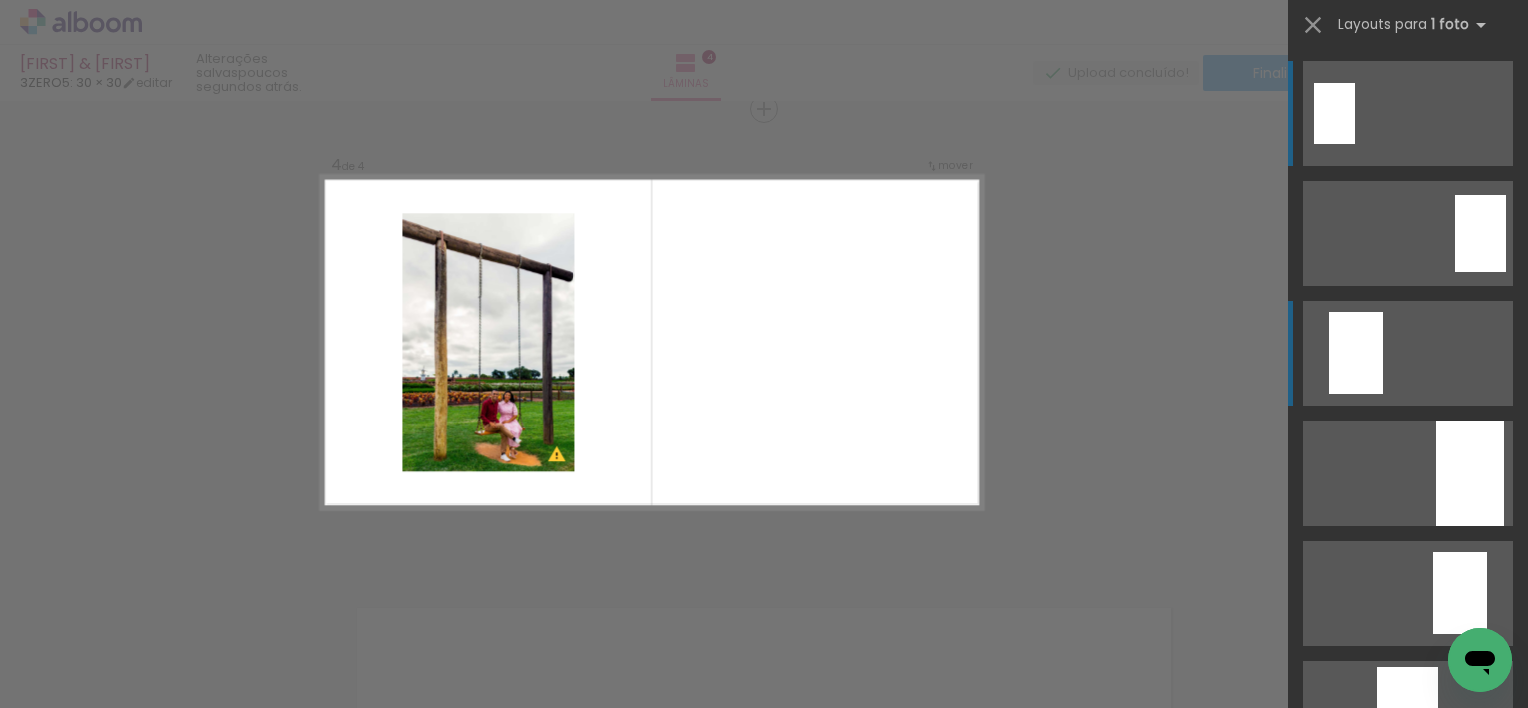 click at bounding box center [1334, 113] 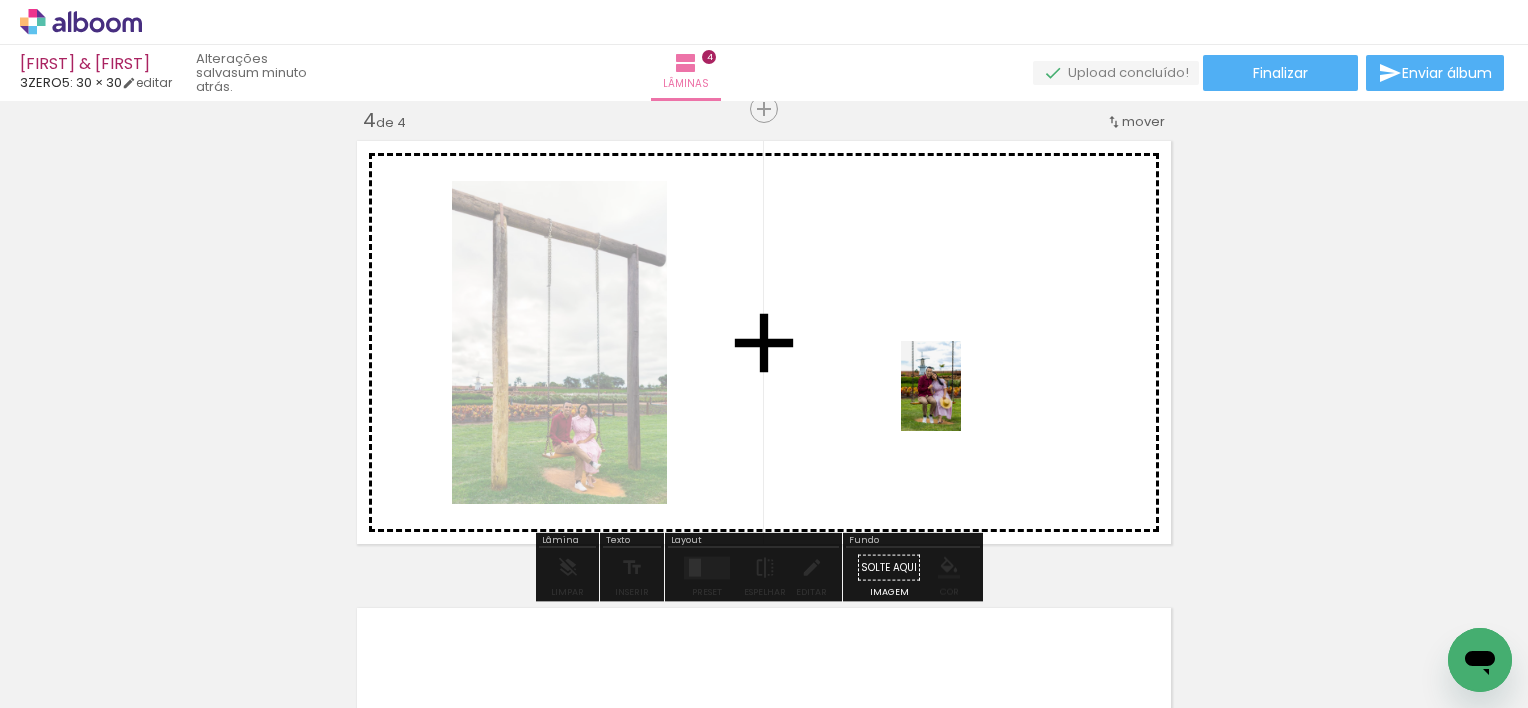drag, startPoint x: 772, startPoint y: 653, endPoint x: 961, endPoint y: 401, distance: 315 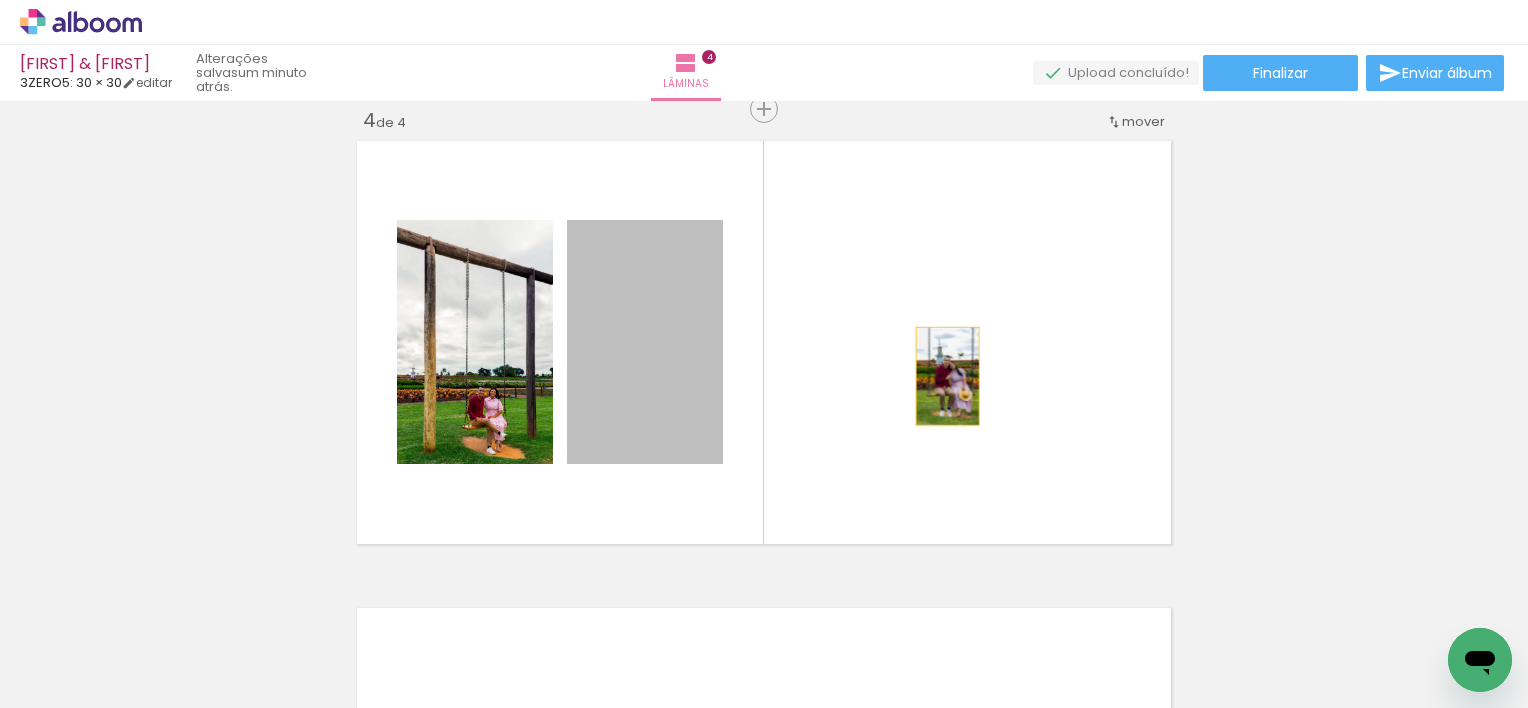 drag, startPoint x: 636, startPoint y: 371, endPoint x: 940, endPoint y: 376, distance: 304.0411 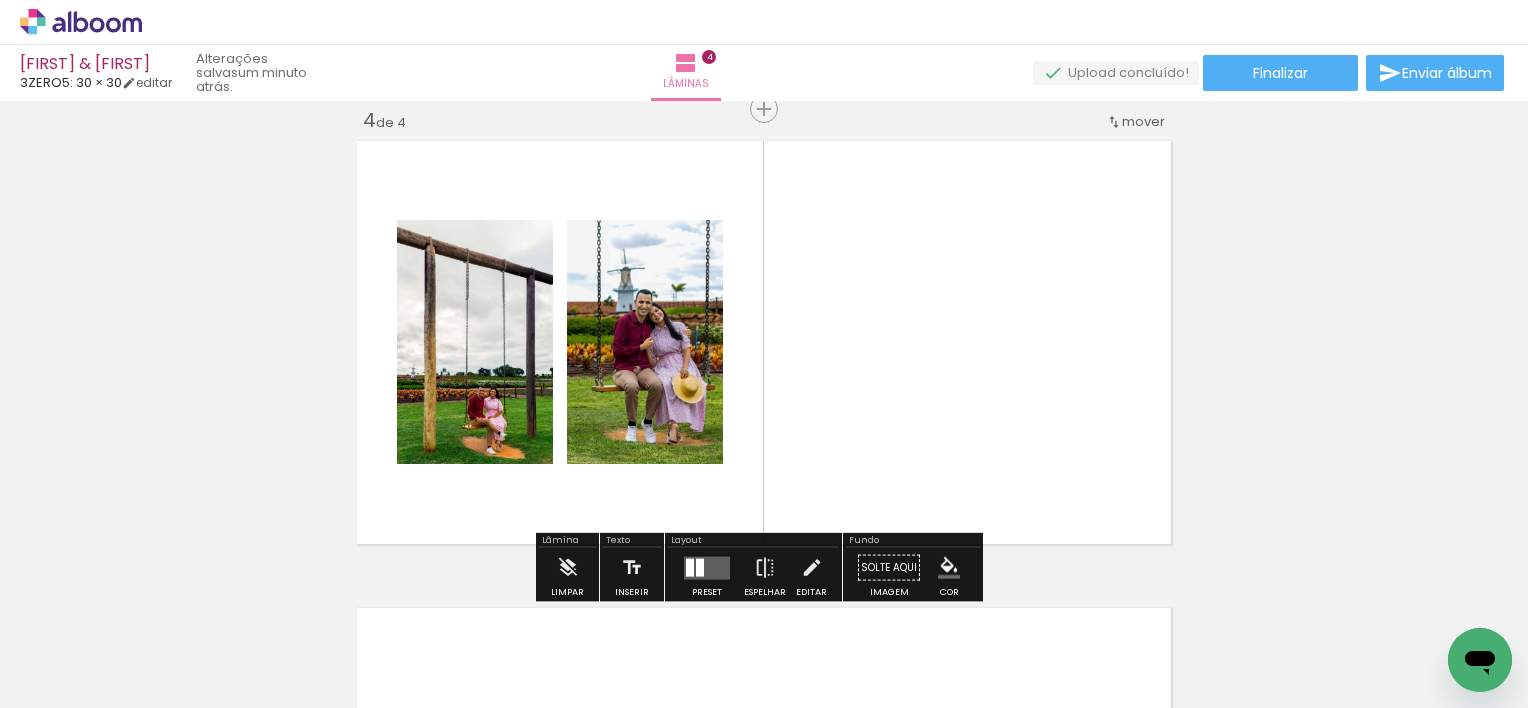 drag, startPoint x: 706, startPoint y: 566, endPoint x: 732, endPoint y: 556, distance: 27.856777 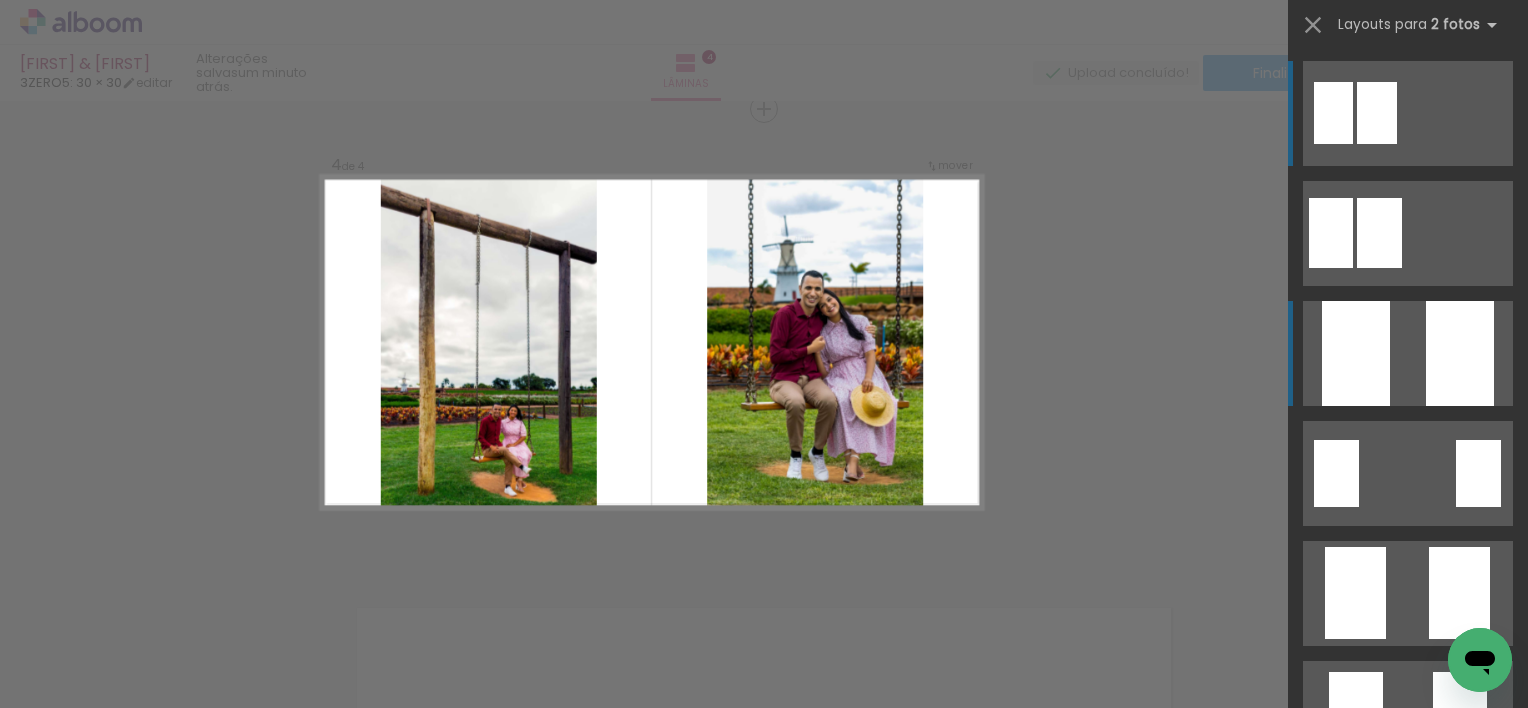 click at bounding box center (1408, 113) 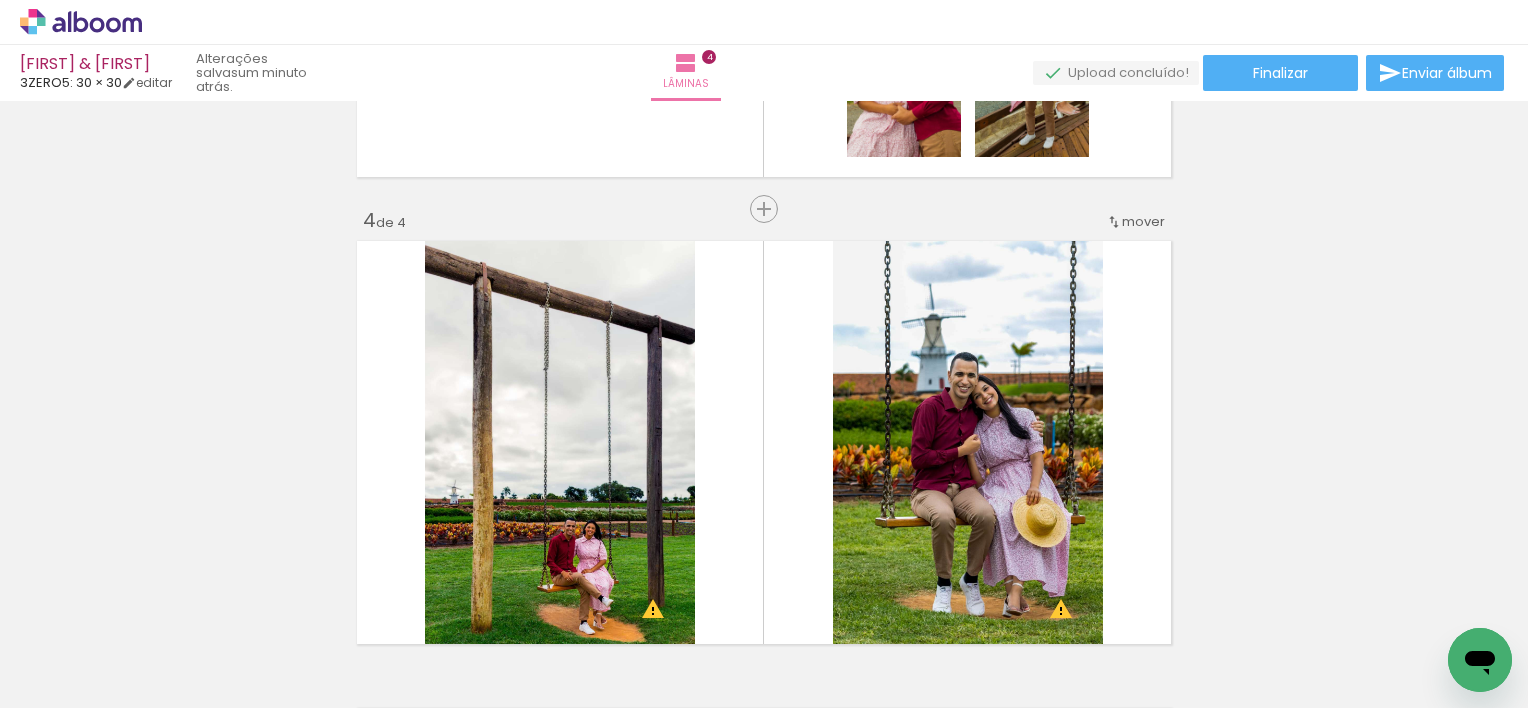 scroll, scrollTop: 1426, scrollLeft: 0, axis: vertical 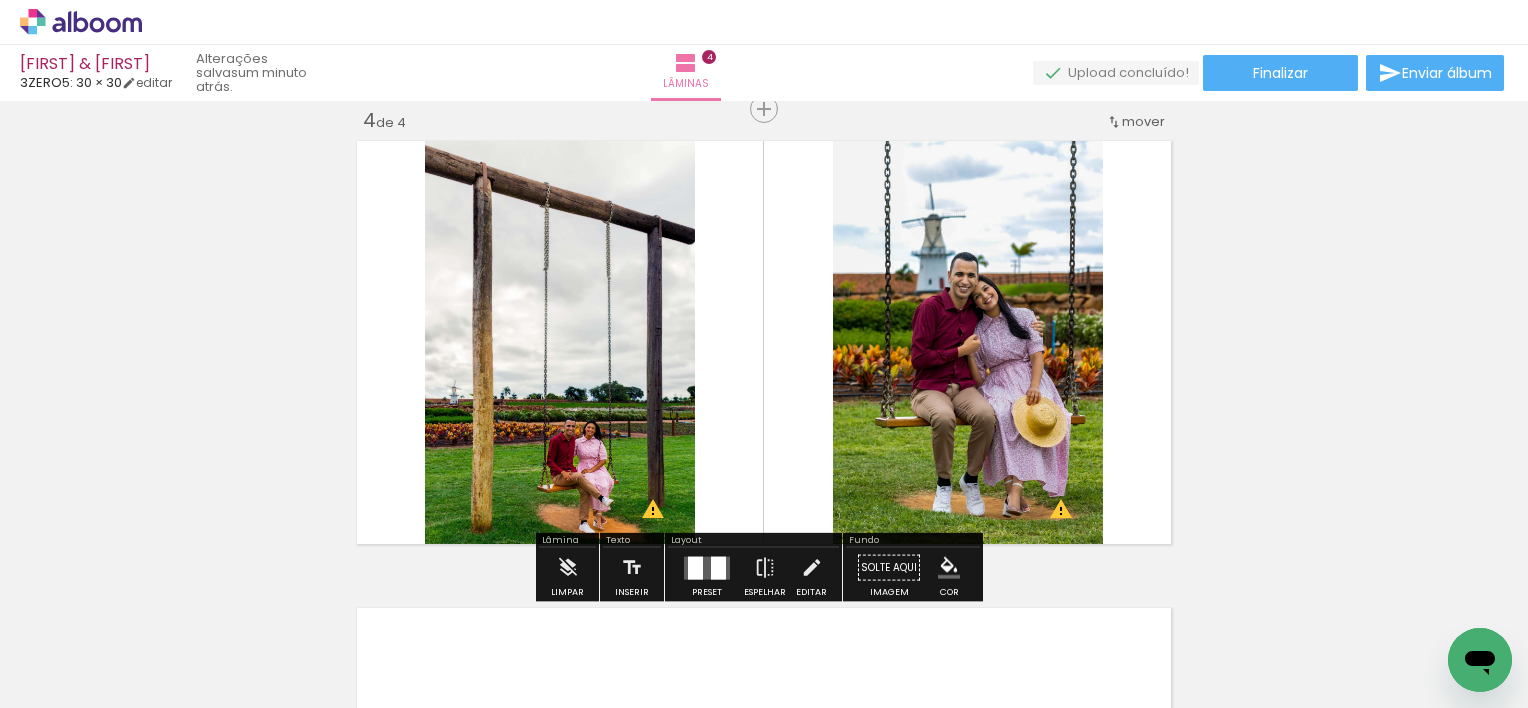 click on "P&B" at bounding box center [0, 0] 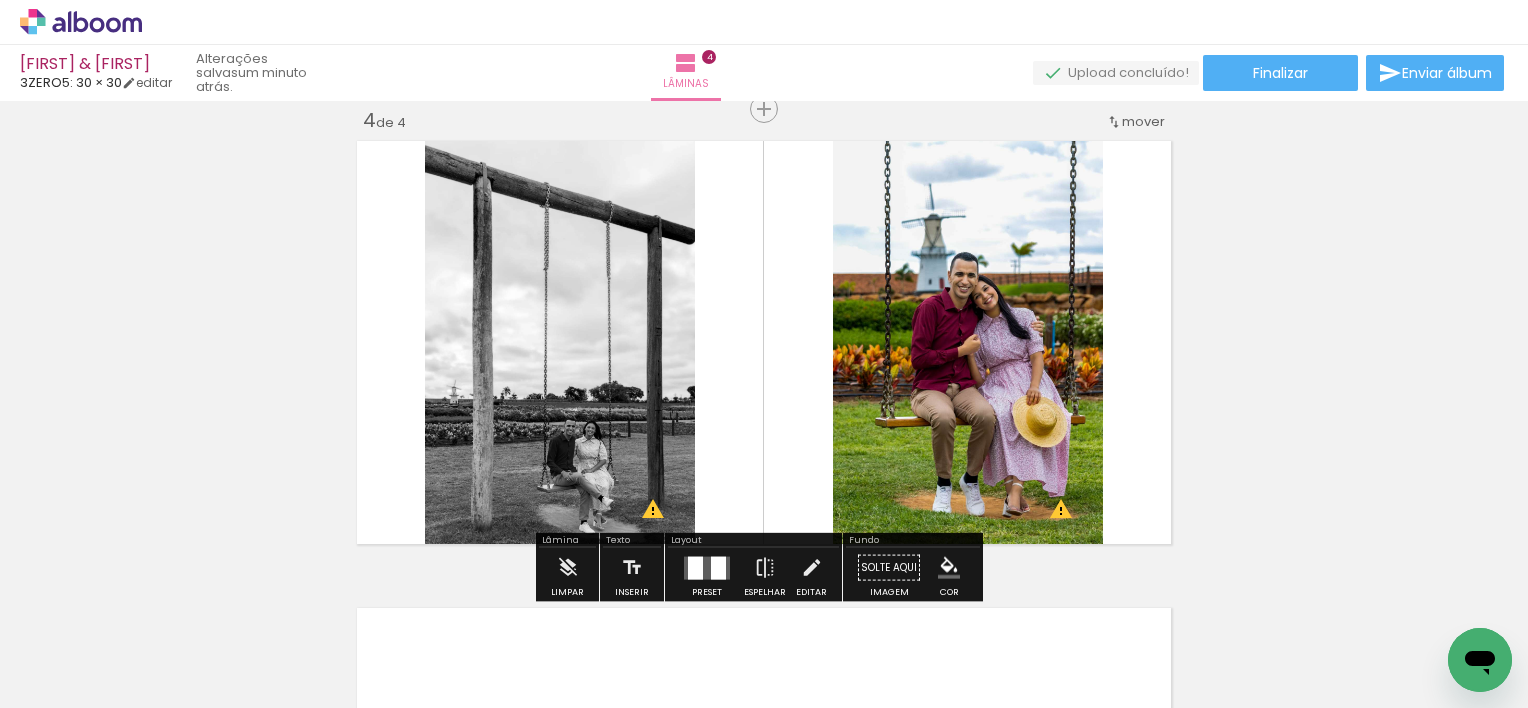click on "P&B" at bounding box center (0, 0) 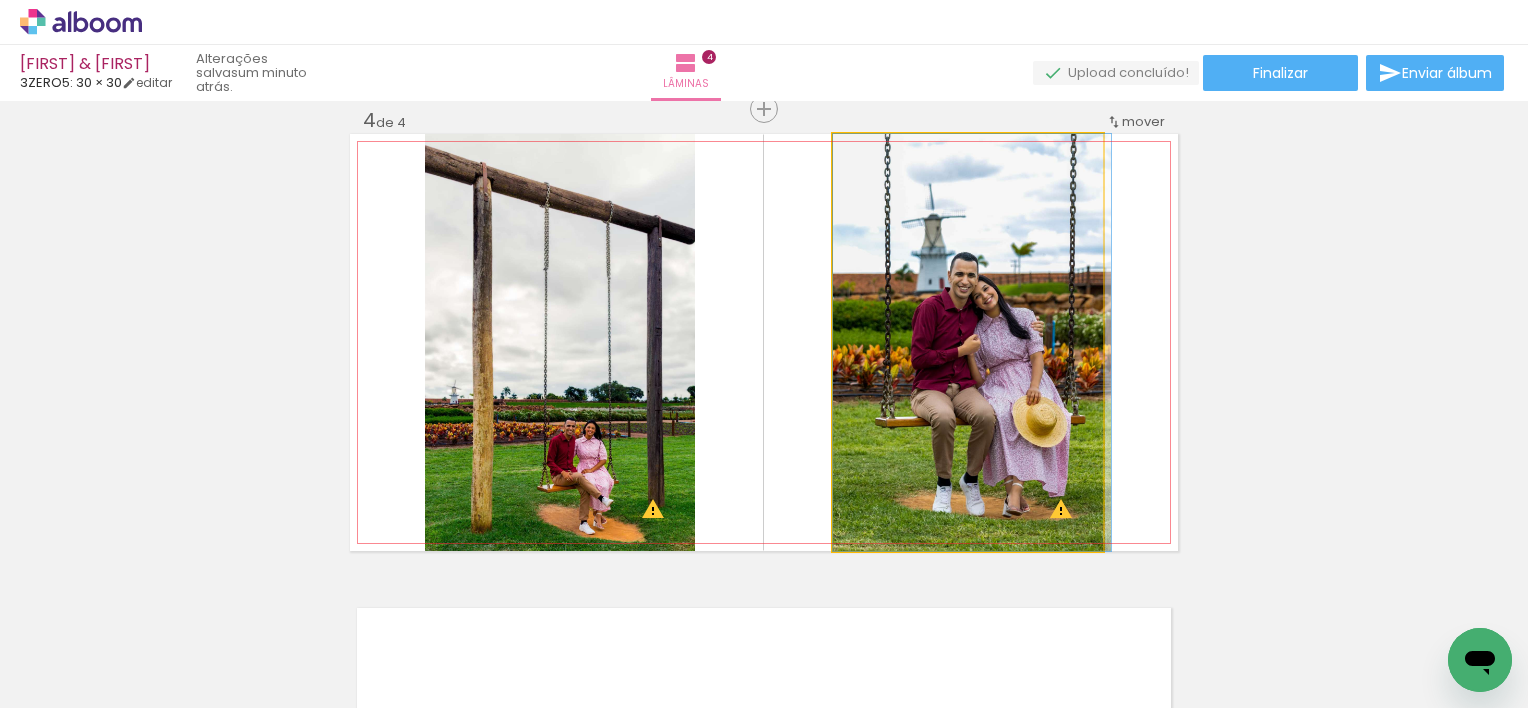 click 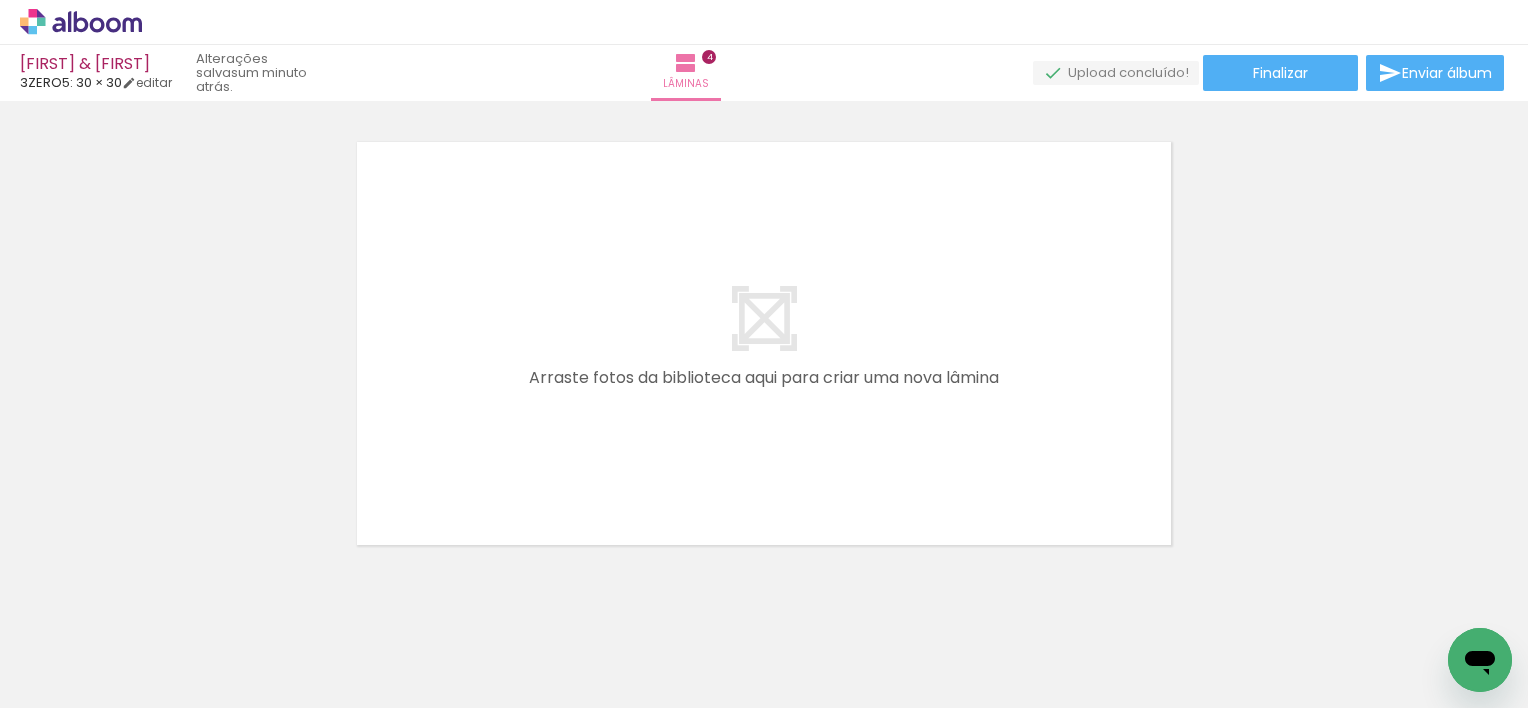 scroll, scrollTop: 1931, scrollLeft: 0, axis: vertical 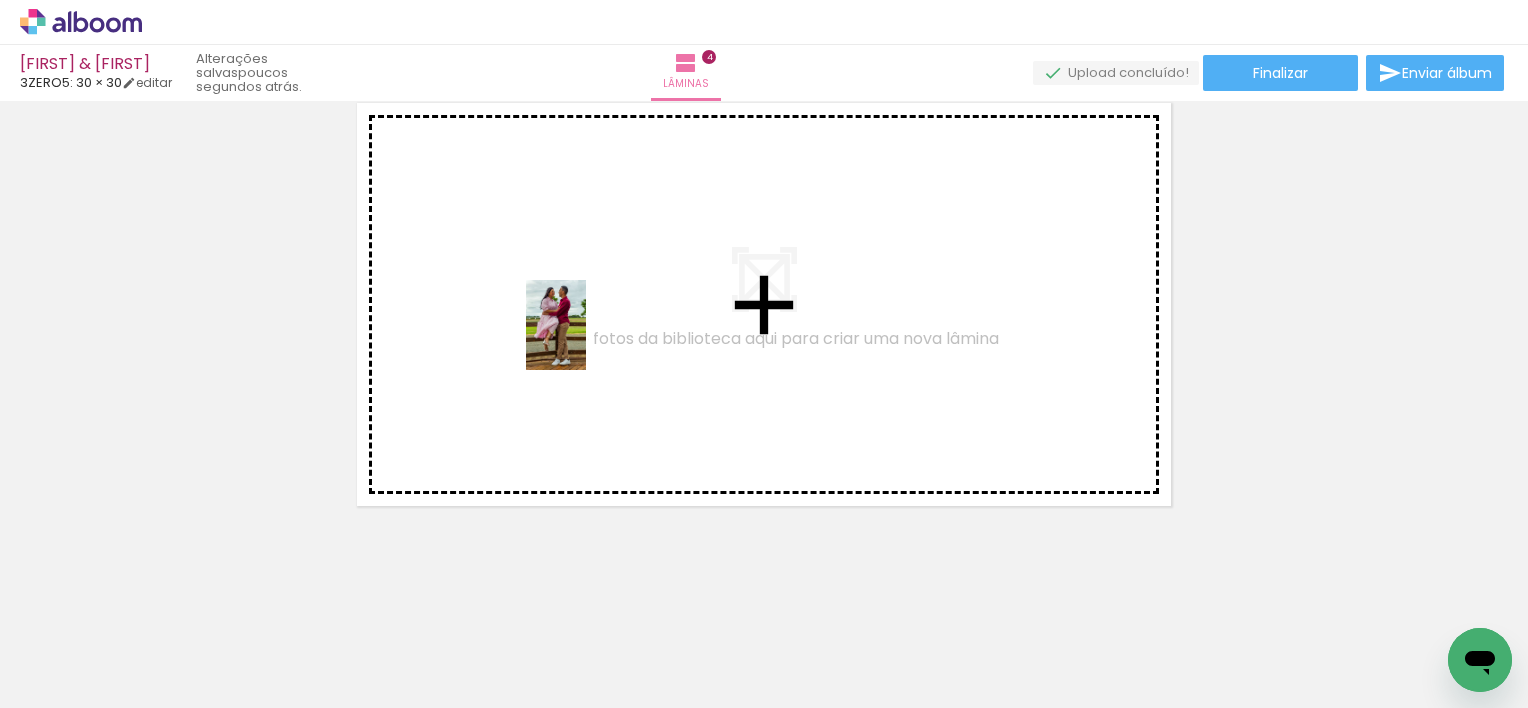 drag, startPoint x: 610, startPoint y: 651, endPoint x: 586, endPoint y: 340, distance: 311.92468 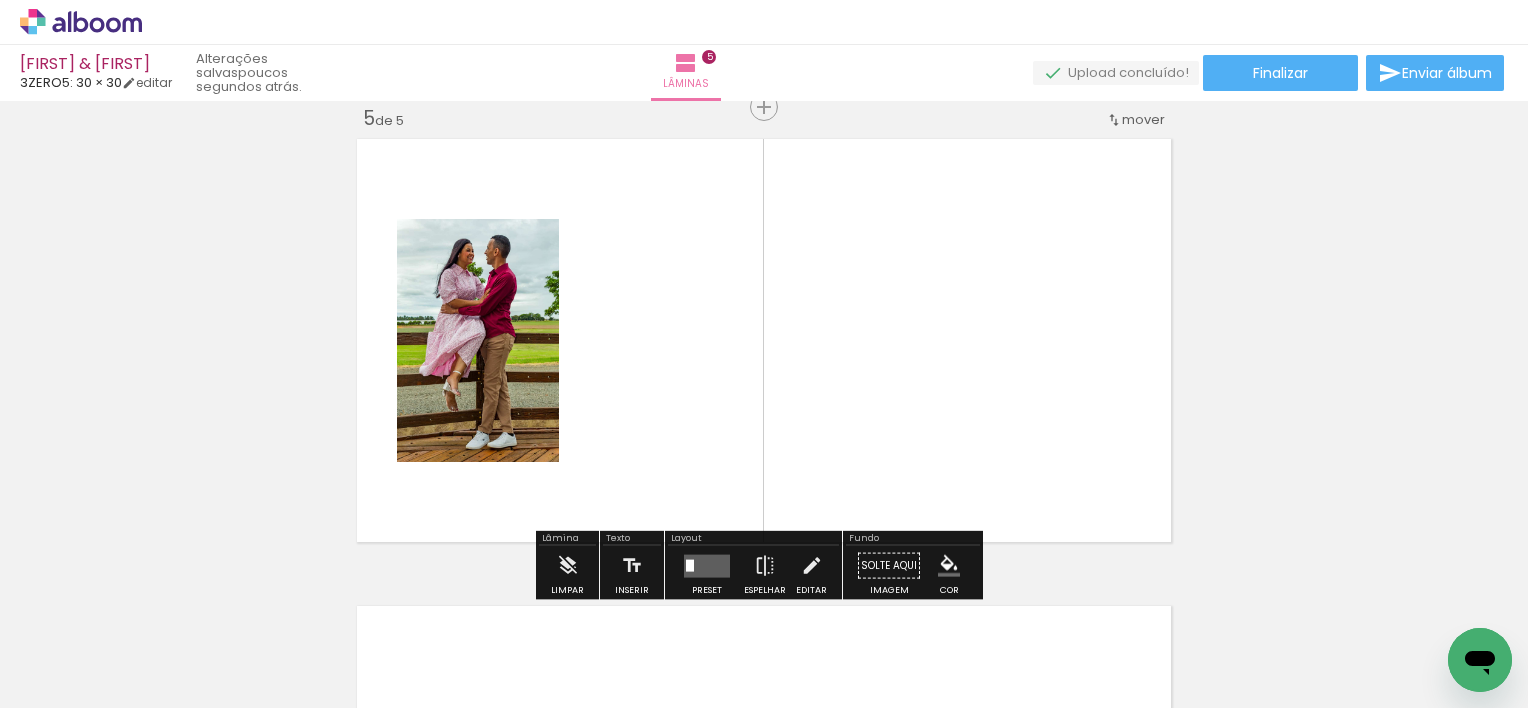 scroll, scrollTop: 1893, scrollLeft: 0, axis: vertical 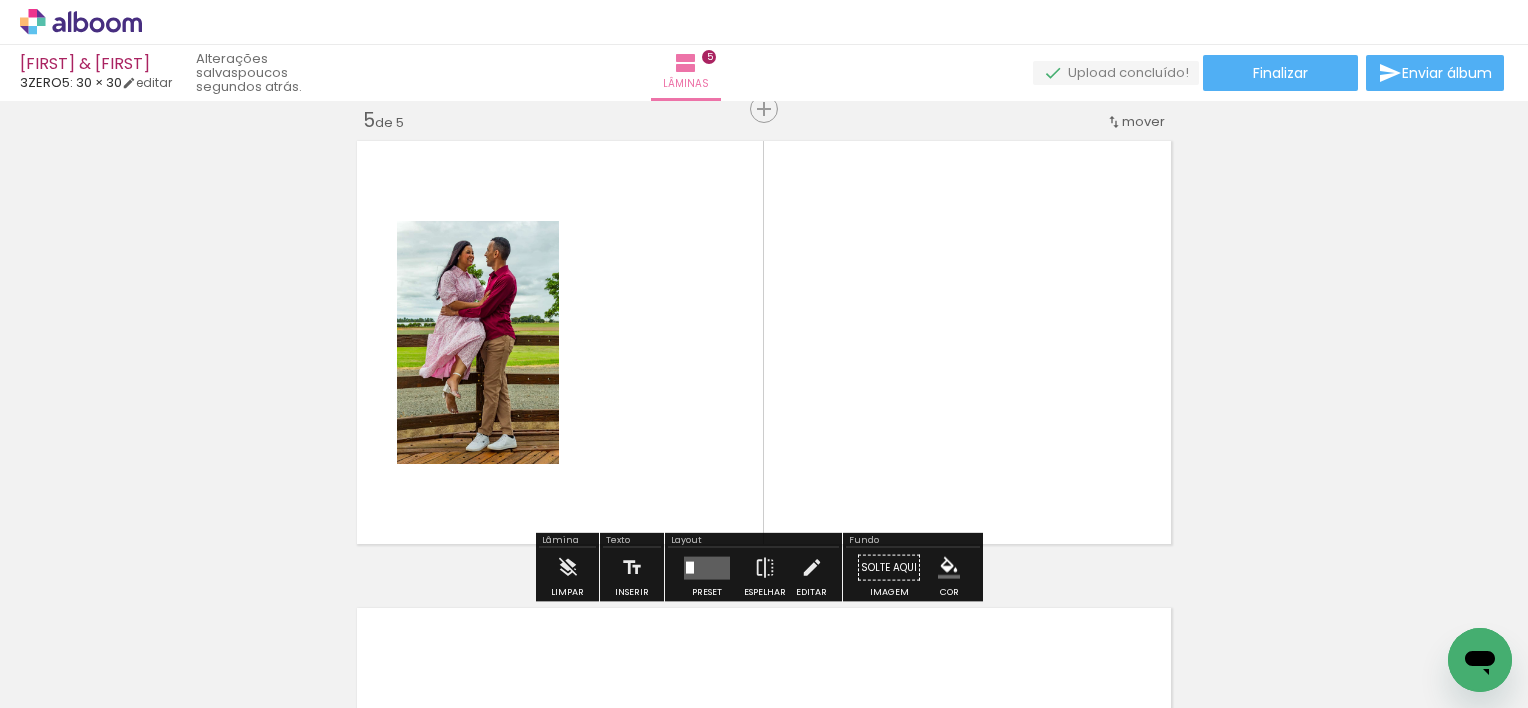click on "Inserir lâmina 1  de 5  Inserir lâmina 2  de 5  Inserir lâmina 3  de 5  Inserir lâmina 4  de 5  Inserir lâmina 5  de 5 O Designbox precisará aumentar a sua imagem em 344% para exportar para impressão. O Designbox precisará aumentar a sua imagem em 226% para exportar para impressão. O Designbox precisará aumentar a sua imagem em 176% para exportar para impressão. O Designbox precisará aumentar a sua imagem em 176% para exportar para impressão." at bounding box center [764, -384] 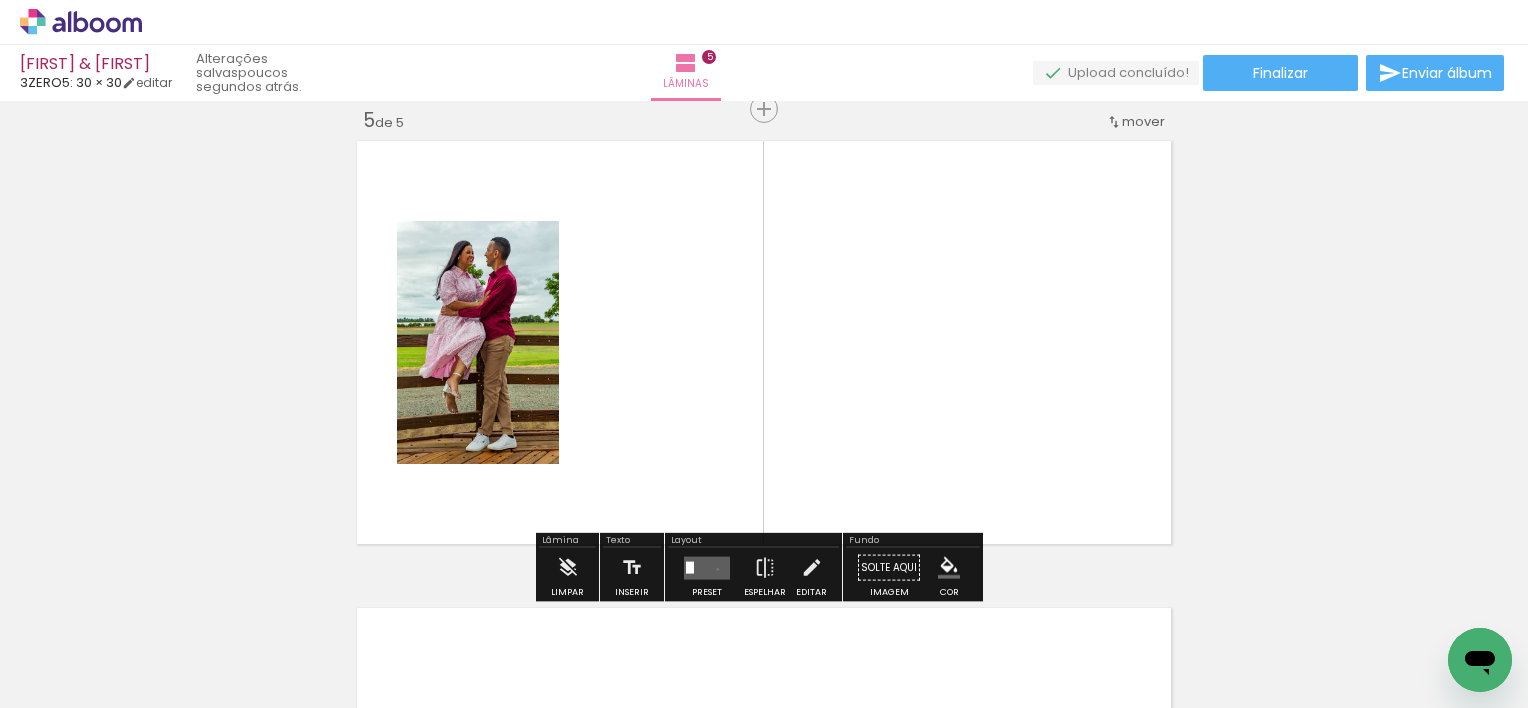 click at bounding box center [707, 567] 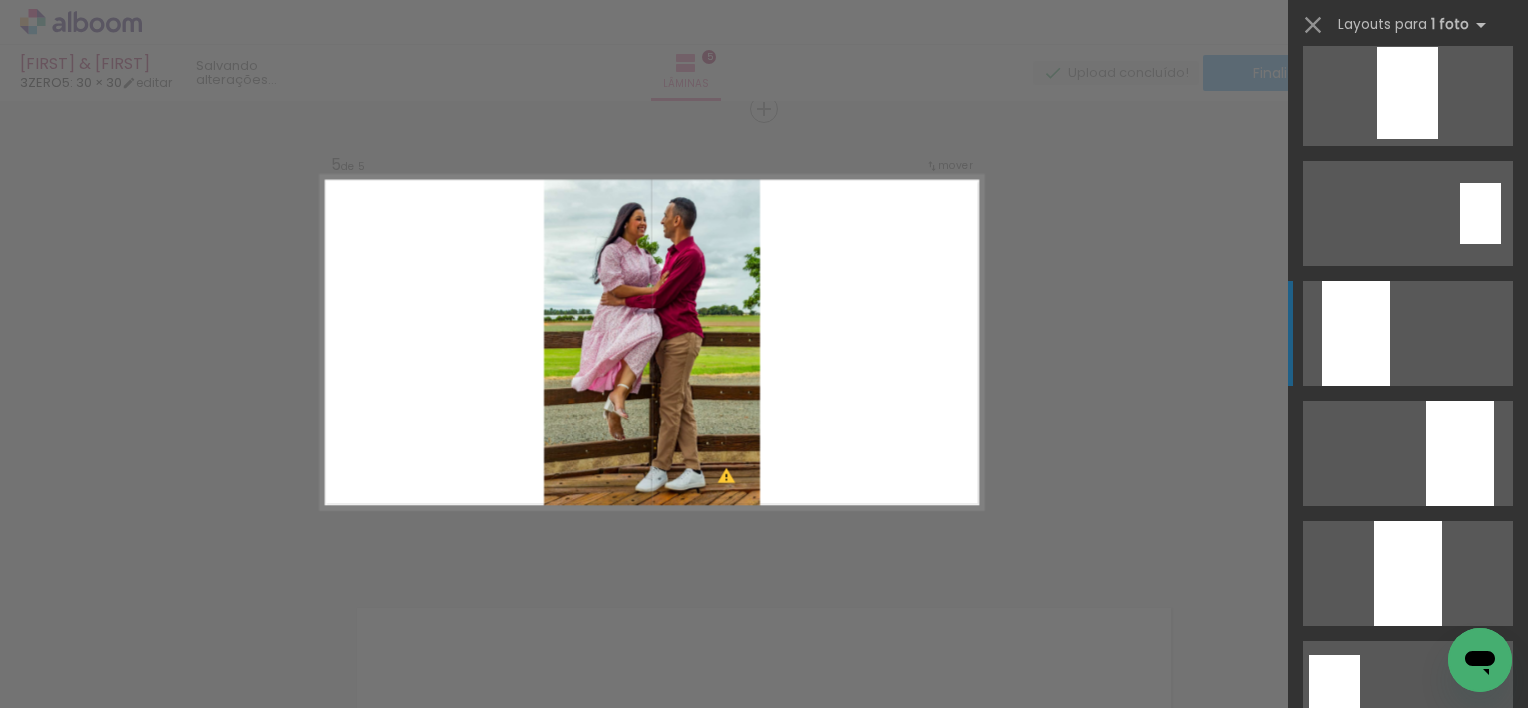 scroll, scrollTop: 700, scrollLeft: 0, axis: vertical 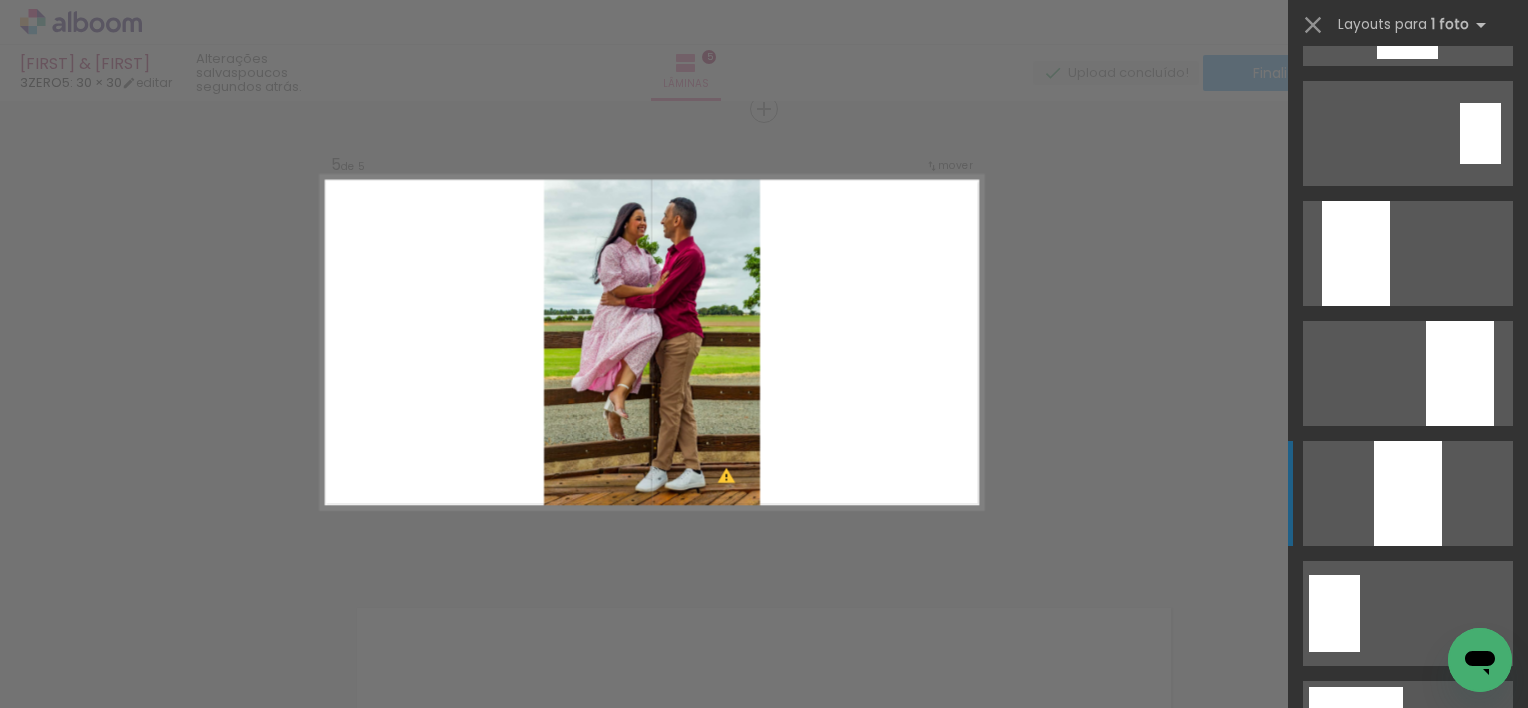click at bounding box center (1408, 493) 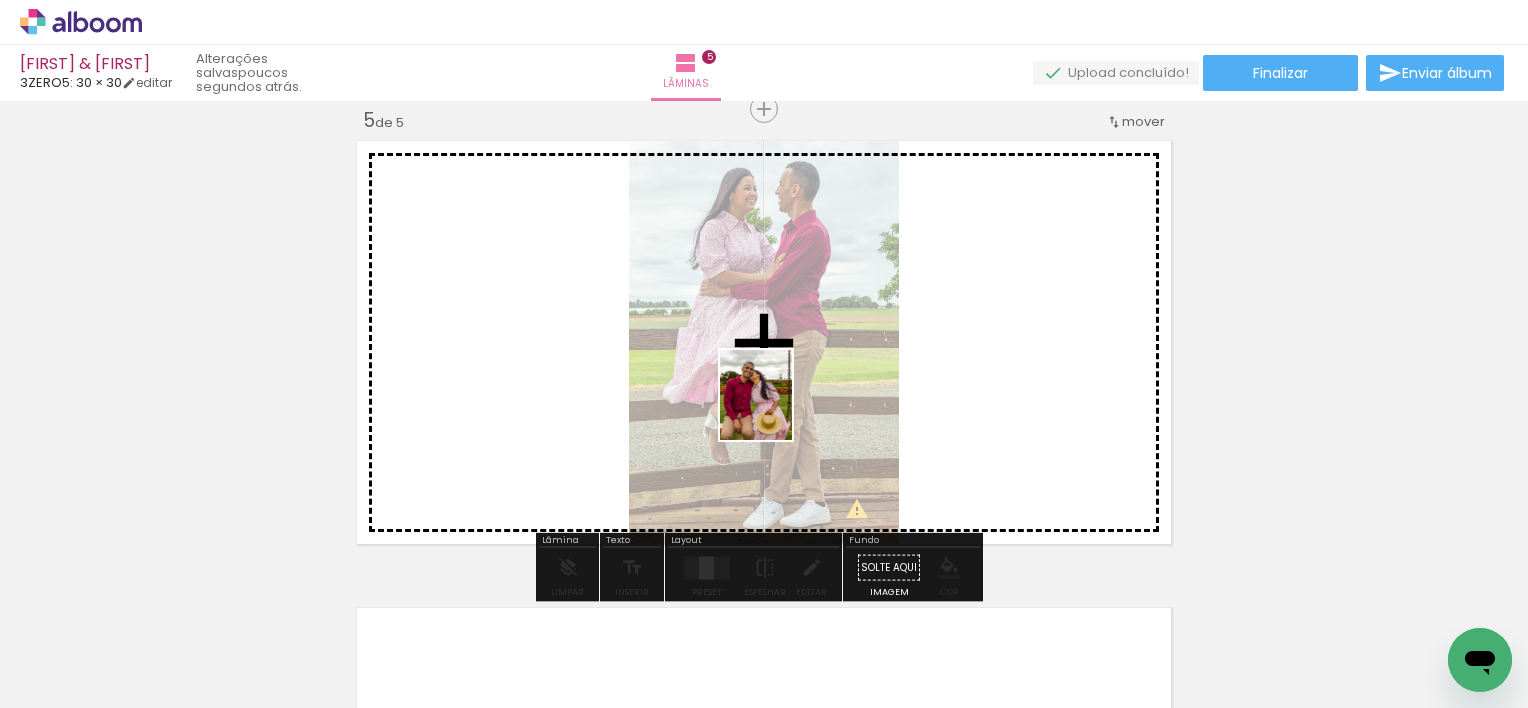 drag, startPoint x: 1073, startPoint y: 660, endPoint x: 780, endPoint y: 410, distance: 385.161 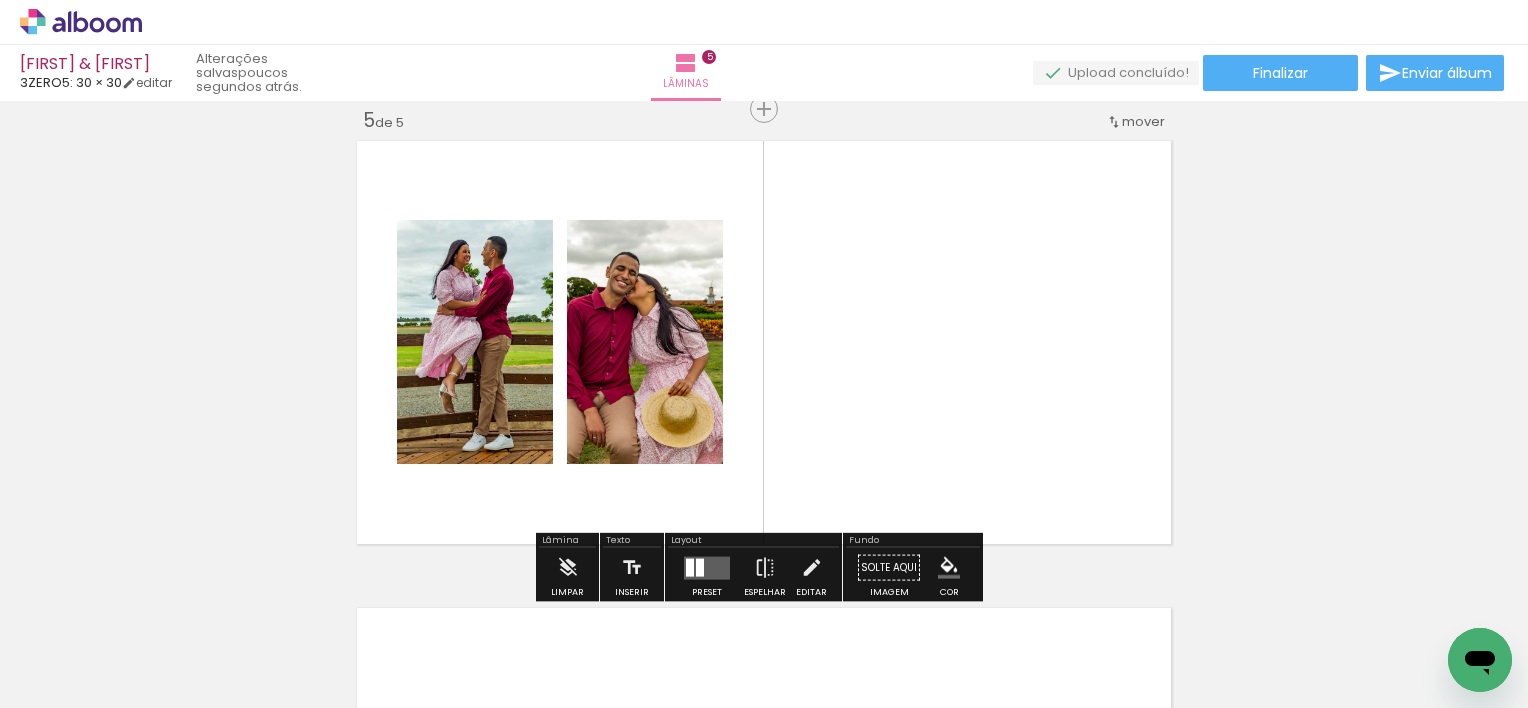 click on "Inserir lâmina 1  de 5  Inserir lâmina 2  de 5  Inserir lâmina 3  de 5  Inserir lâmina 4  de 5  Inserir lâmina 5  de 5 O Designbox precisará aumentar a sua imagem em 344% para exportar para impressão. O Designbox precisará aumentar a sua imagem em 226% para exportar para impressão. O Designbox precisará aumentar a sua imagem em 176% para exportar para impressão. O Designbox precisará aumentar a sua imagem em 176% para exportar para impressão." at bounding box center [764, -384] 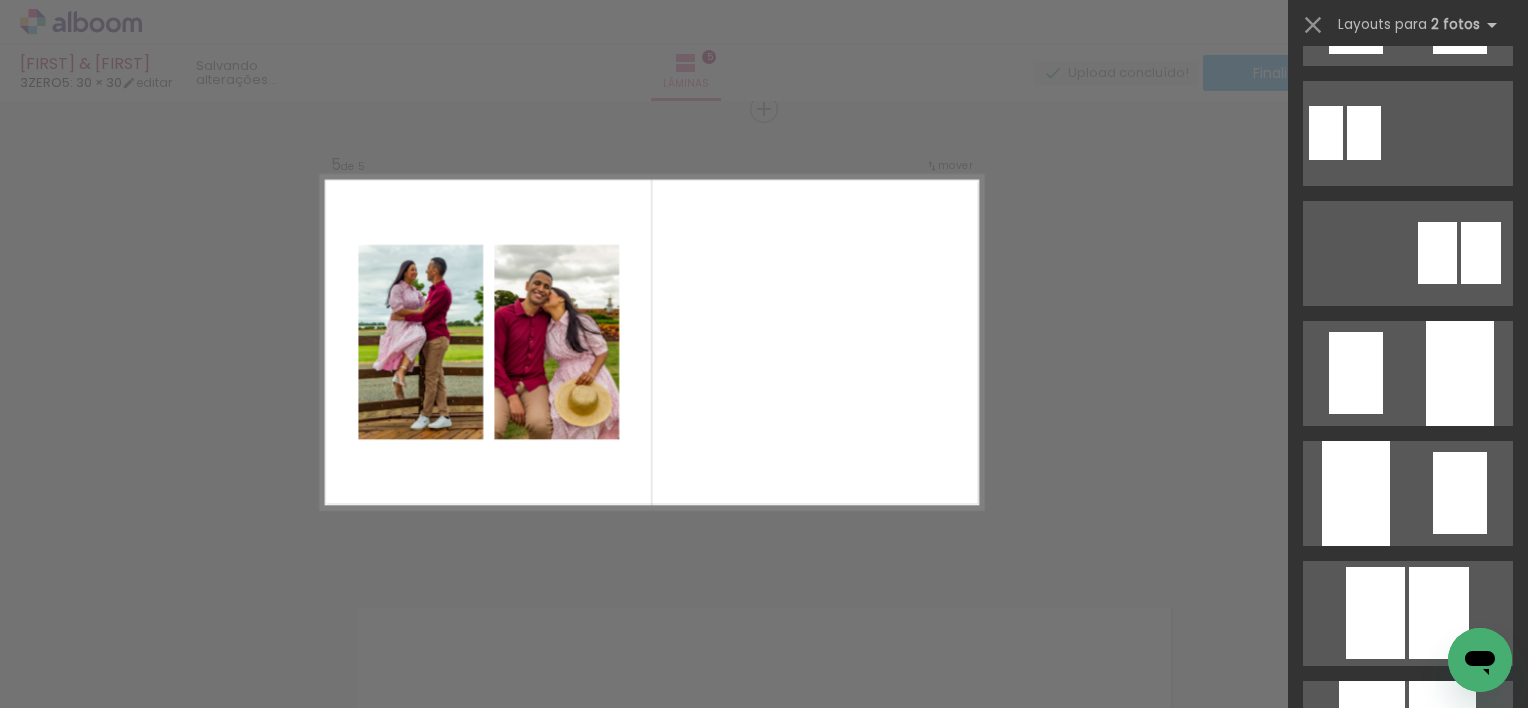 scroll, scrollTop: 0, scrollLeft: 0, axis: both 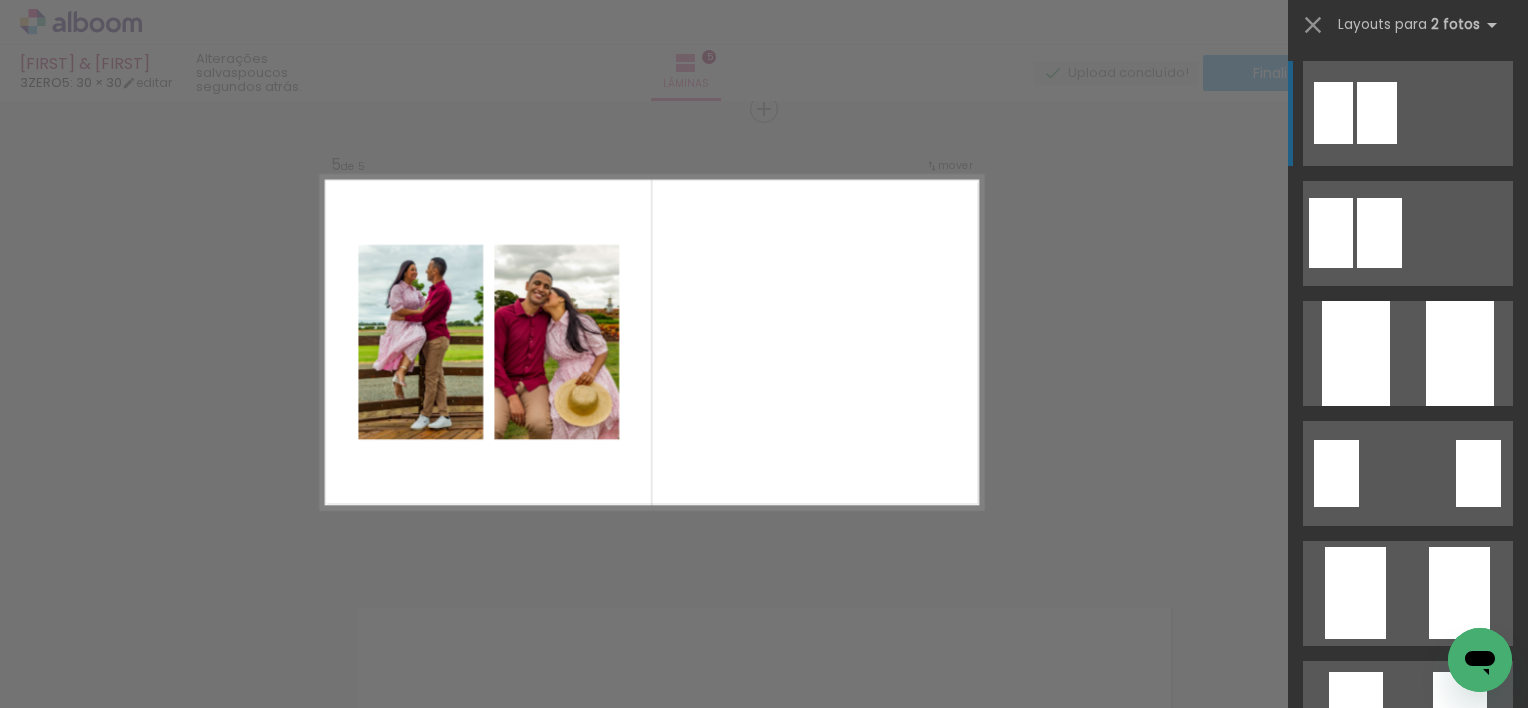 click on "Confirmar Cancelar" at bounding box center (764, -367) 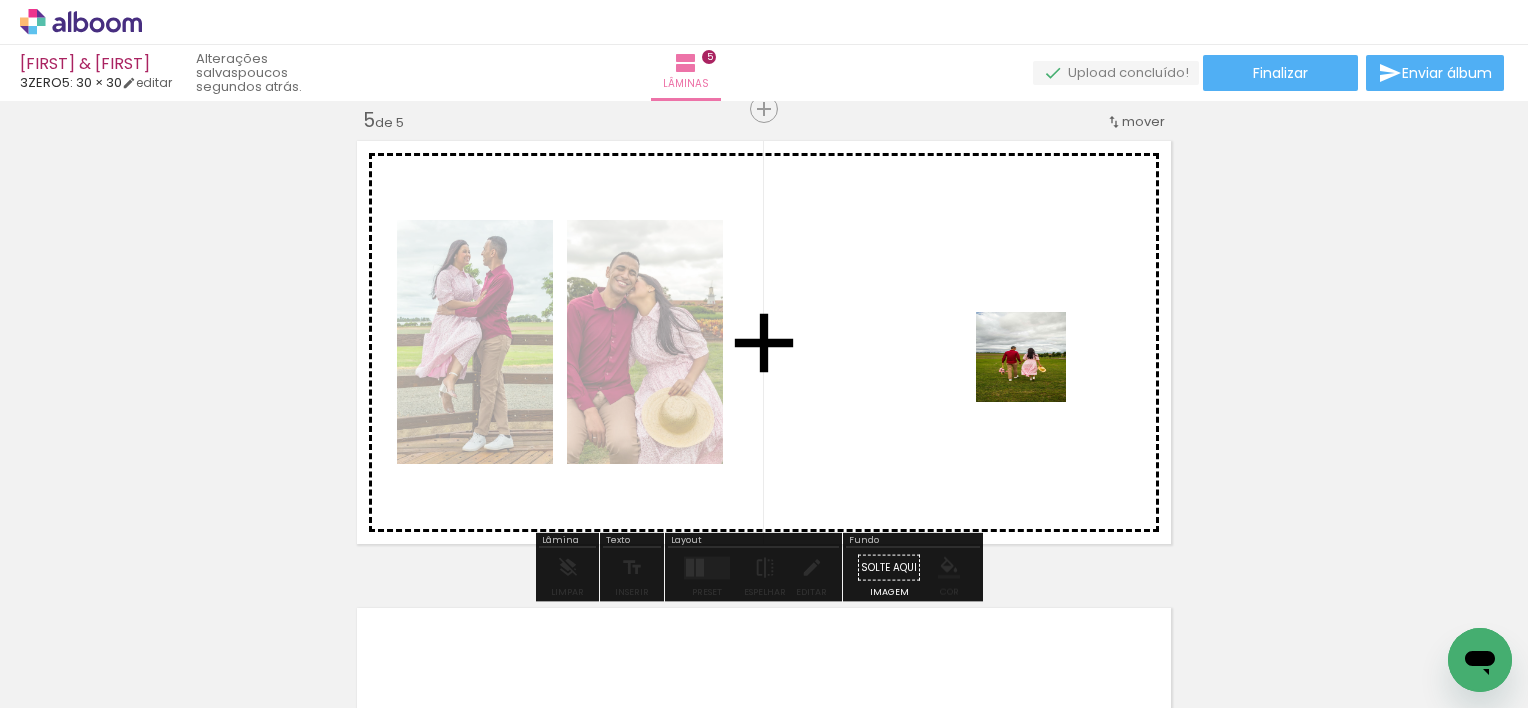 drag, startPoint x: 1188, startPoint y: 658, endPoint x: 1036, endPoint y: 372, distance: 323.8827 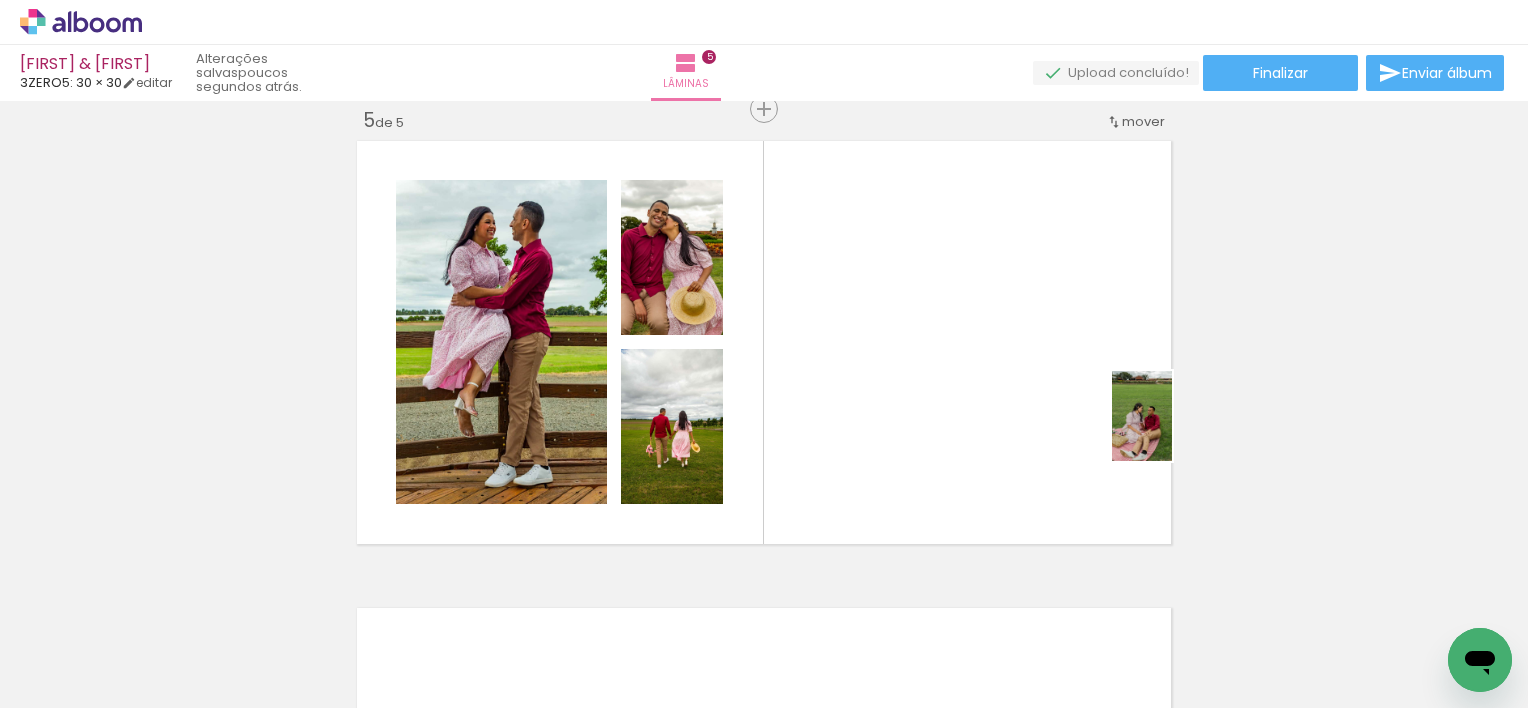drag, startPoint x: 1415, startPoint y: 652, endPoint x: 1076, endPoint y: 379, distance: 435.25854 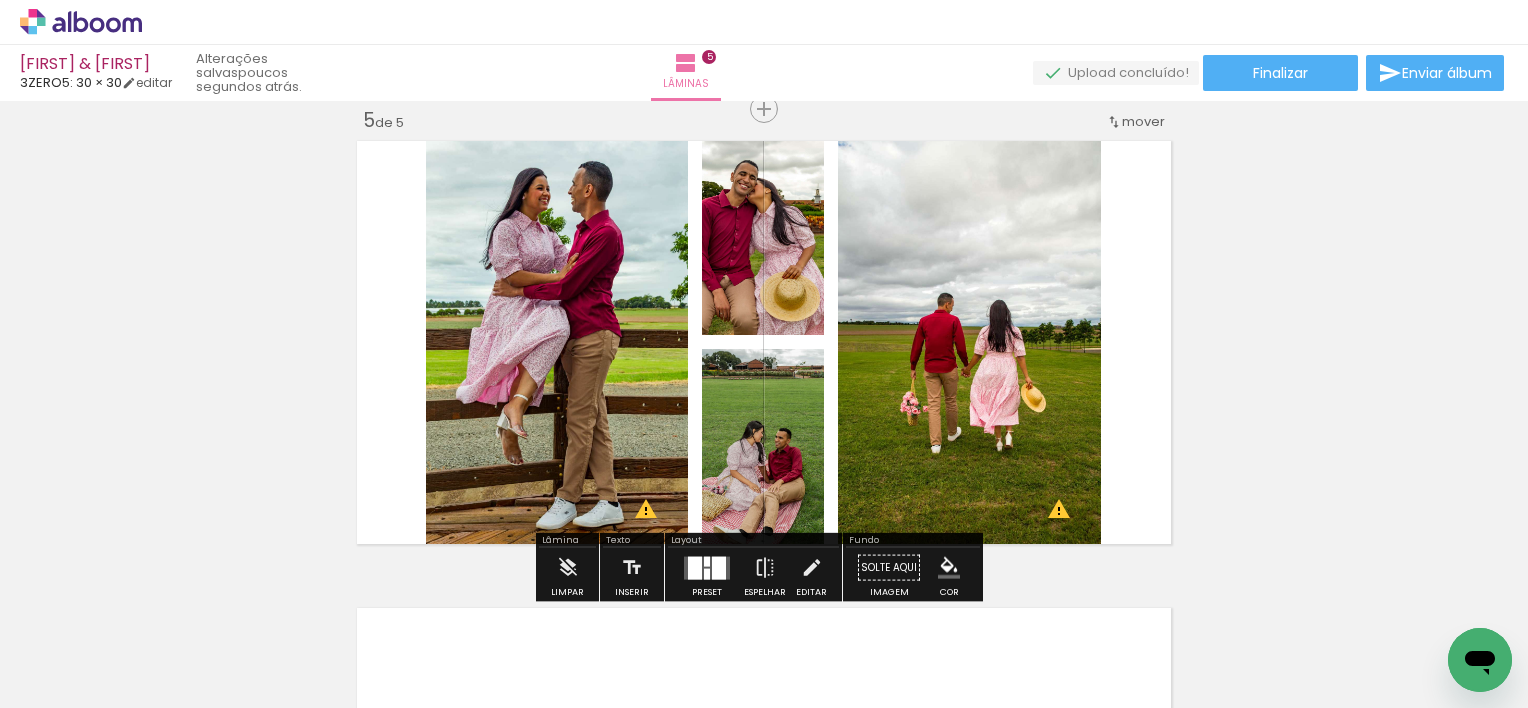 click at bounding box center (719, 567) 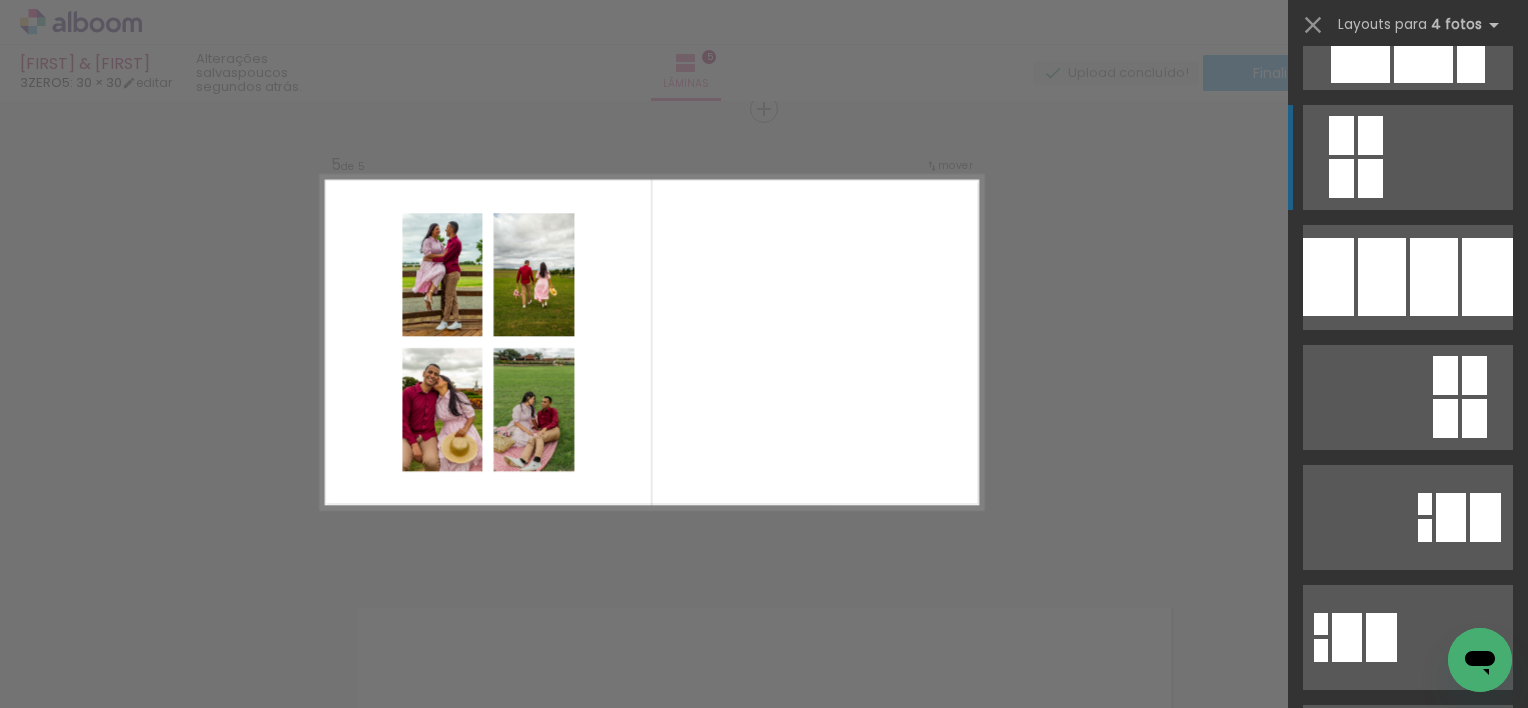 scroll, scrollTop: 200, scrollLeft: 0, axis: vertical 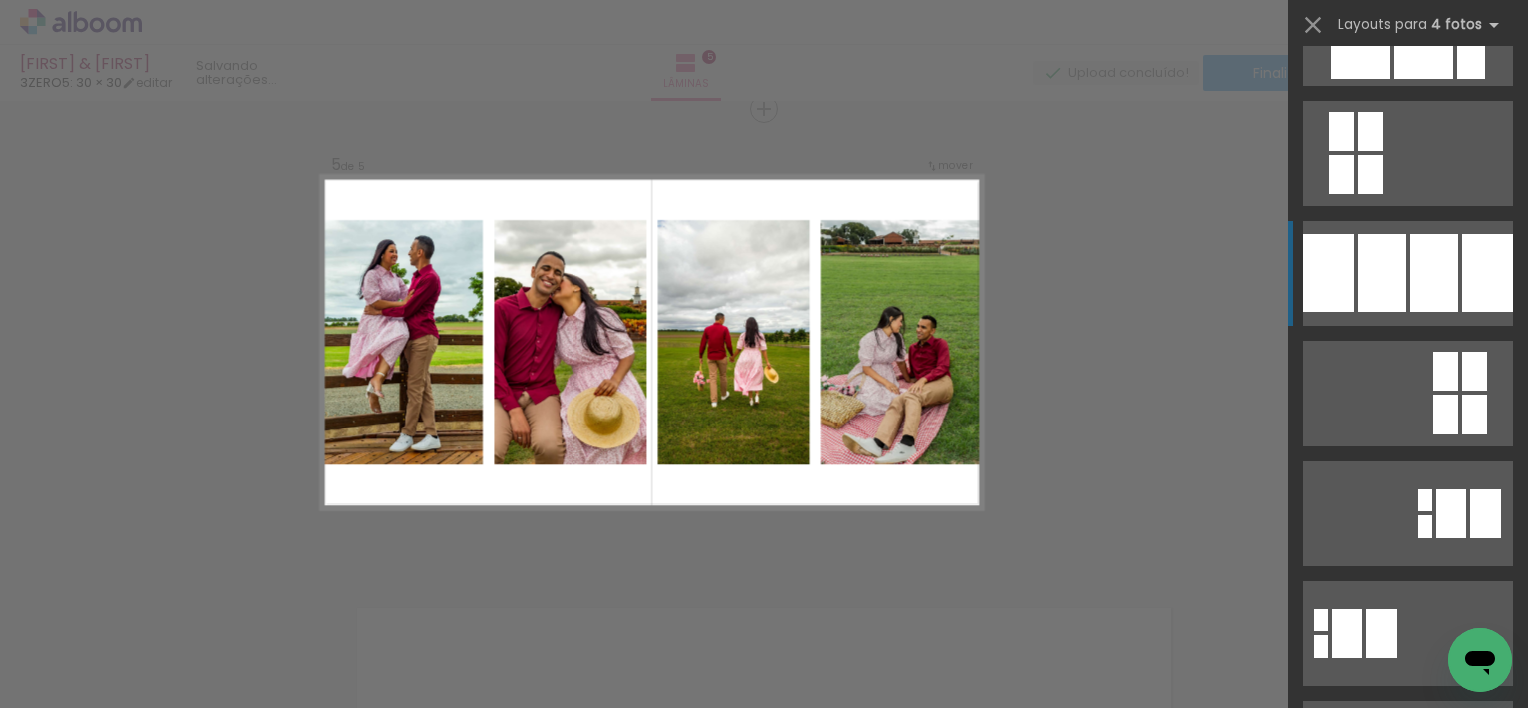 click at bounding box center (1471, 9) 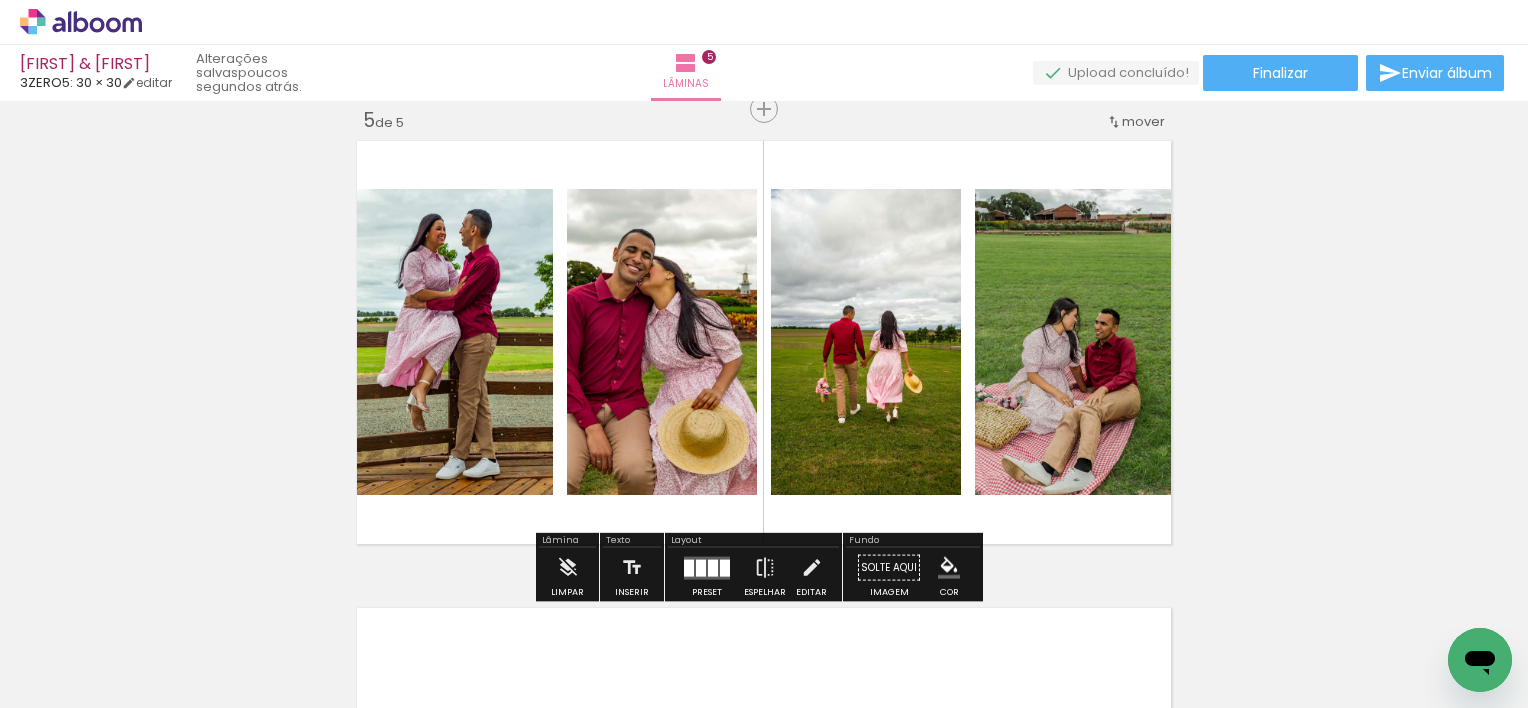 click at bounding box center [713, 567] 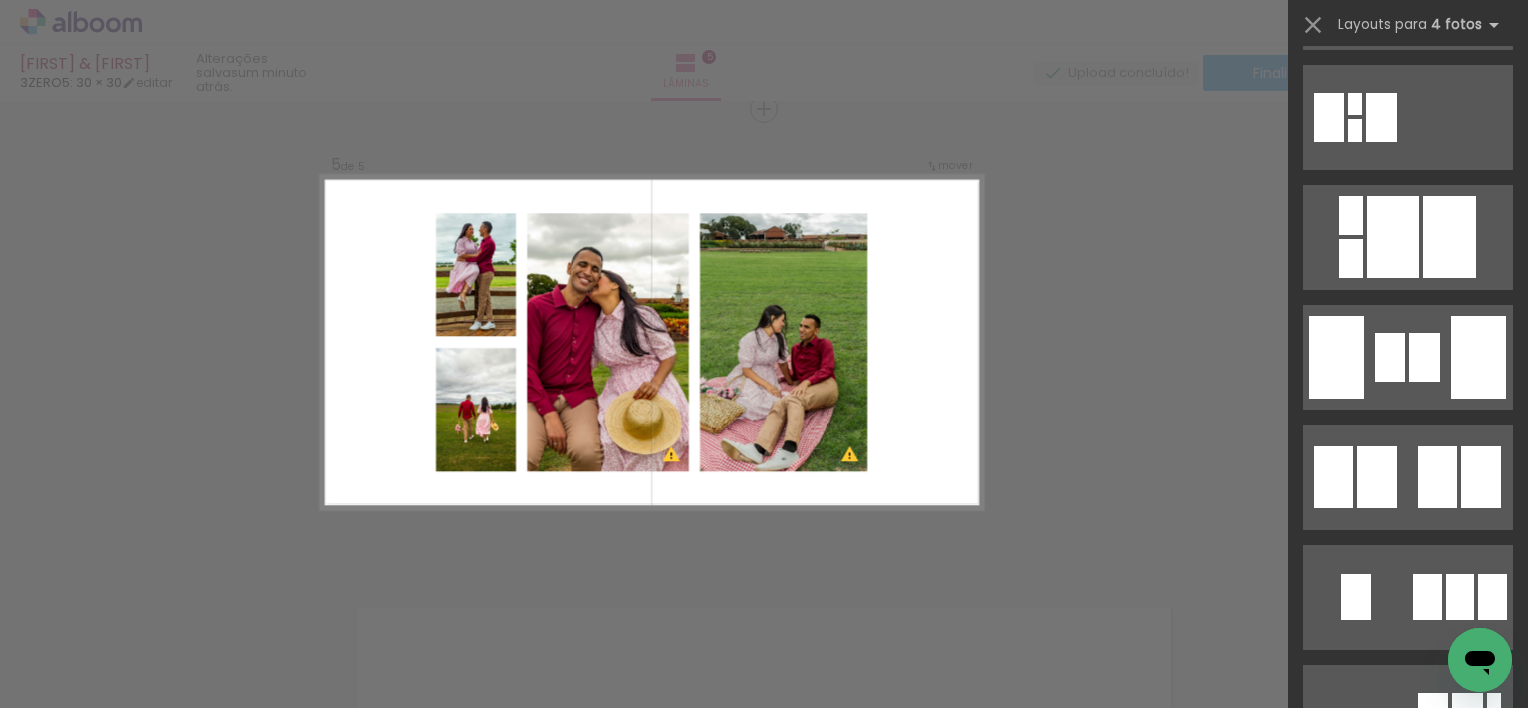 scroll, scrollTop: 3760, scrollLeft: 0, axis: vertical 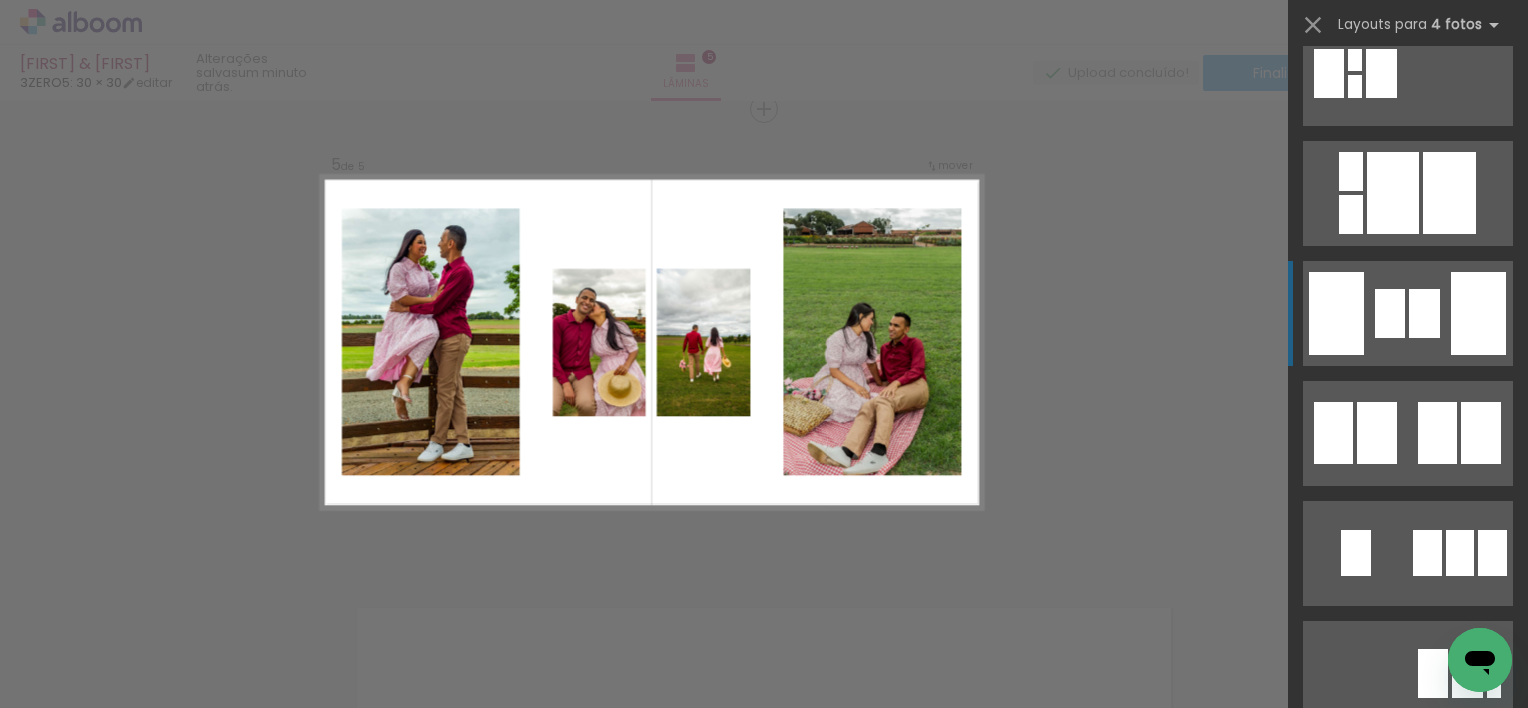 click at bounding box center (1391, 817) 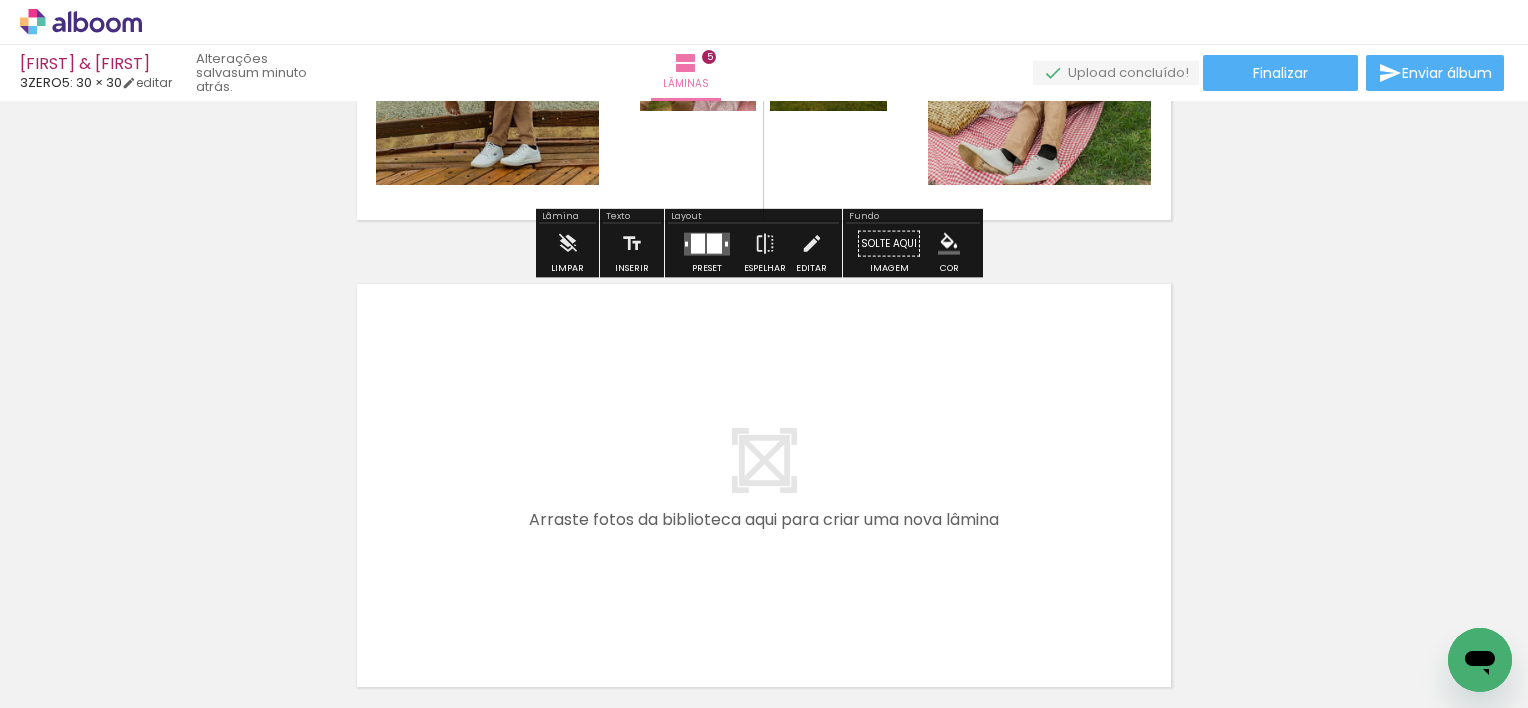 scroll, scrollTop: 2393, scrollLeft: 0, axis: vertical 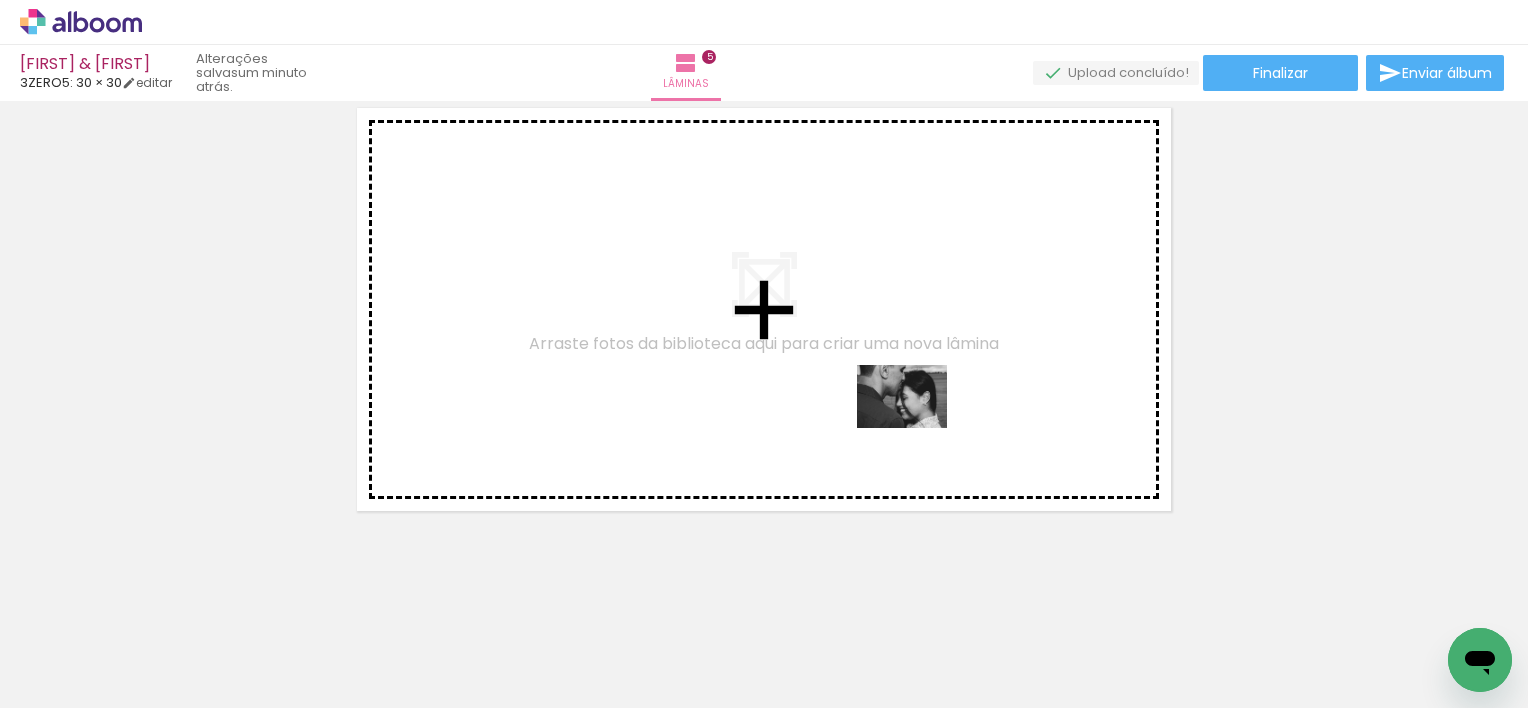 drag, startPoint x: 1305, startPoint y: 636, endPoint x: 1063, endPoint y: 412, distance: 329.75748 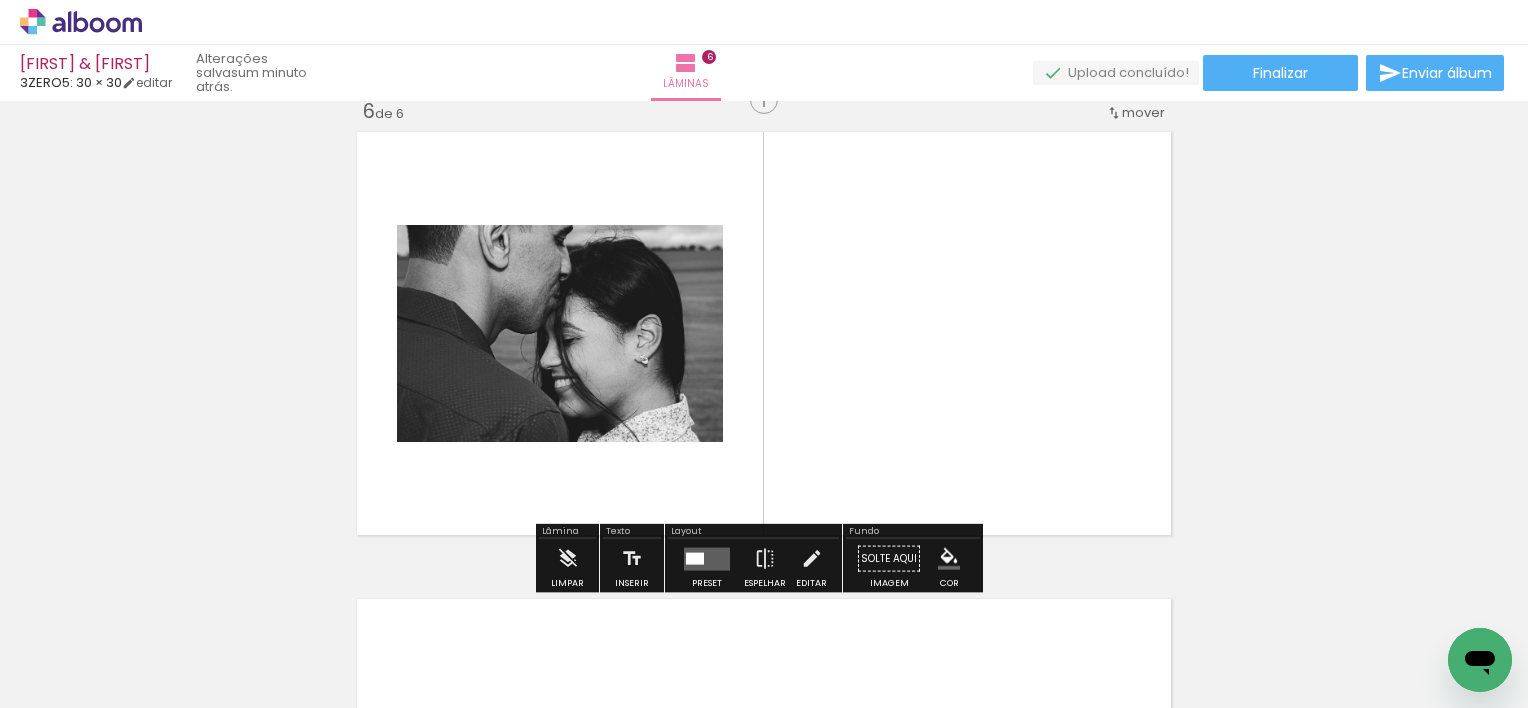 scroll, scrollTop: 2360, scrollLeft: 0, axis: vertical 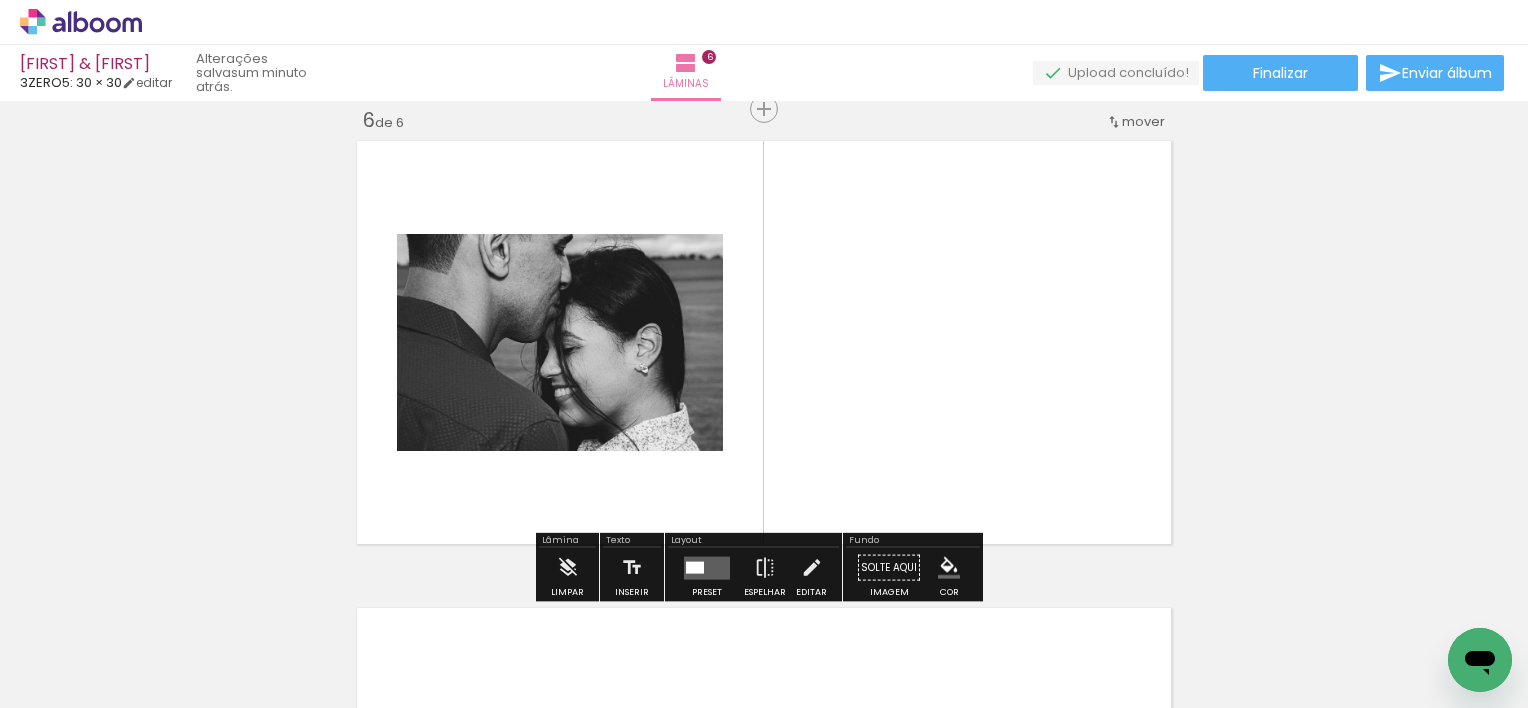 click at bounding box center [707, 567] 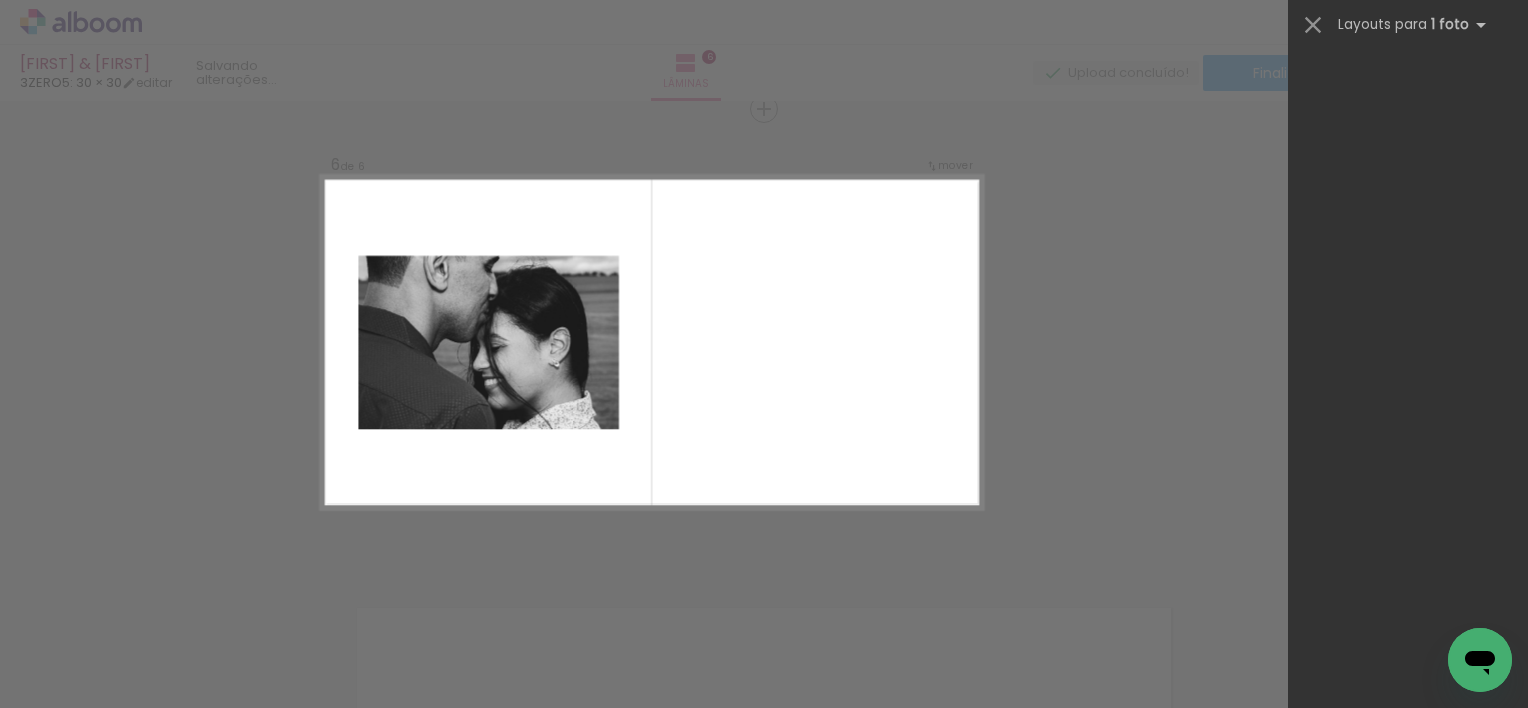 scroll, scrollTop: 0, scrollLeft: 0, axis: both 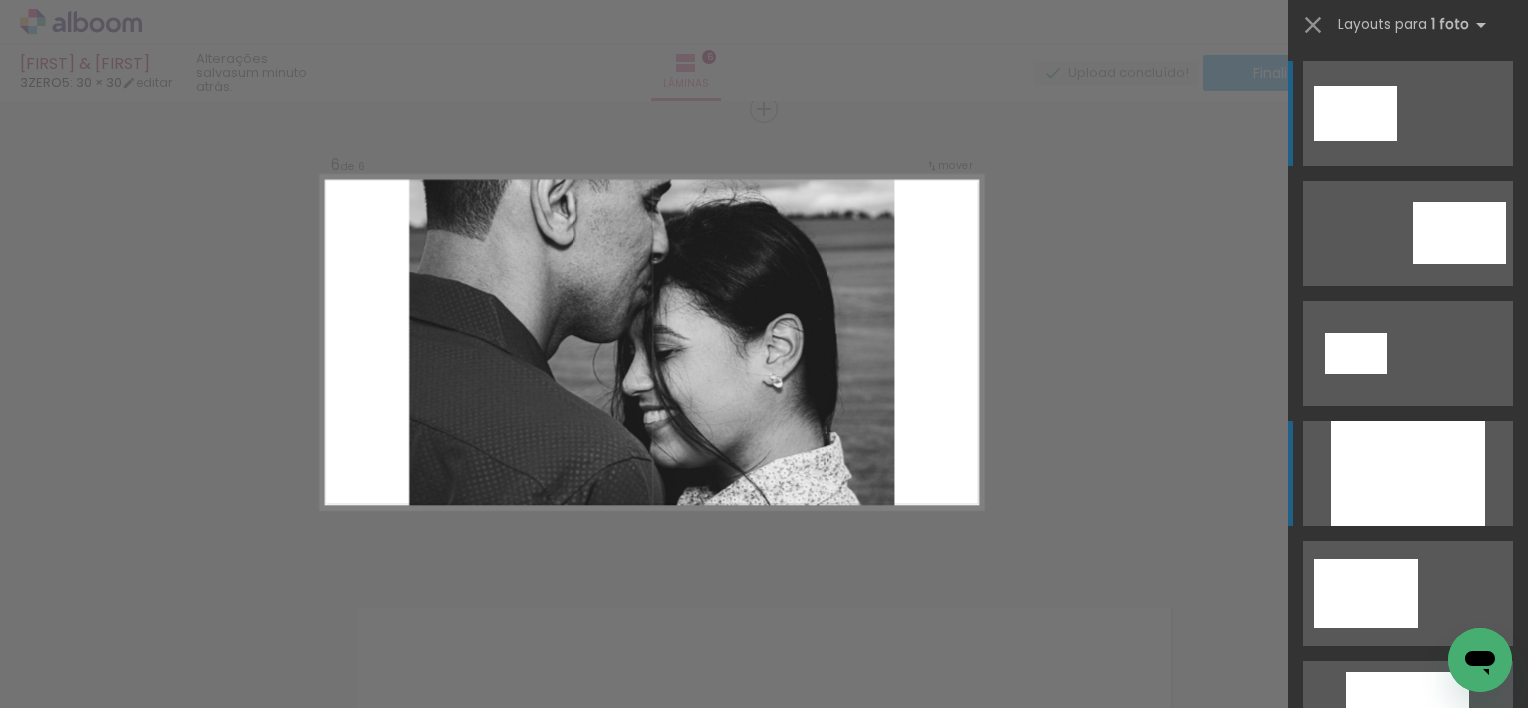 click at bounding box center (1407, 1313) 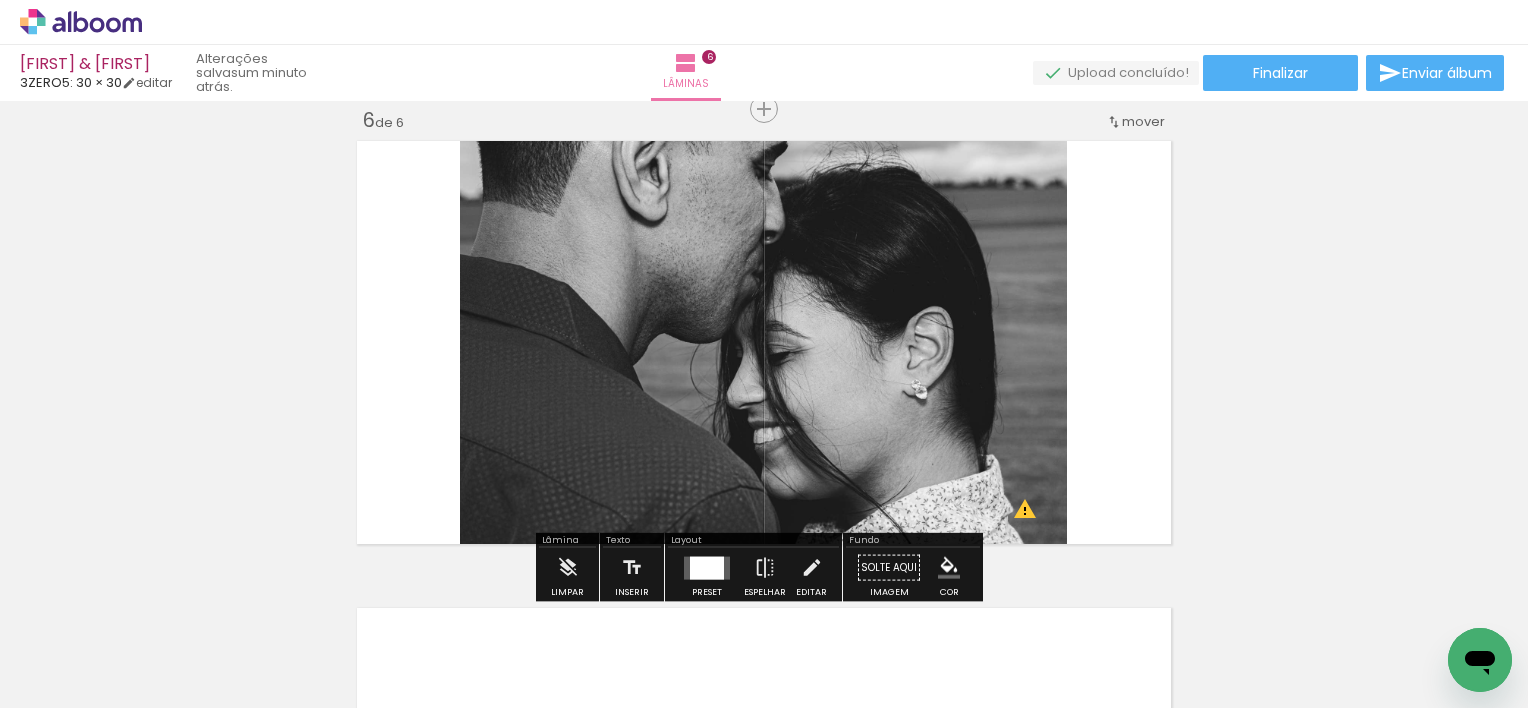 scroll, scrollTop: 2660, scrollLeft: 0, axis: vertical 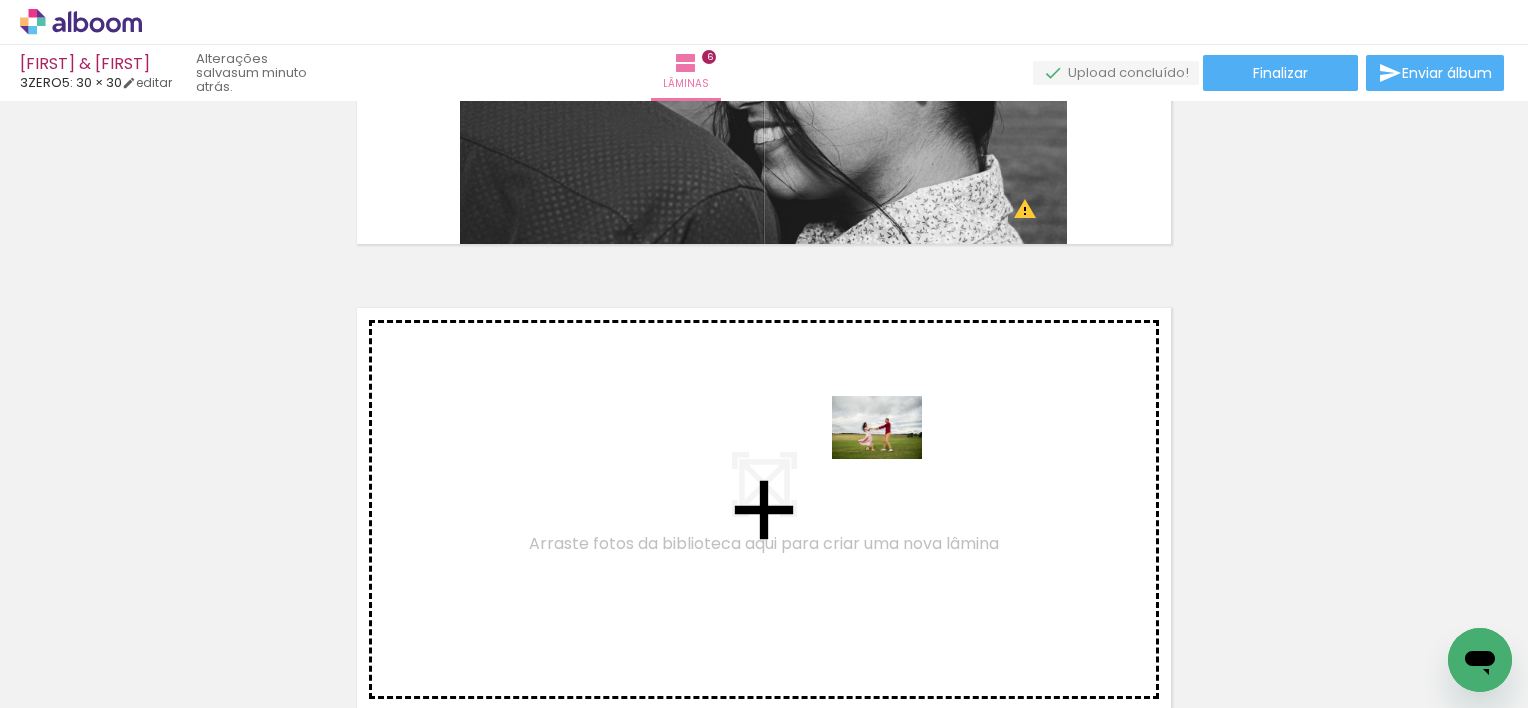 drag, startPoint x: 1115, startPoint y: 649, endPoint x: 892, endPoint y: 456, distance: 294.92032 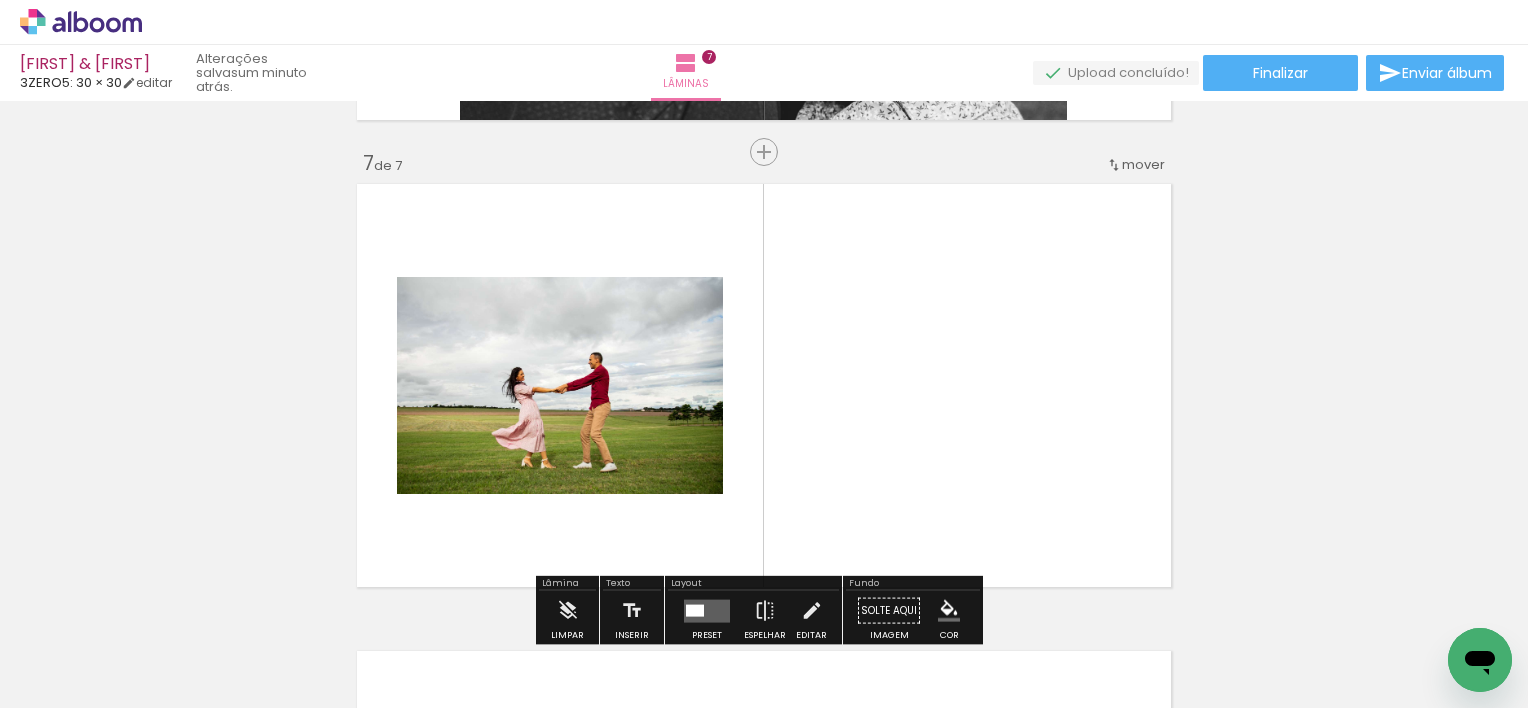 scroll, scrollTop: 2827, scrollLeft: 0, axis: vertical 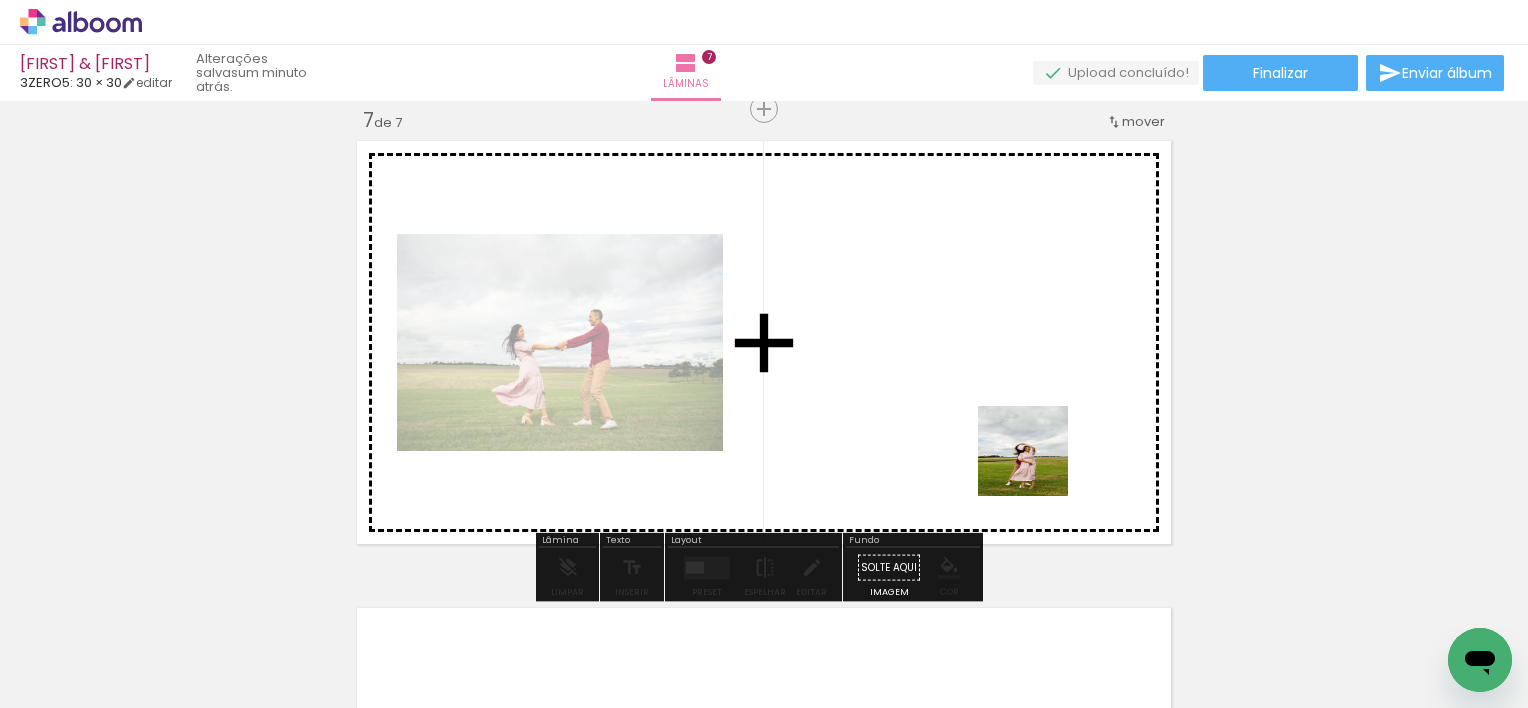 drag, startPoint x: 1204, startPoint y: 651, endPoint x: 1080, endPoint y: 490, distance: 203.21663 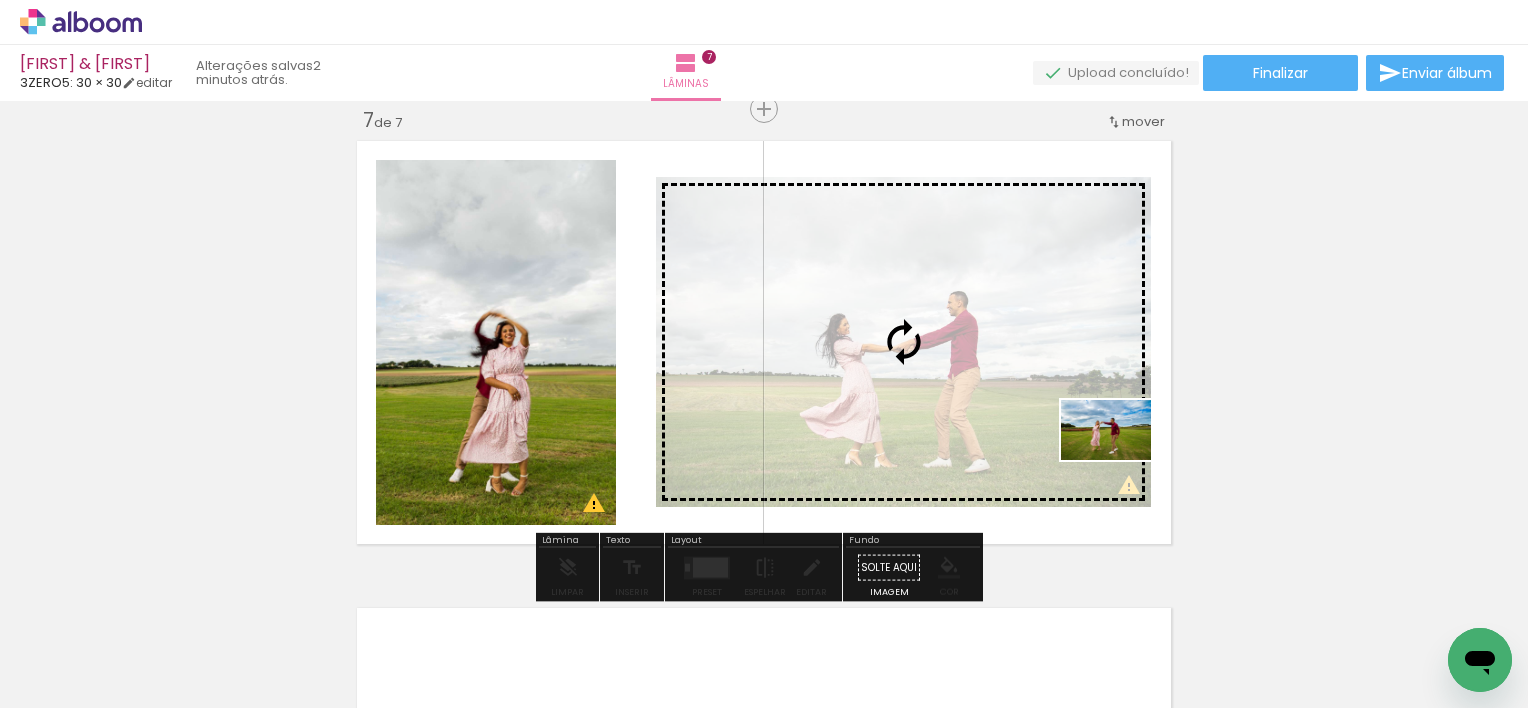 drag, startPoint x: 1308, startPoint y: 660, endPoint x: 1121, endPoint y: 460, distance: 273.8047 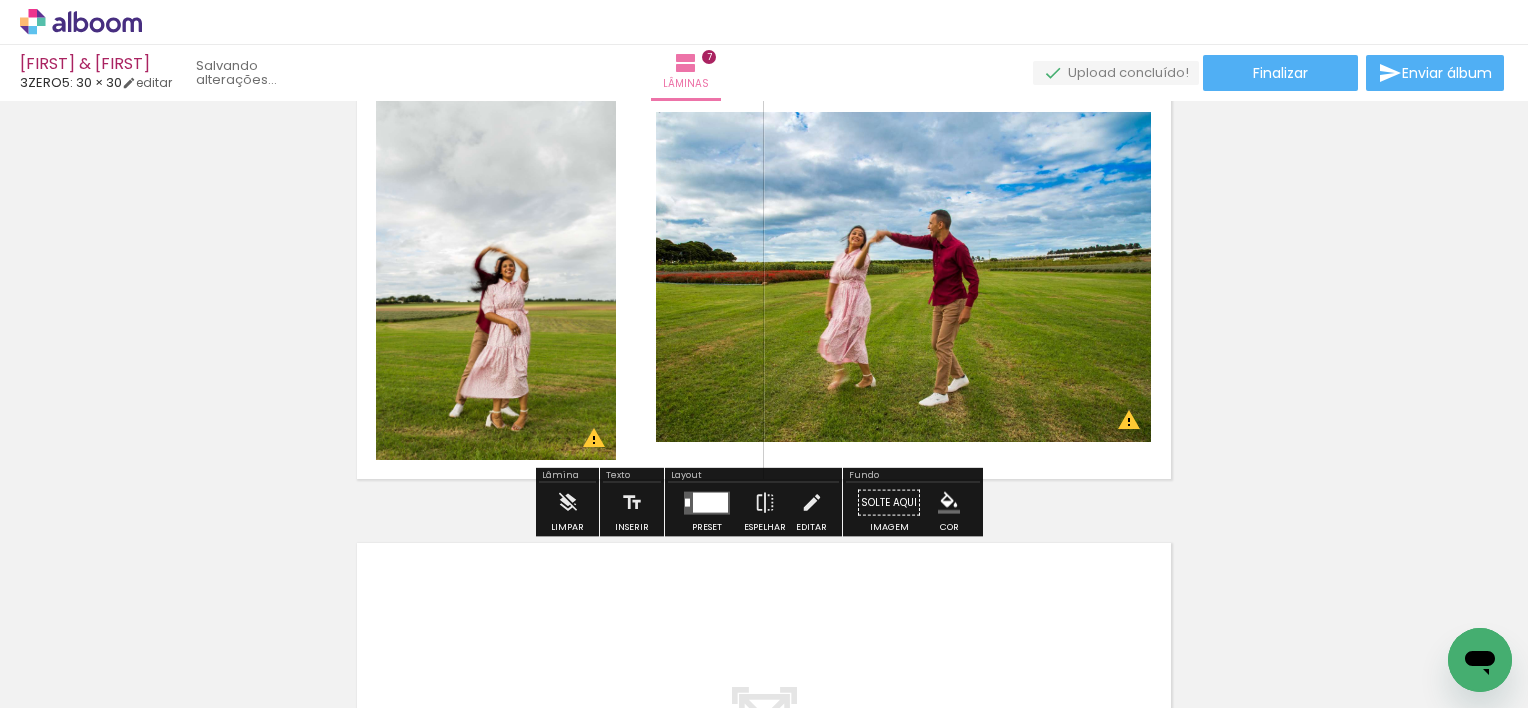 scroll, scrollTop: 2927, scrollLeft: 0, axis: vertical 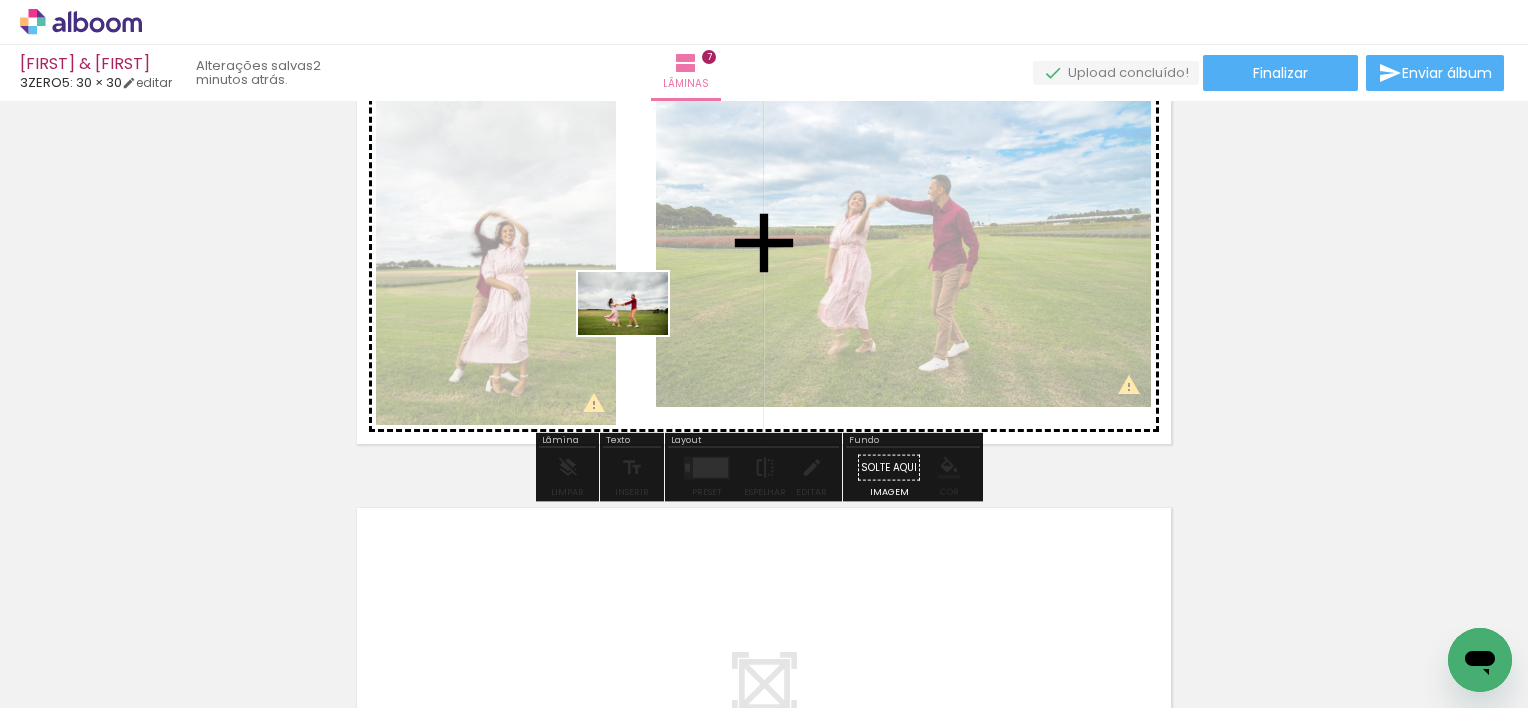drag, startPoint x: 1112, startPoint y: 664, endPoint x: 640, endPoint y: 332, distance: 577.0685 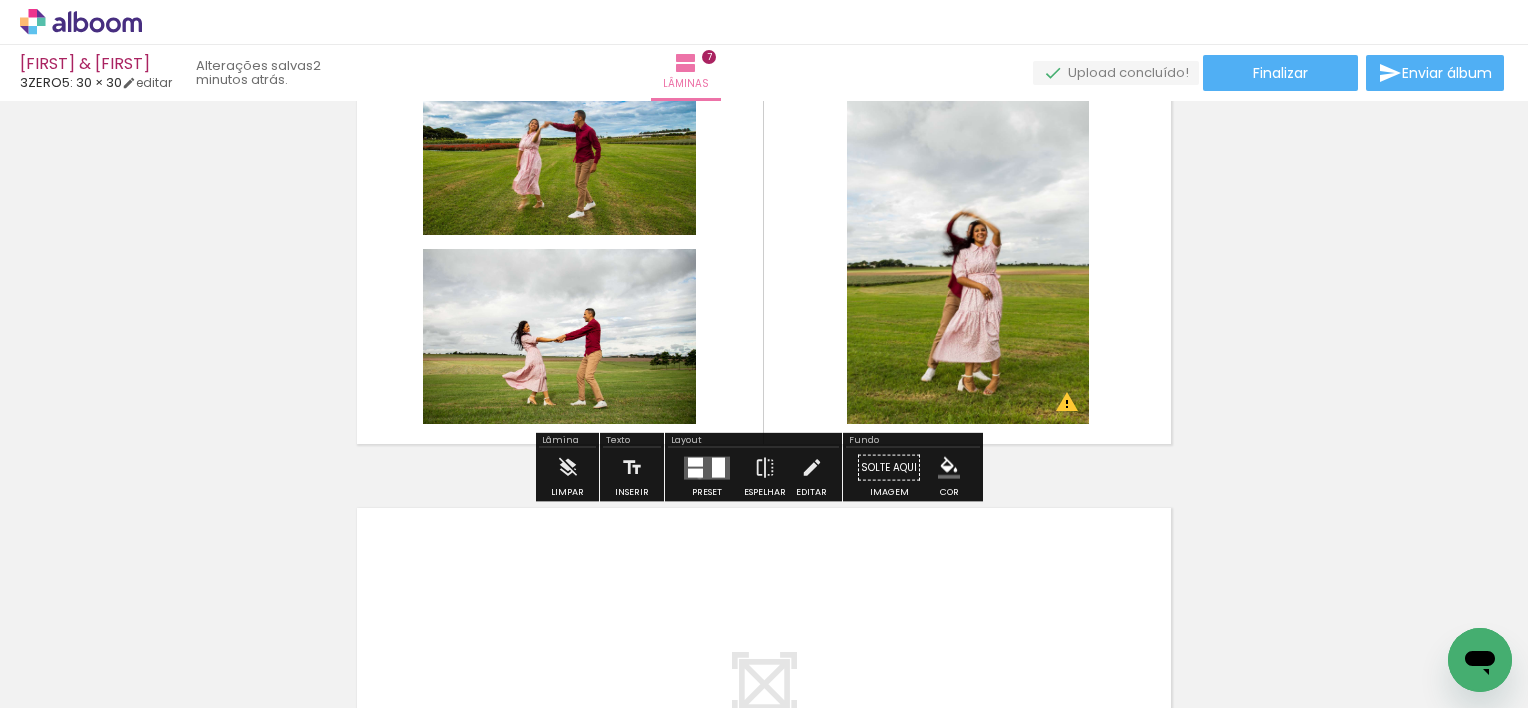 click at bounding box center [695, 472] 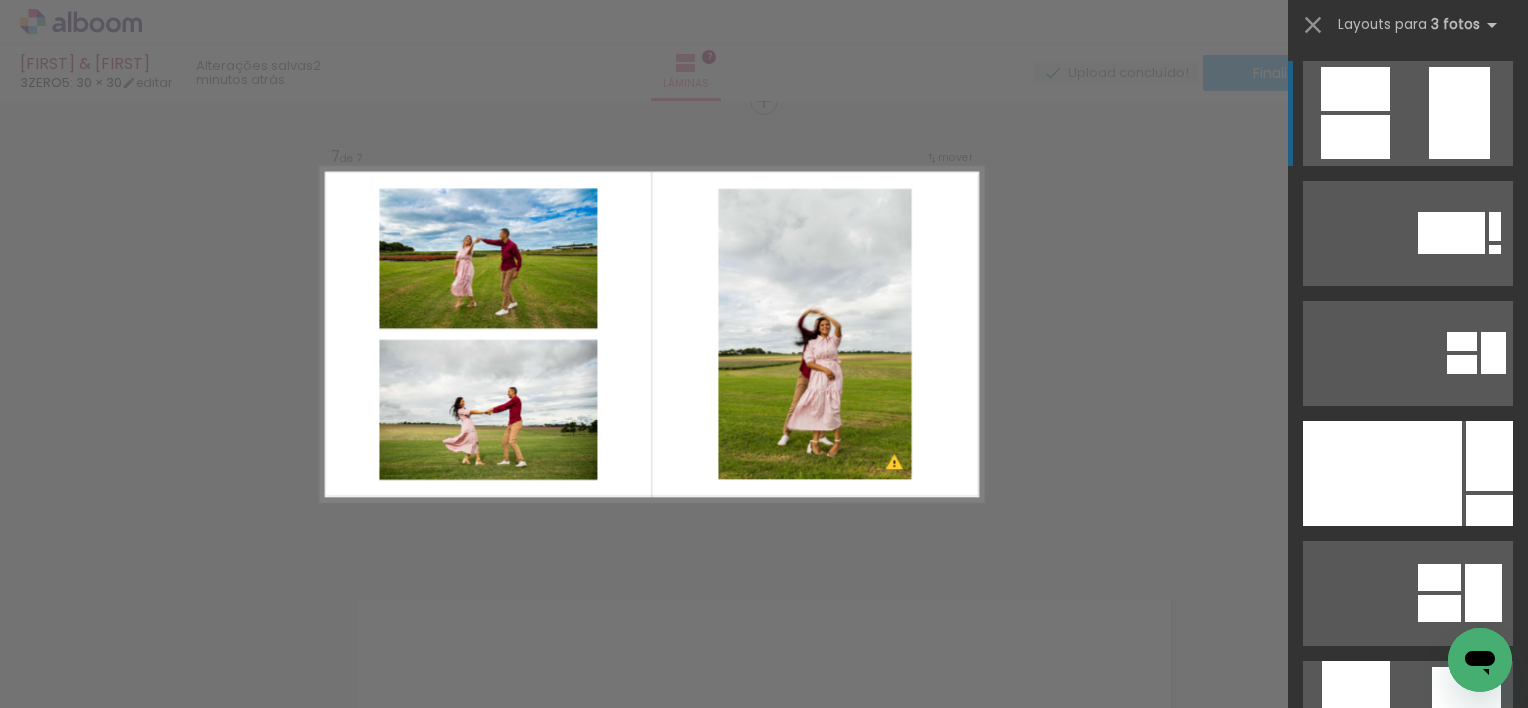 scroll, scrollTop: 2827, scrollLeft: 0, axis: vertical 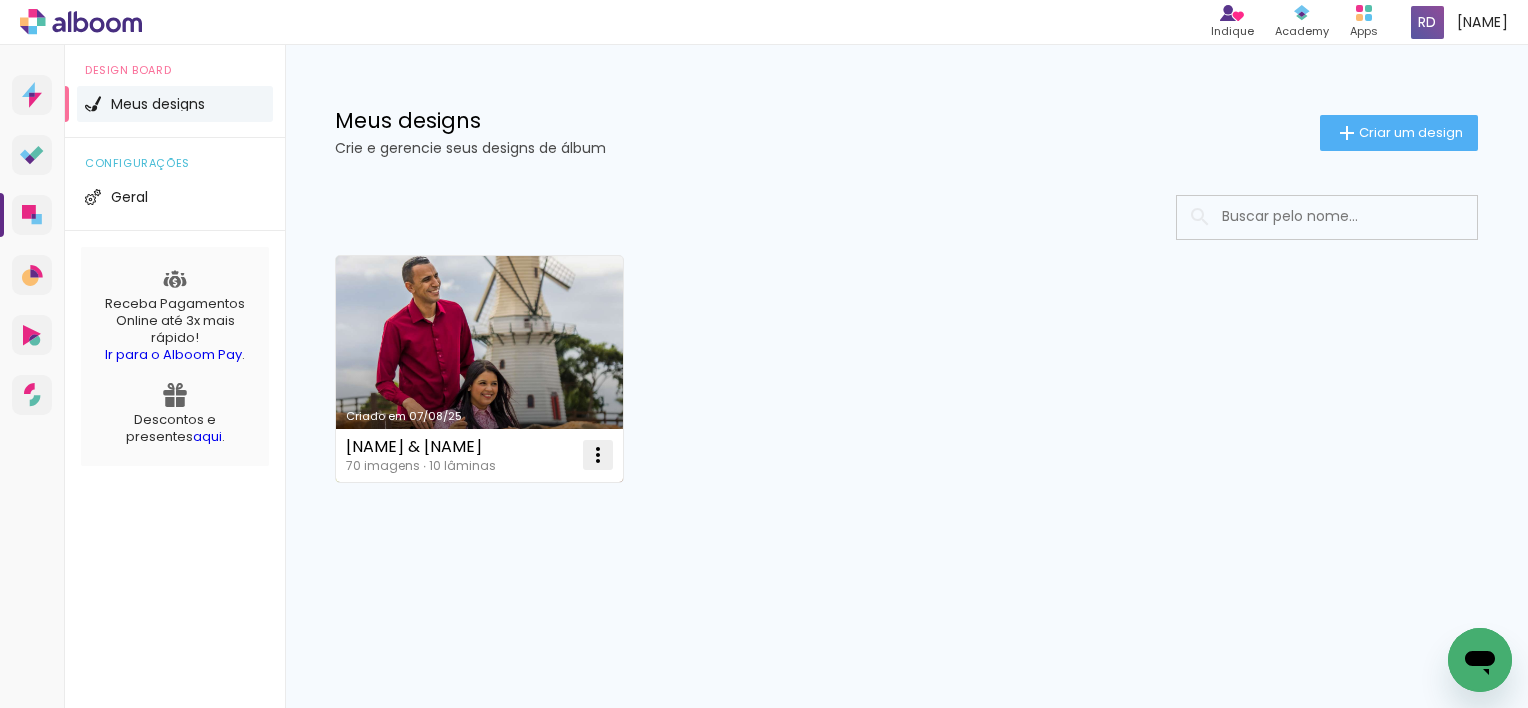 click at bounding box center [598, 455] 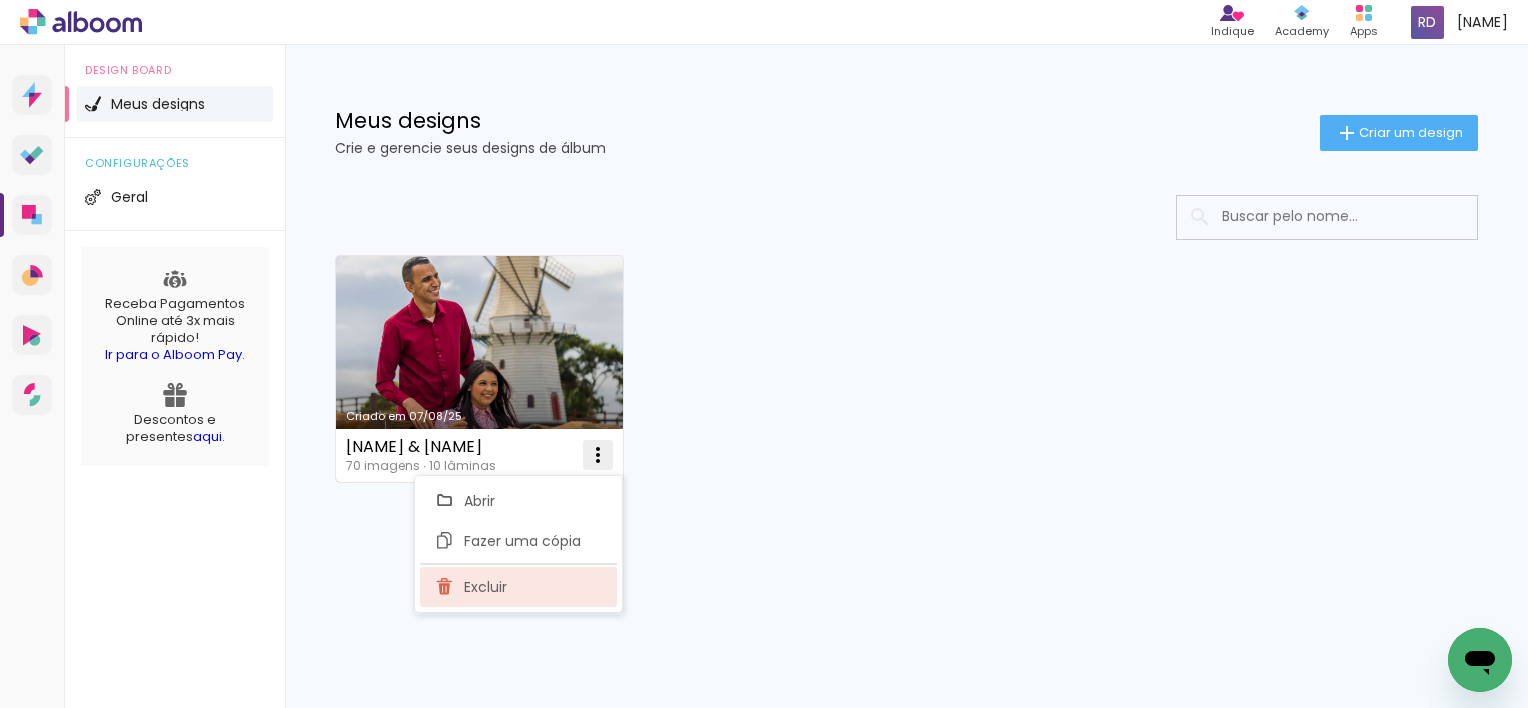 click on "Excluir" 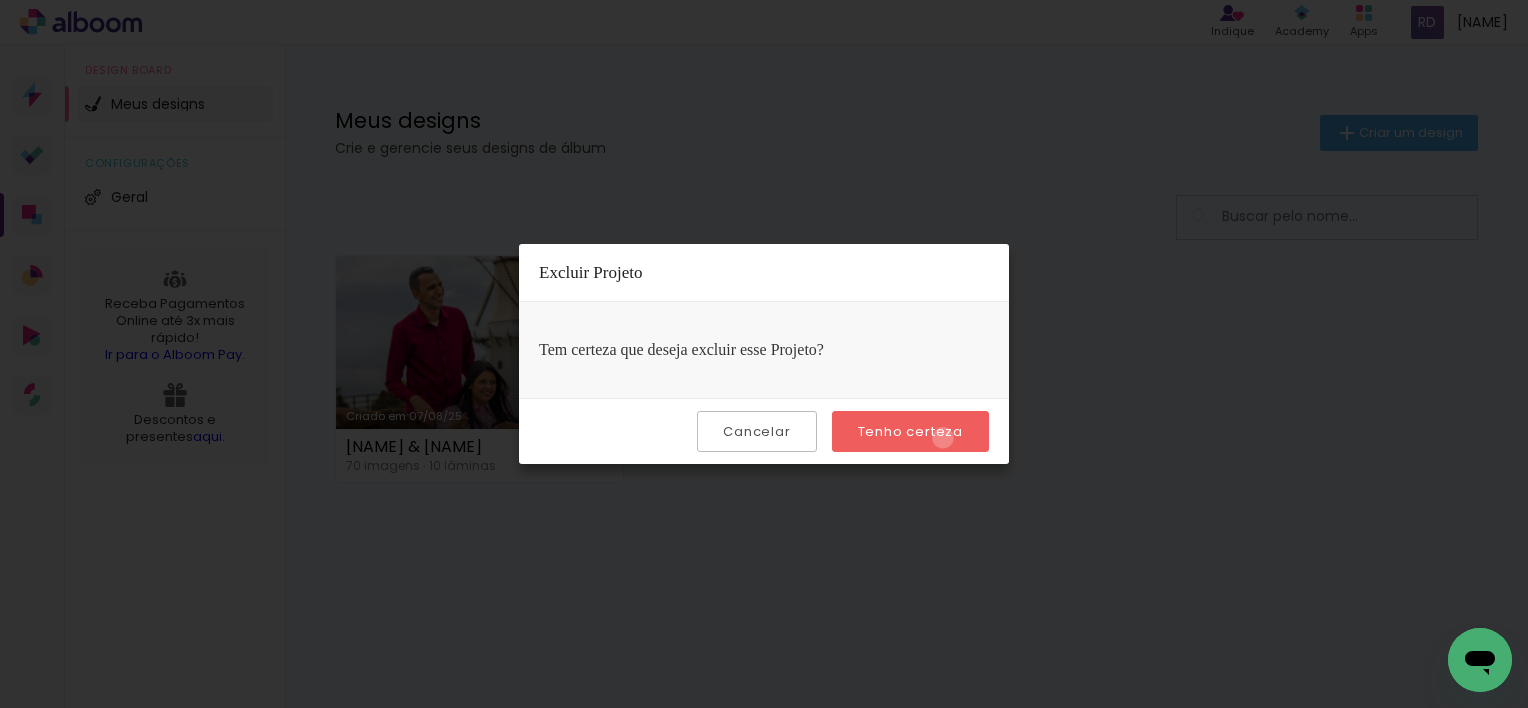 click on "Tenho certeza" at bounding box center [0, 0] 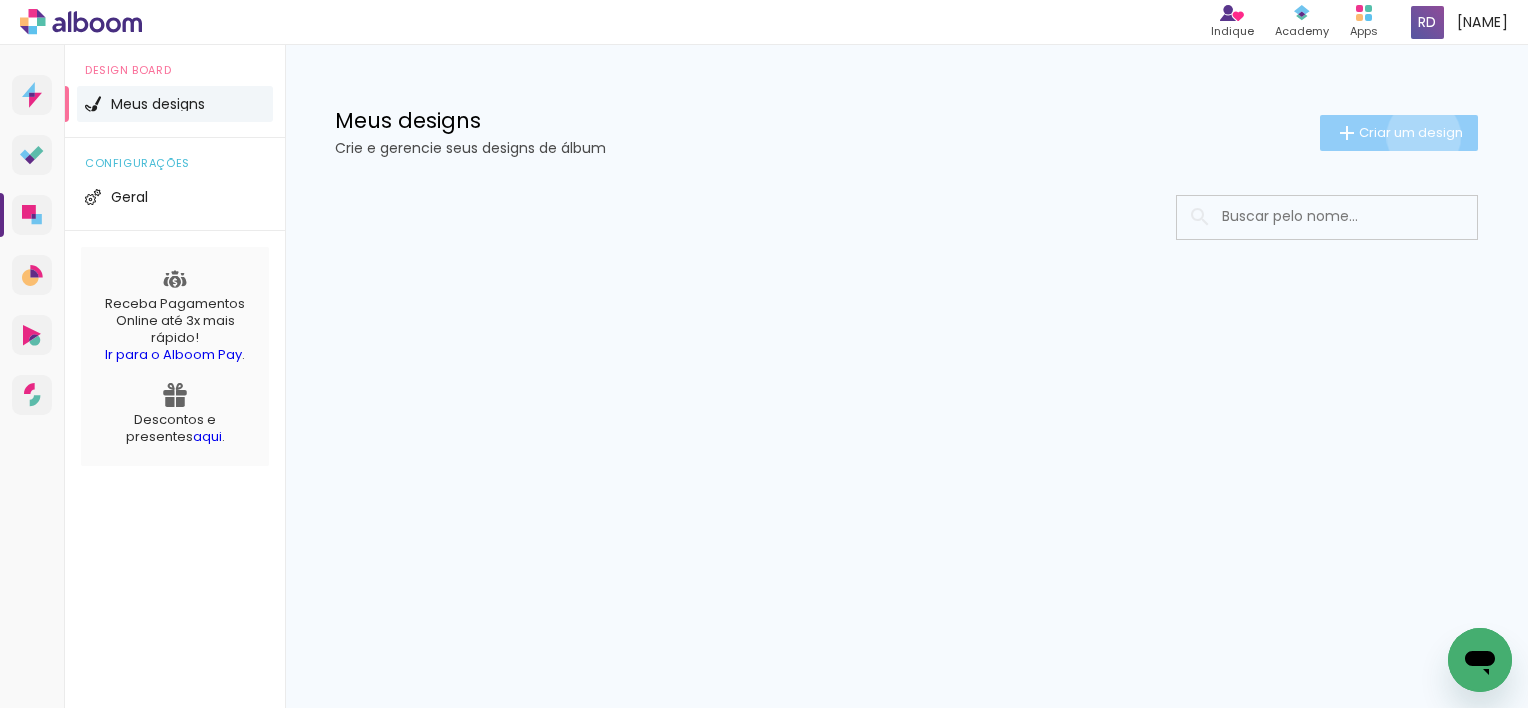 click on "Criar um design" 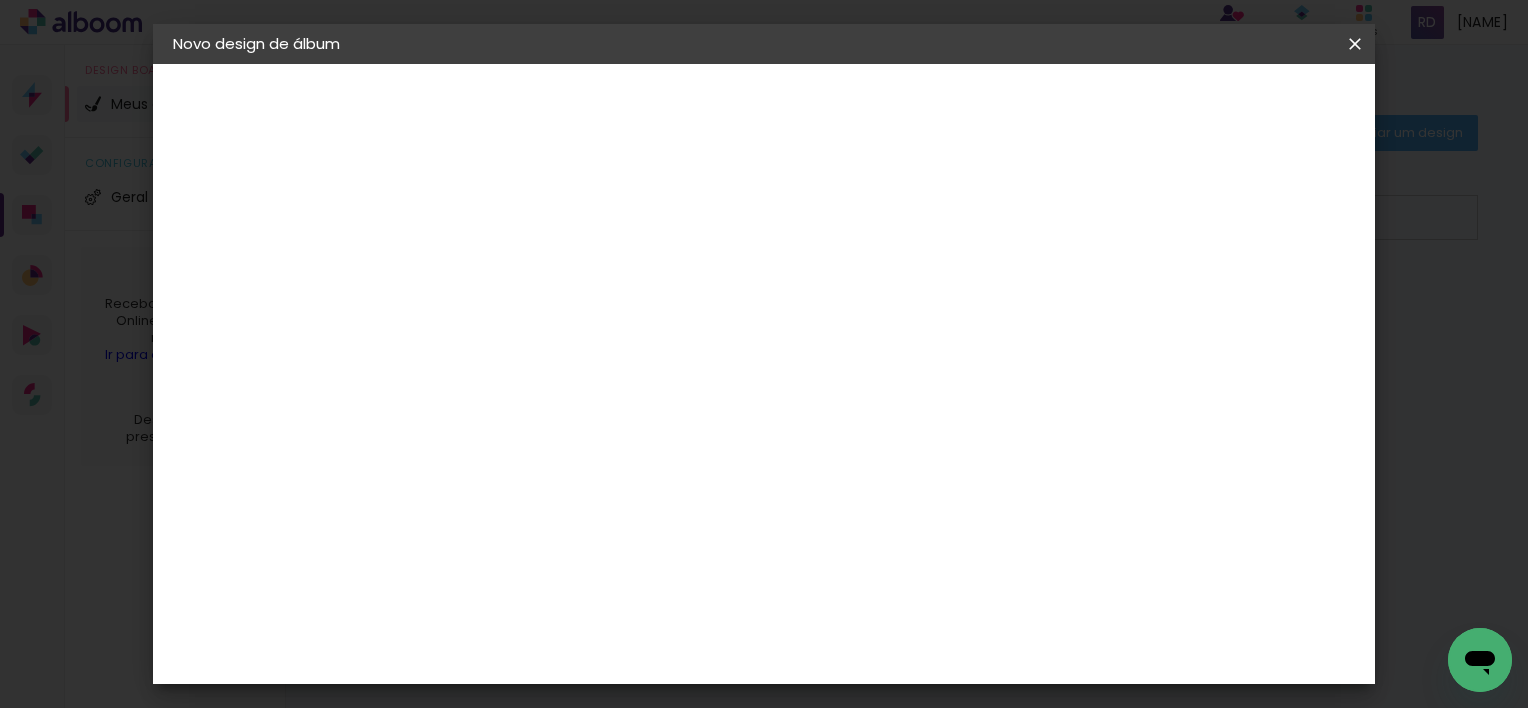 click at bounding box center (500, 268) 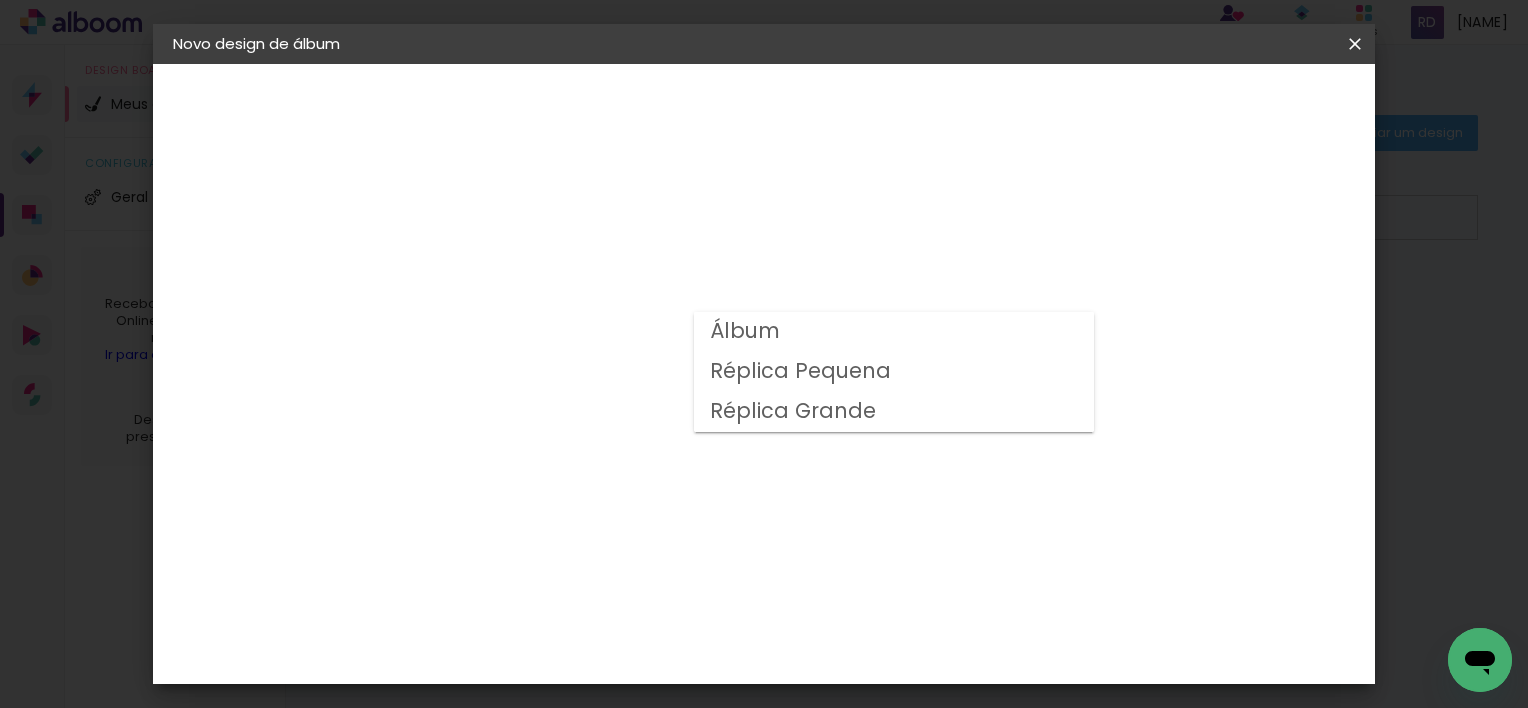 click on "Álbum" at bounding box center [894, 332] 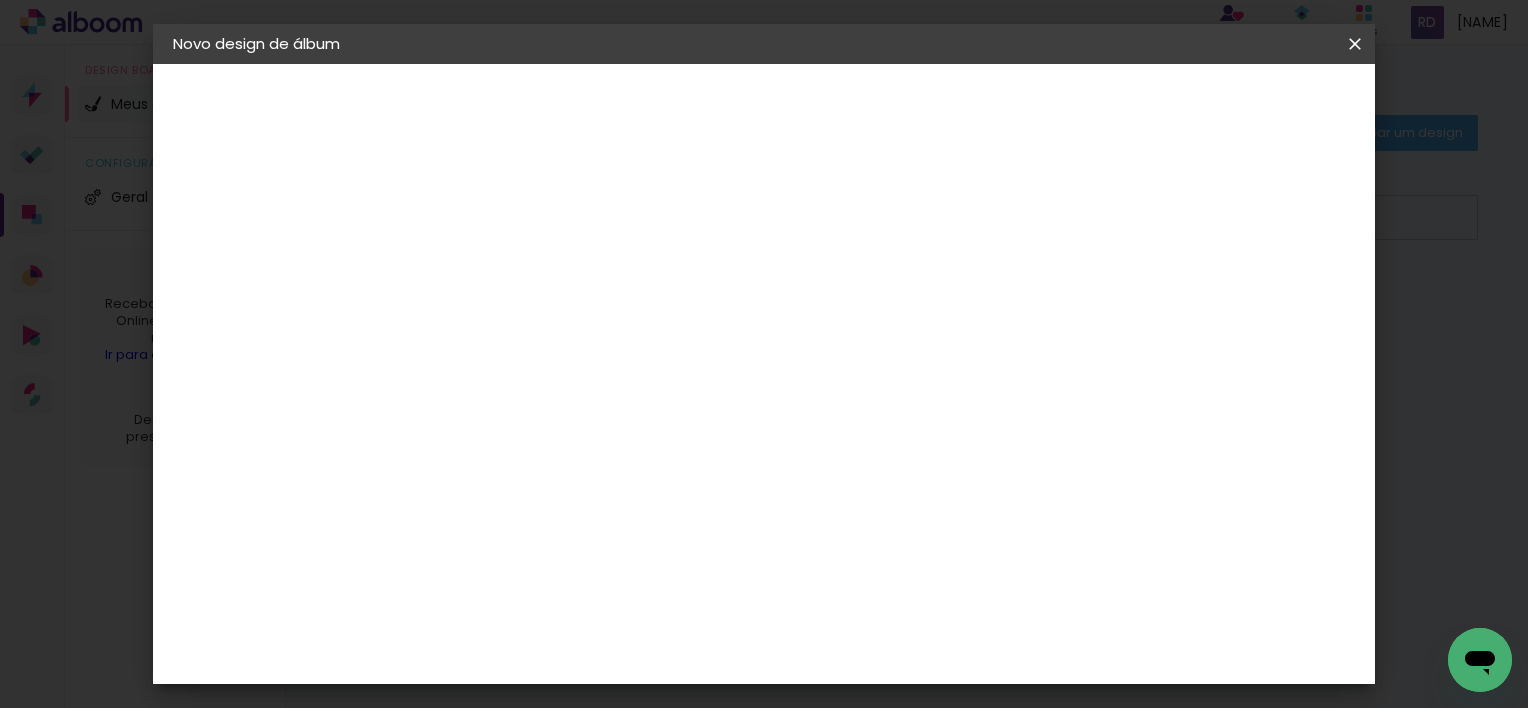 click on "Álbum" at bounding box center (622, 328) 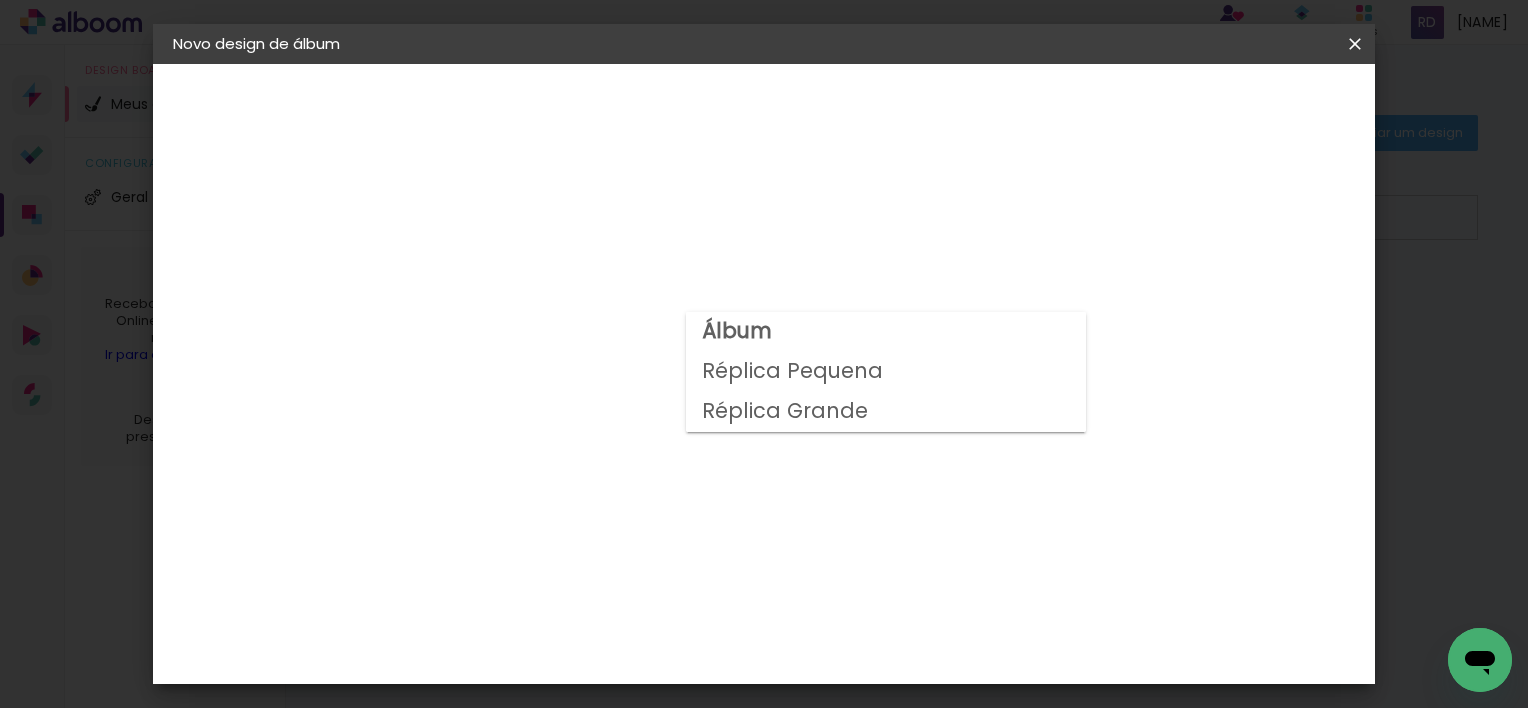 click on "Réplica Grande" at bounding box center [0, 0] 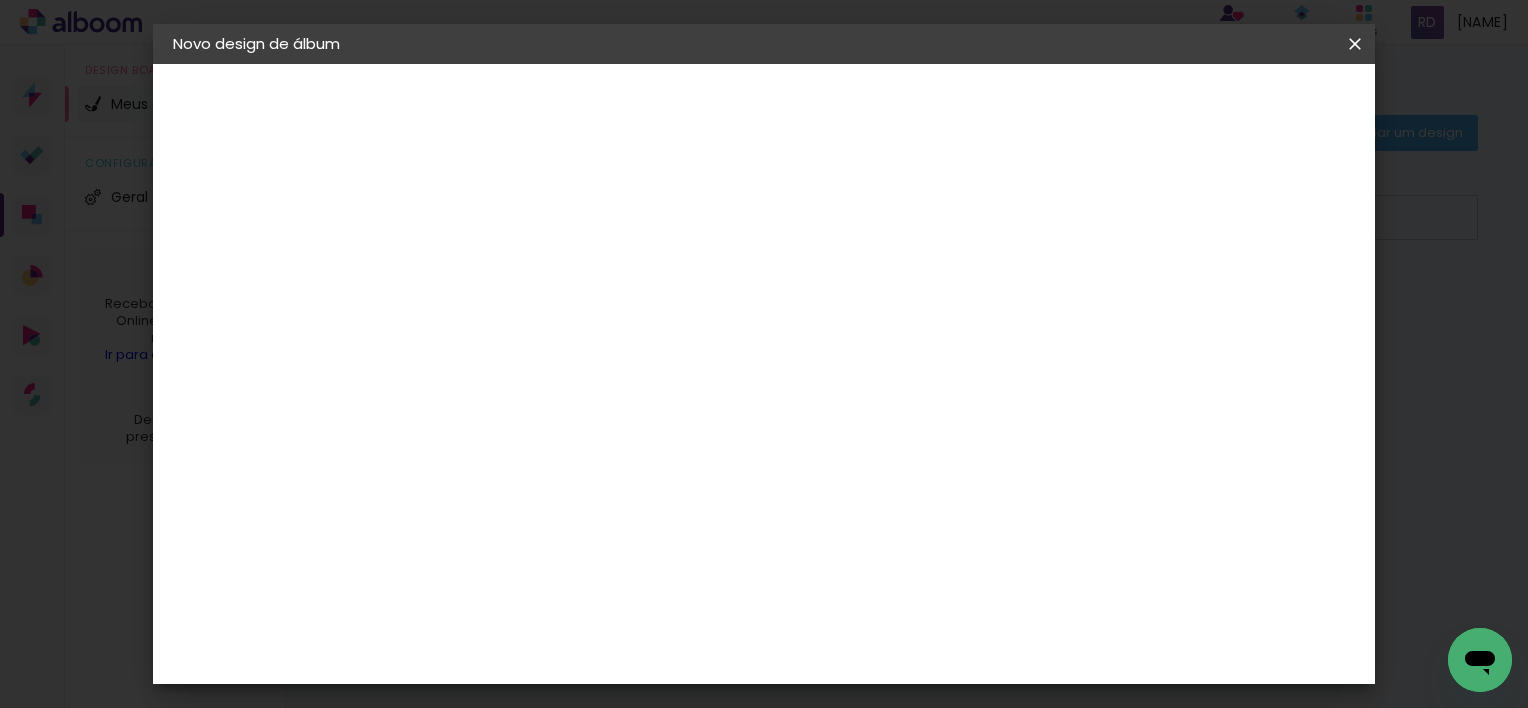 scroll, scrollTop: 100, scrollLeft: 0, axis: vertical 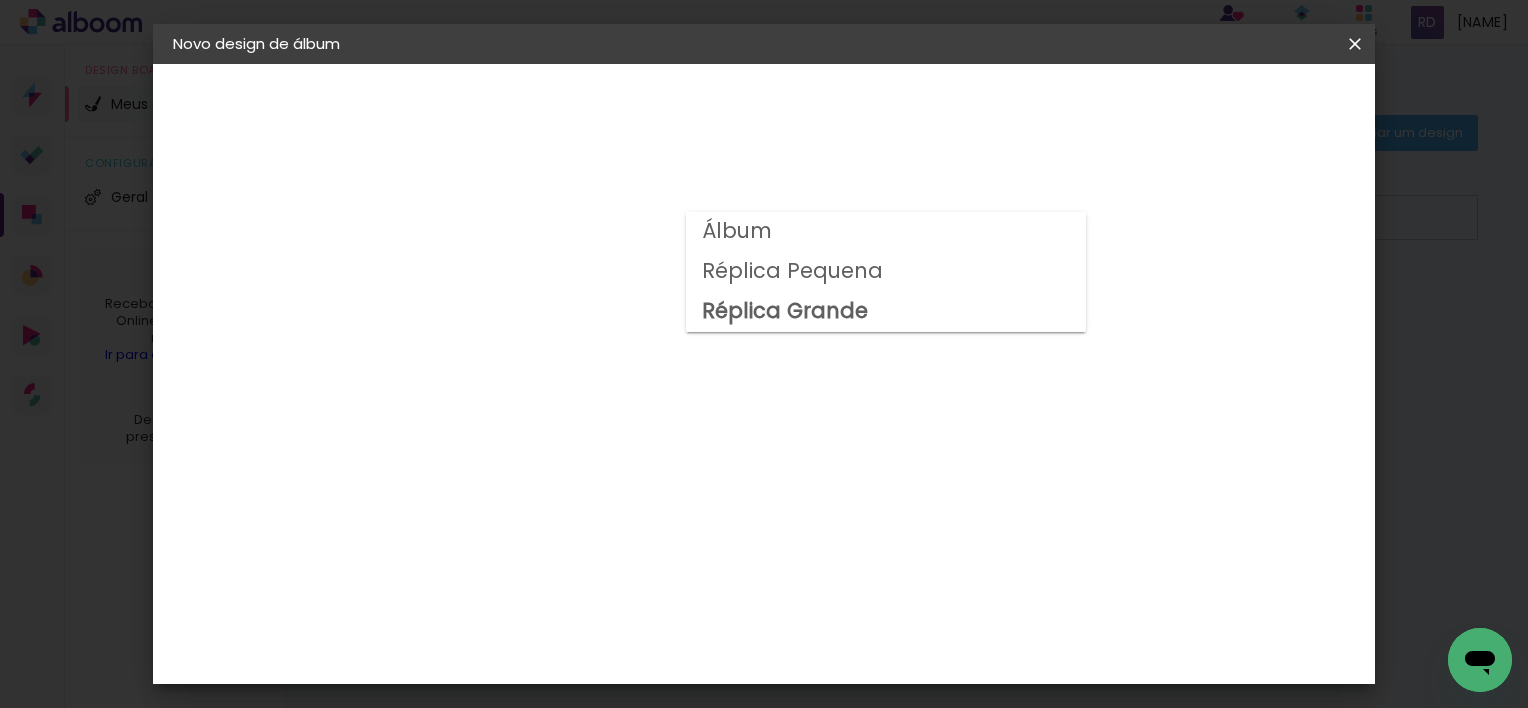 click on "Réplica Pequena" at bounding box center [0, 0] 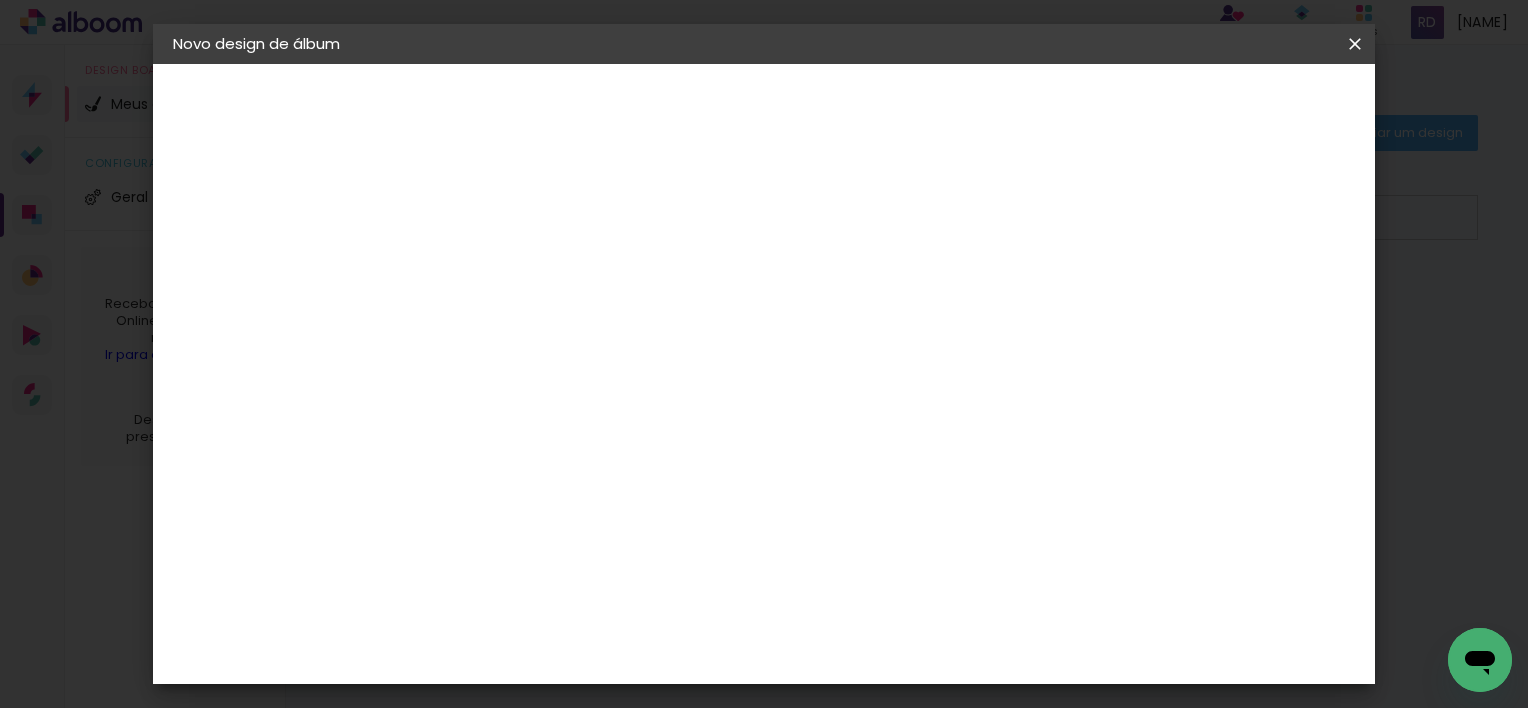 click on "Réplica Pequena" at bounding box center [622, 228] 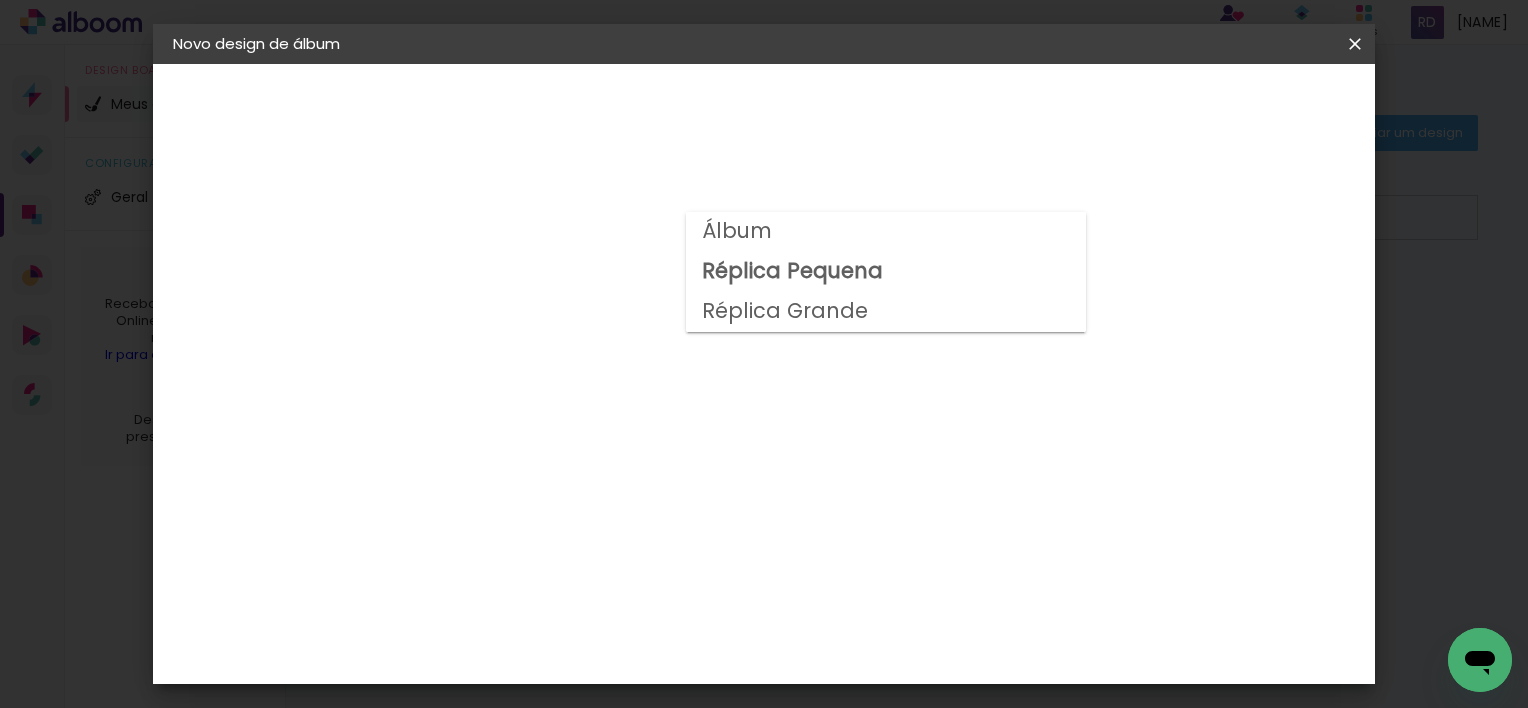 click on "Álbum" at bounding box center (886, 232) 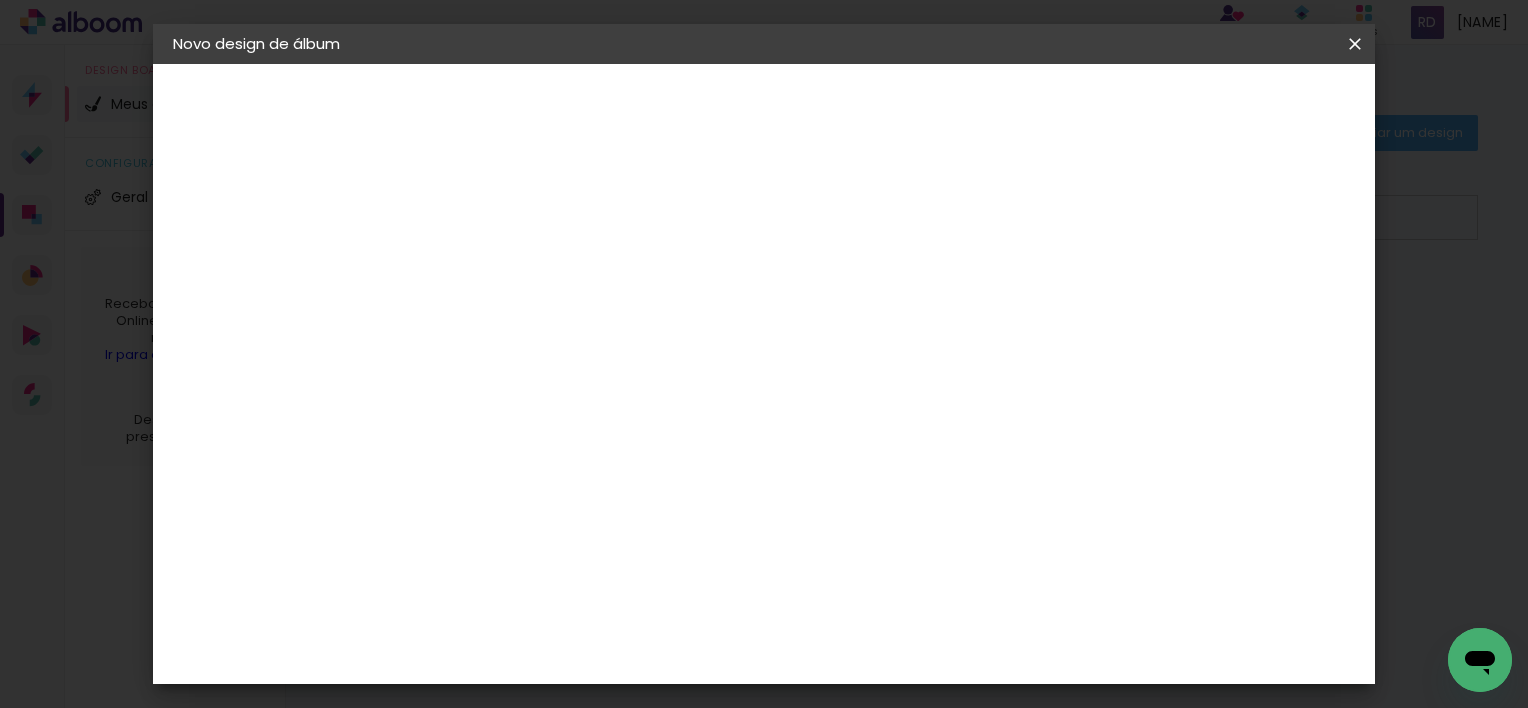 scroll, scrollTop: 400, scrollLeft: 0, axis: vertical 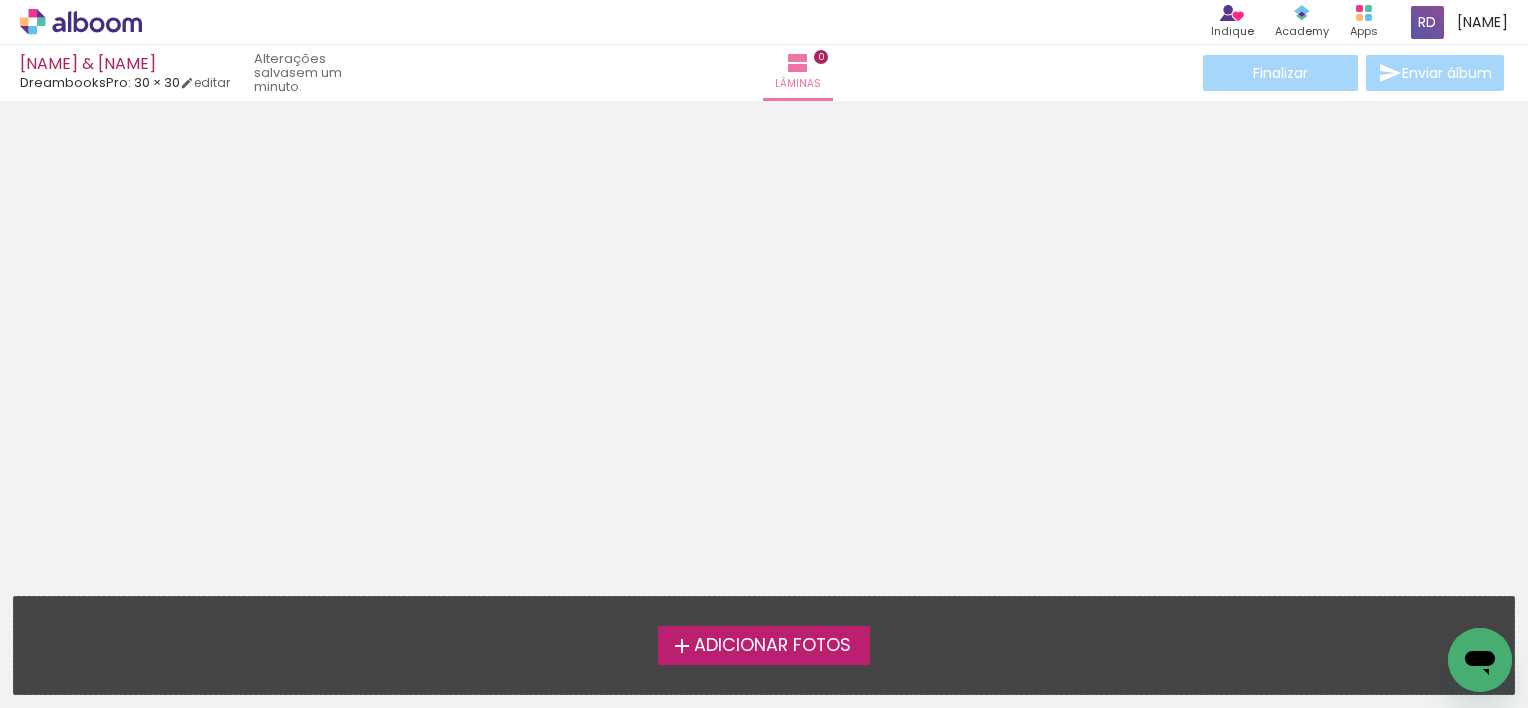 click on "Adicionar Fotos" at bounding box center [772, 646] 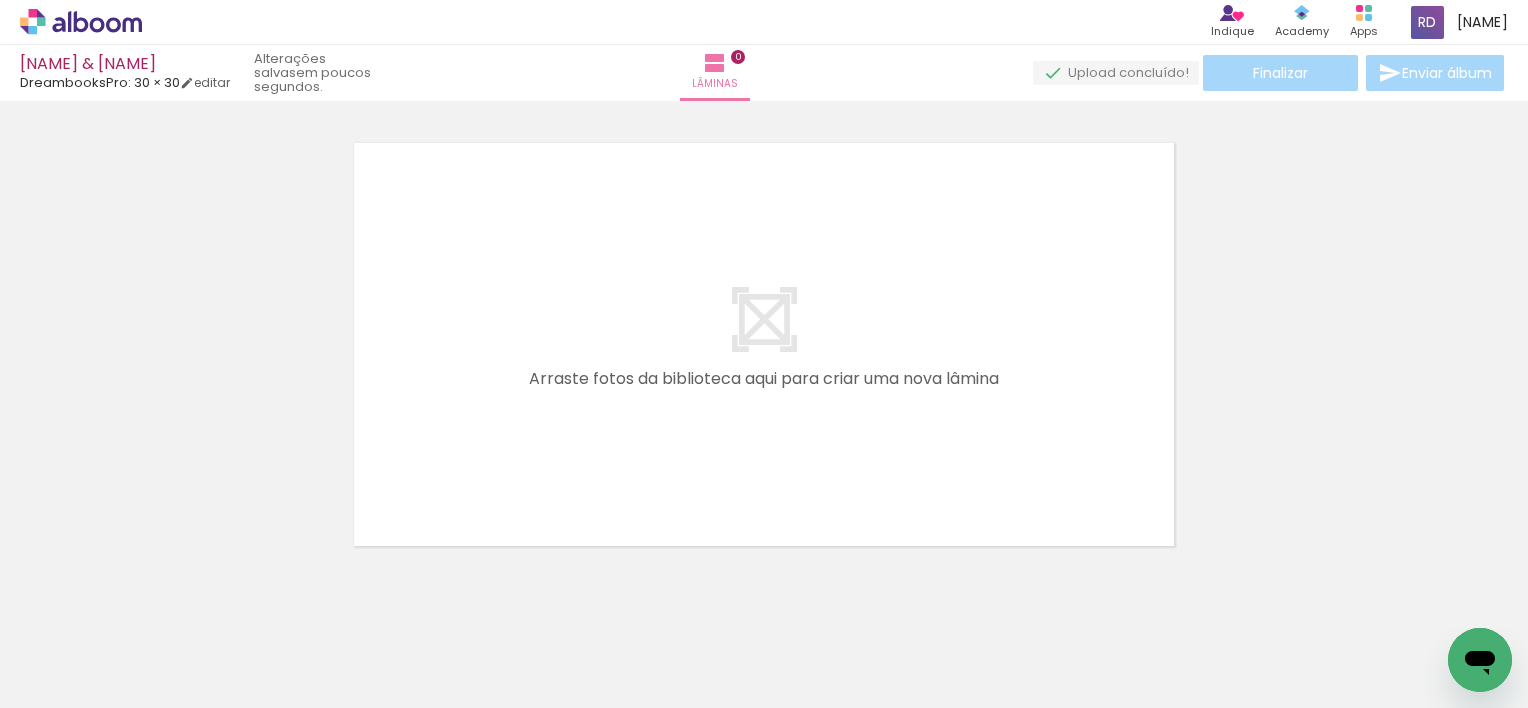 scroll, scrollTop: 25, scrollLeft: 0, axis: vertical 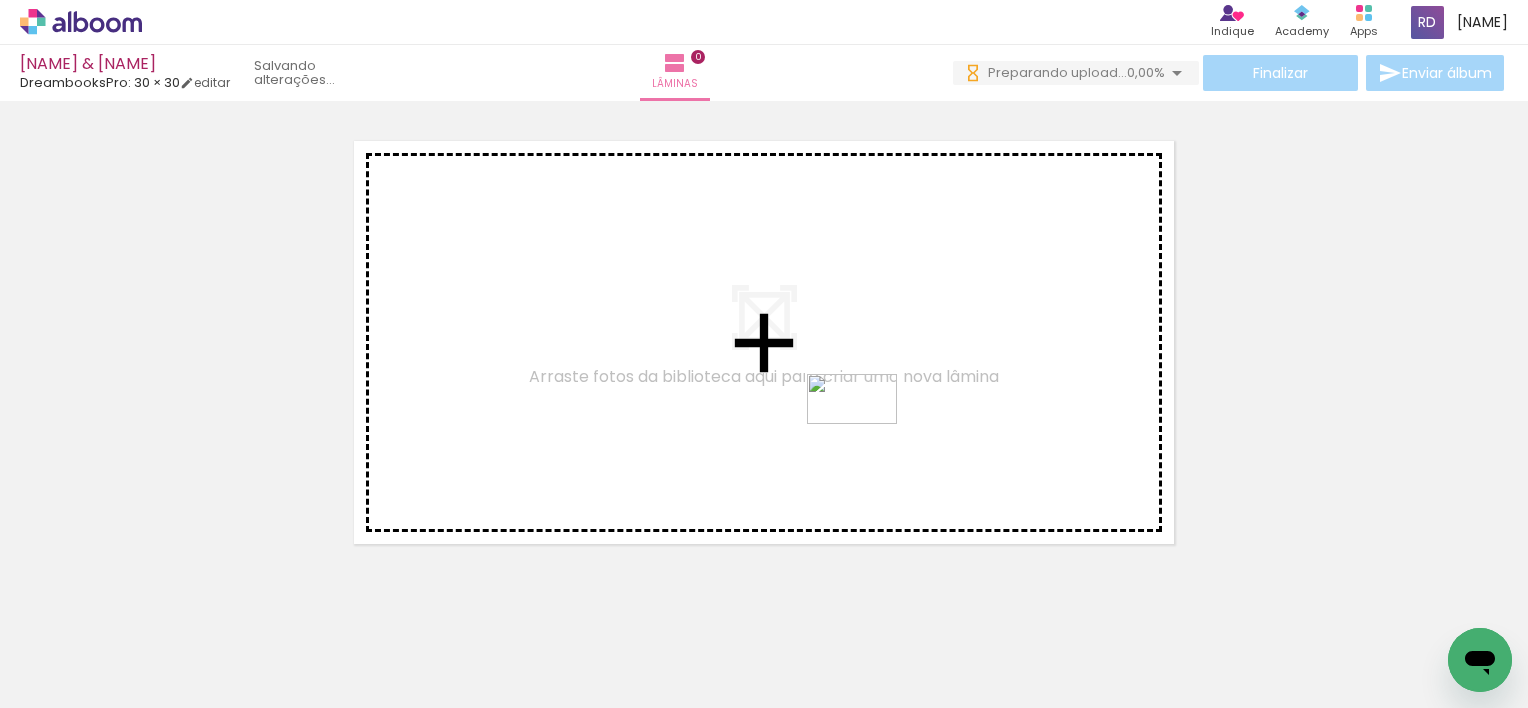 drag, startPoint x: 1132, startPoint y: 647, endPoint x: 820, endPoint y: 401, distance: 397.316 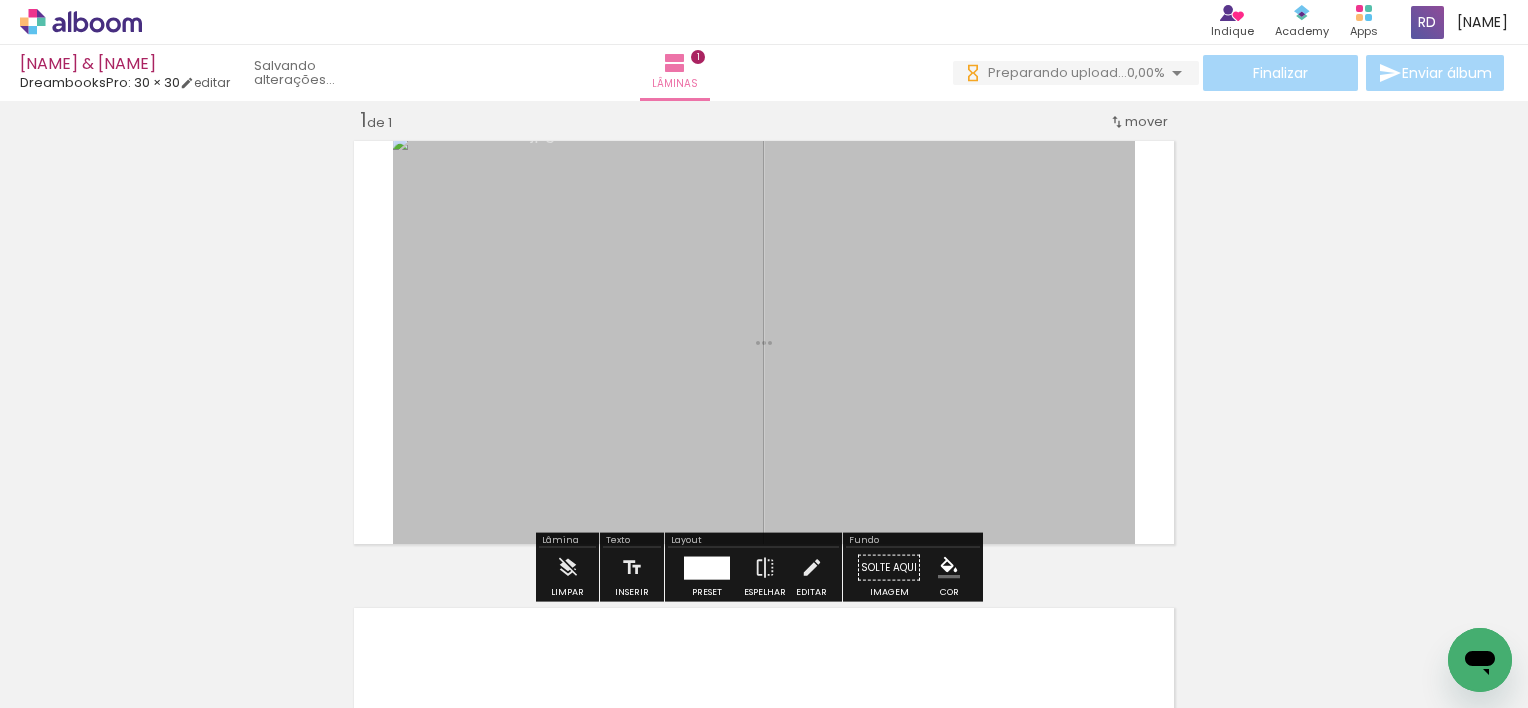 scroll, scrollTop: 25, scrollLeft: 0, axis: vertical 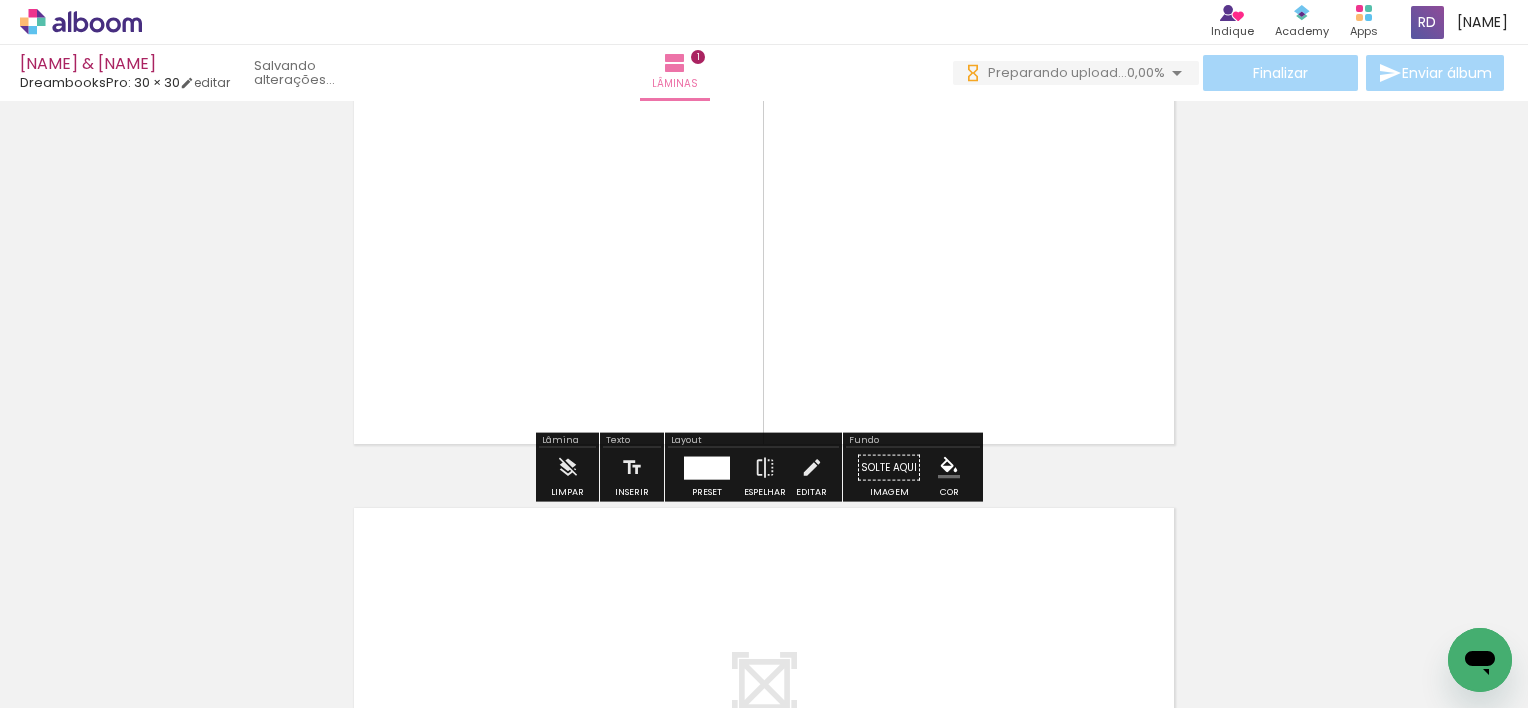 click at bounding box center [707, 467] 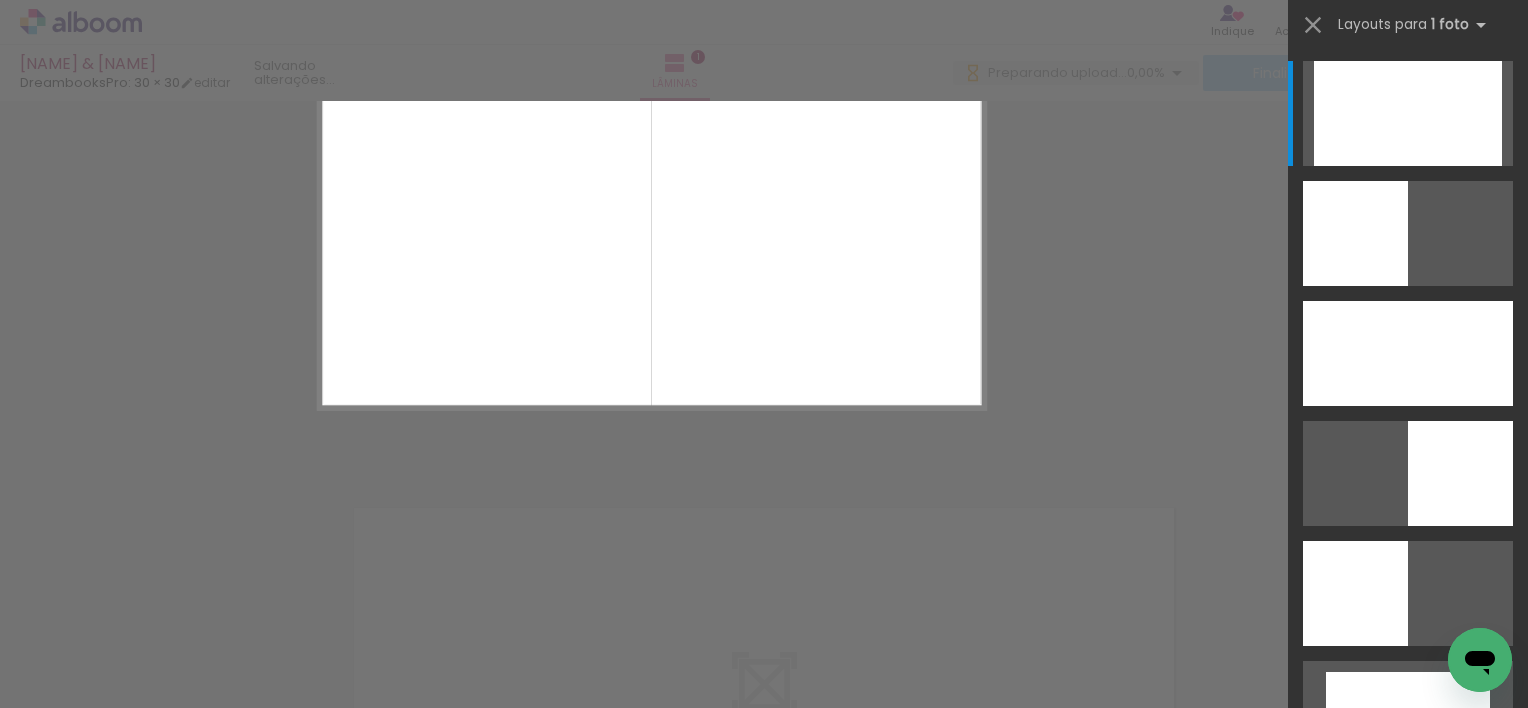 scroll, scrollTop: 0, scrollLeft: 0, axis: both 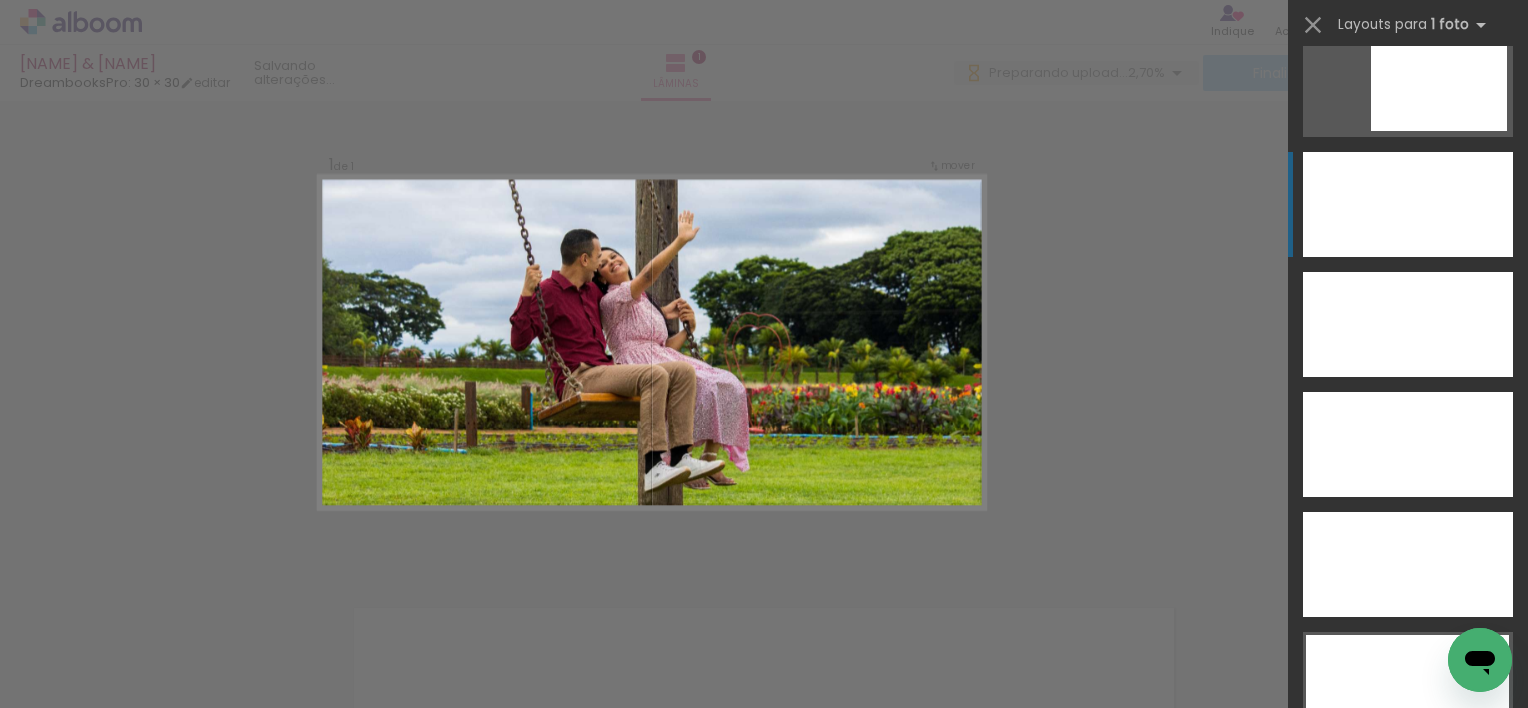 click at bounding box center (1408, -15556) 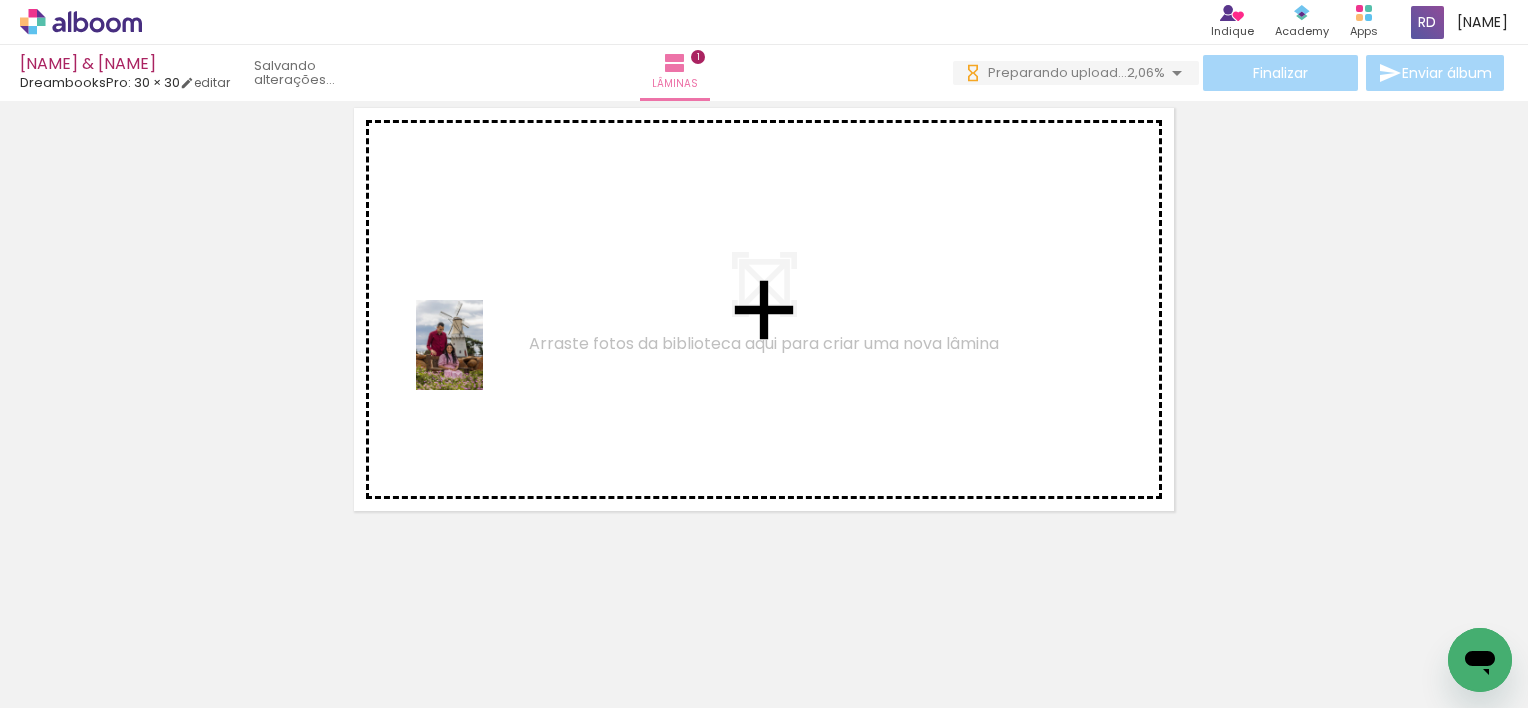 drag, startPoint x: 315, startPoint y: 648, endPoint x: 476, endPoint y: 360, distance: 329.94696 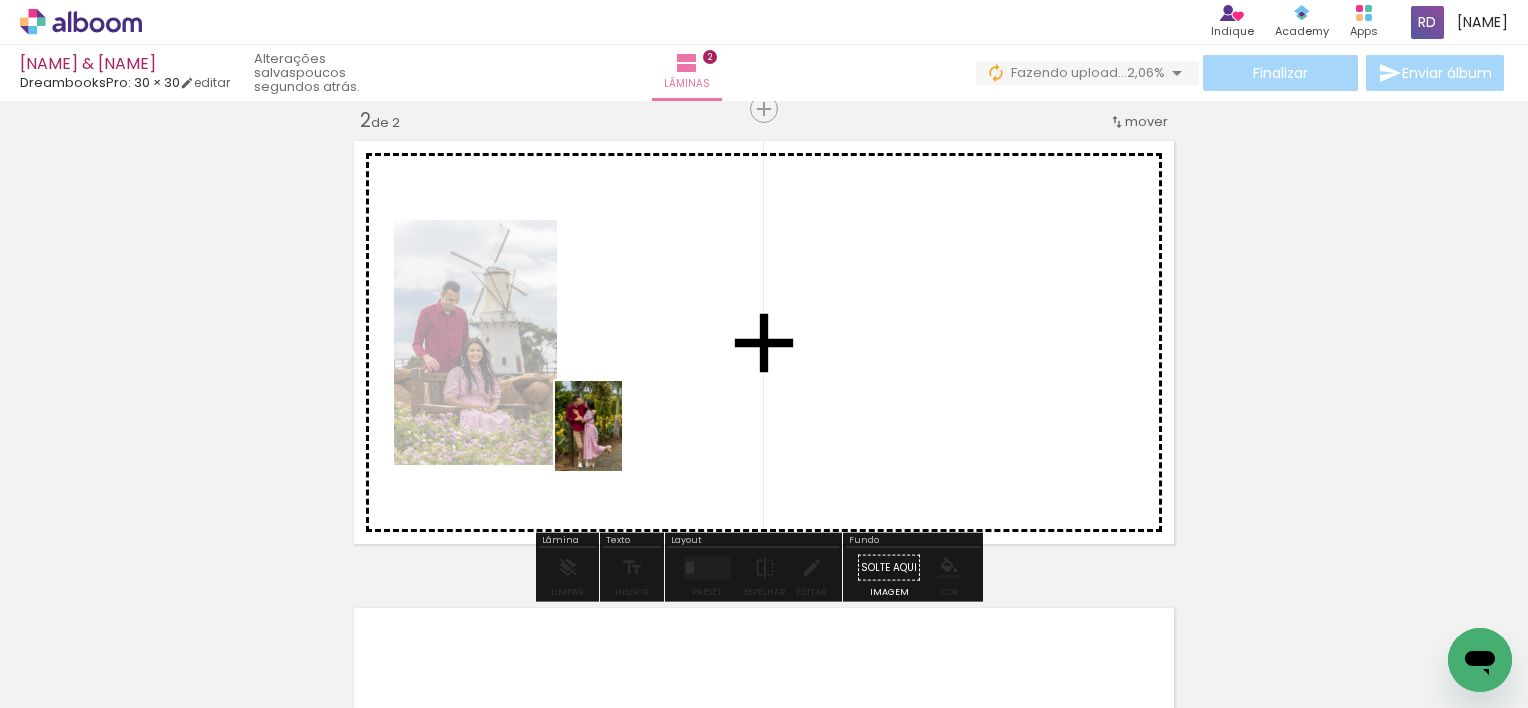 drag, startPoint x: 437, startPoint y: 653, endPoint x: 615, endPoint y: 440, distance: 277.58423 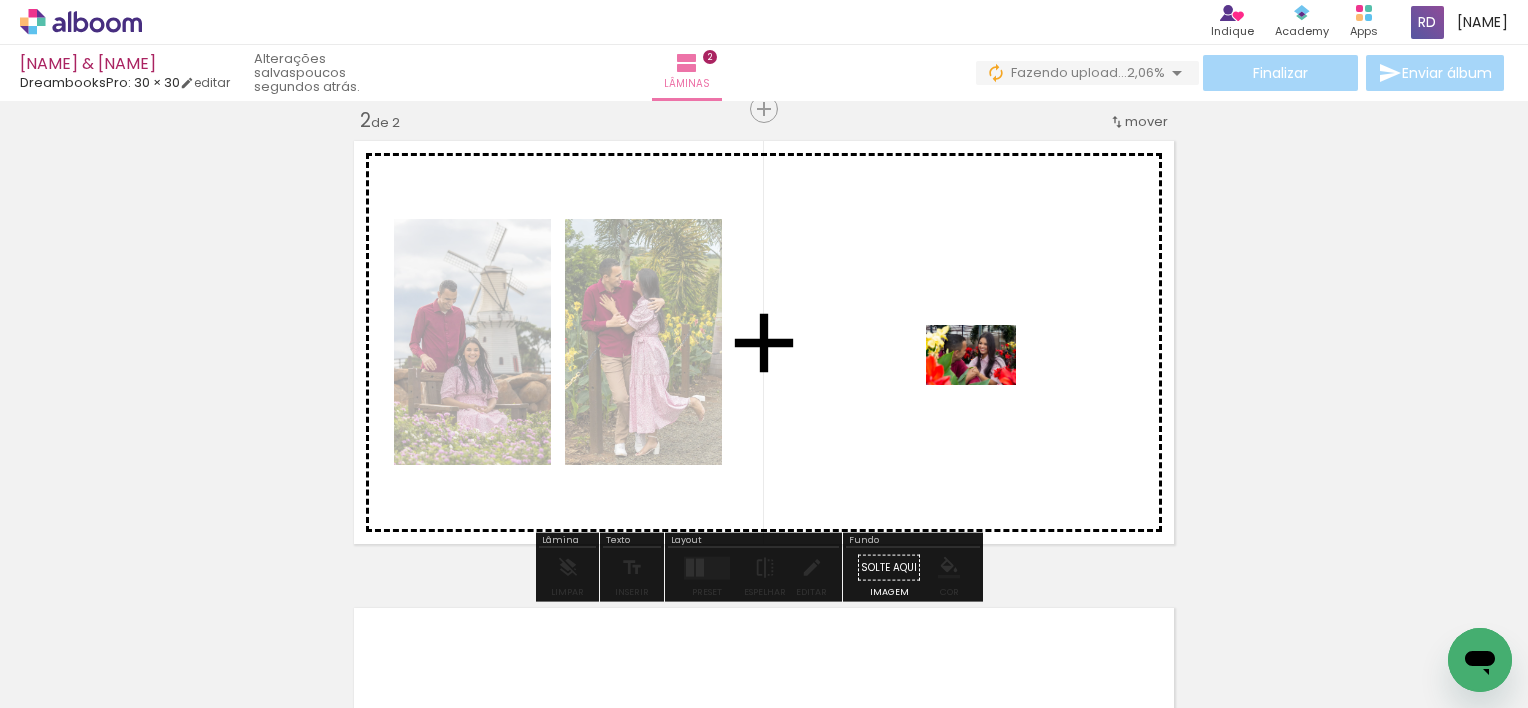 drag, startPoint x: 777, startPoint y: 644, endPoint x: 986, endPoint y: 385, distance: 332.80927 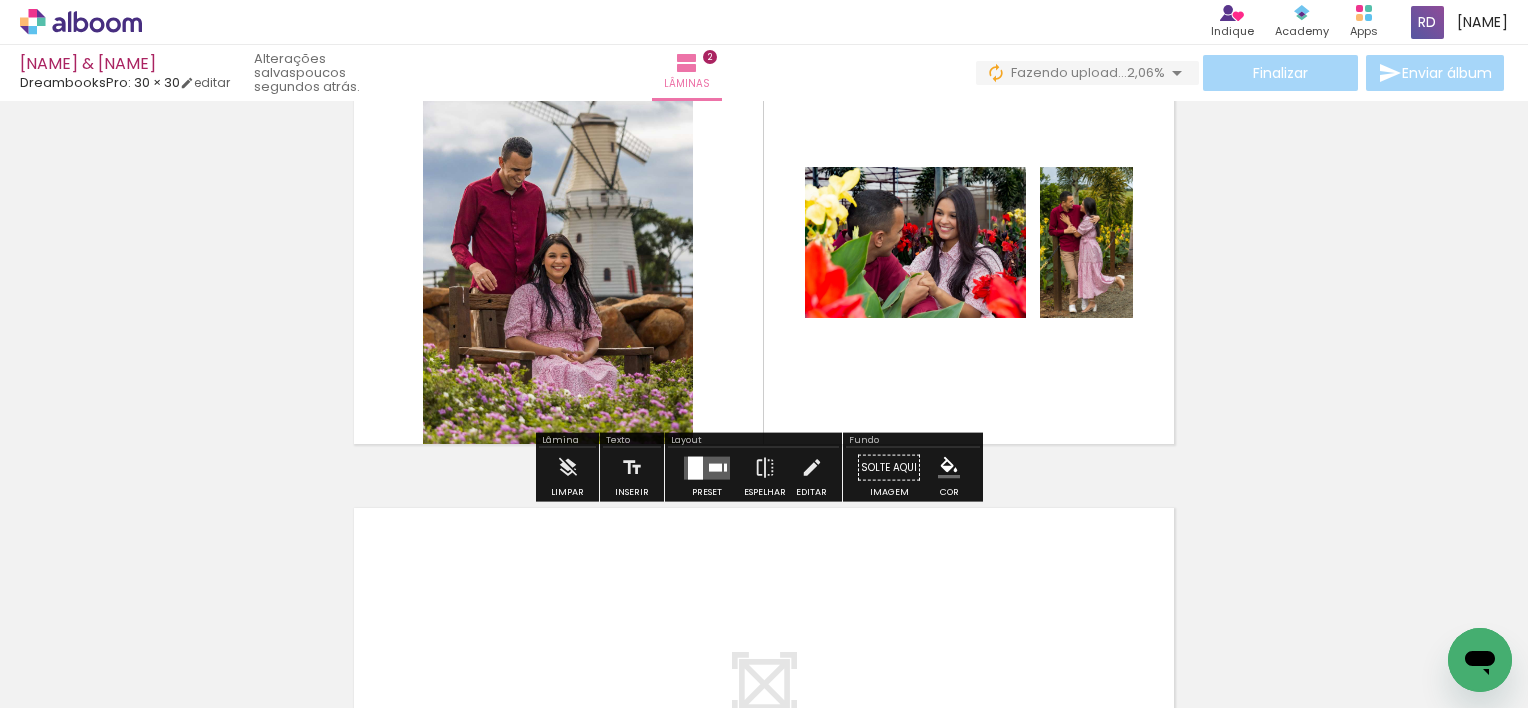 click at bounding box center (707, 467) 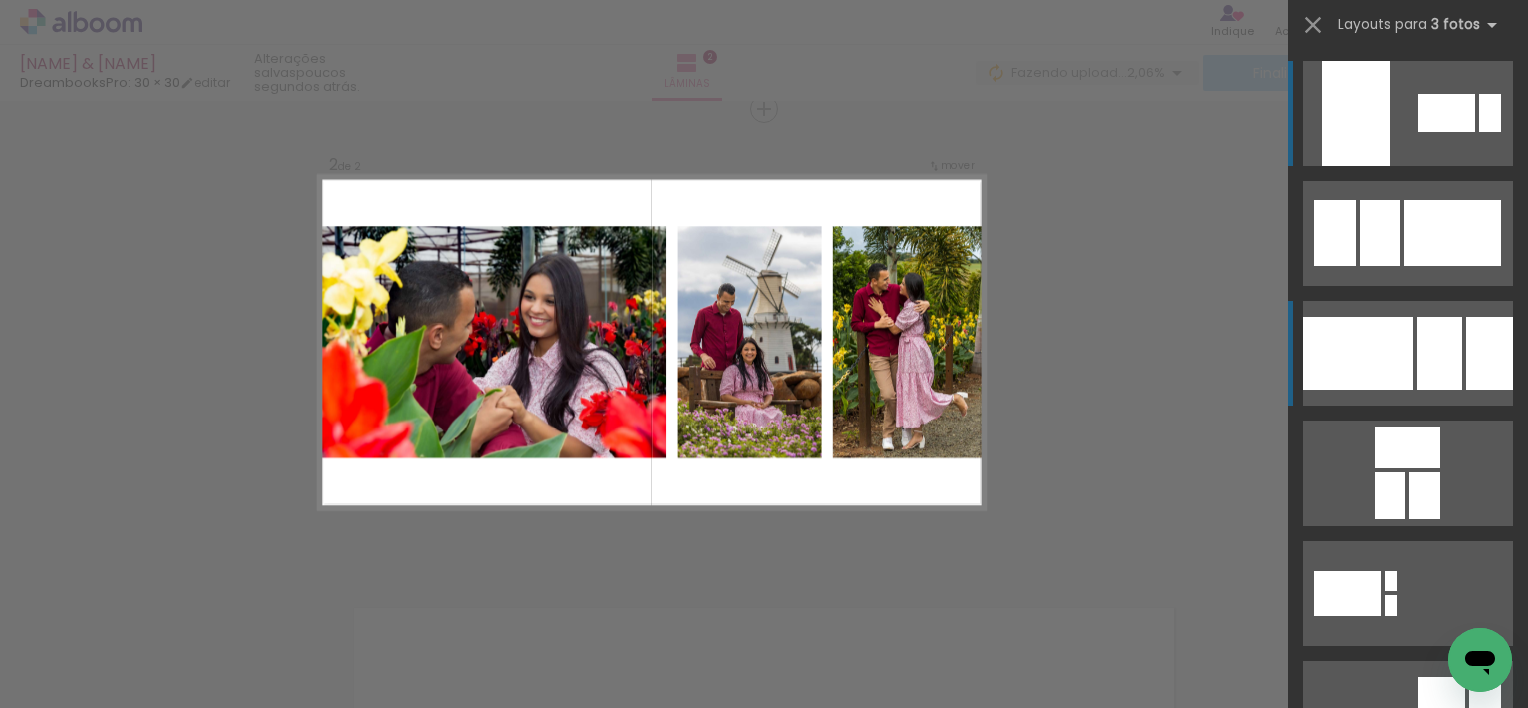 click at bounding box center (1358, 353) 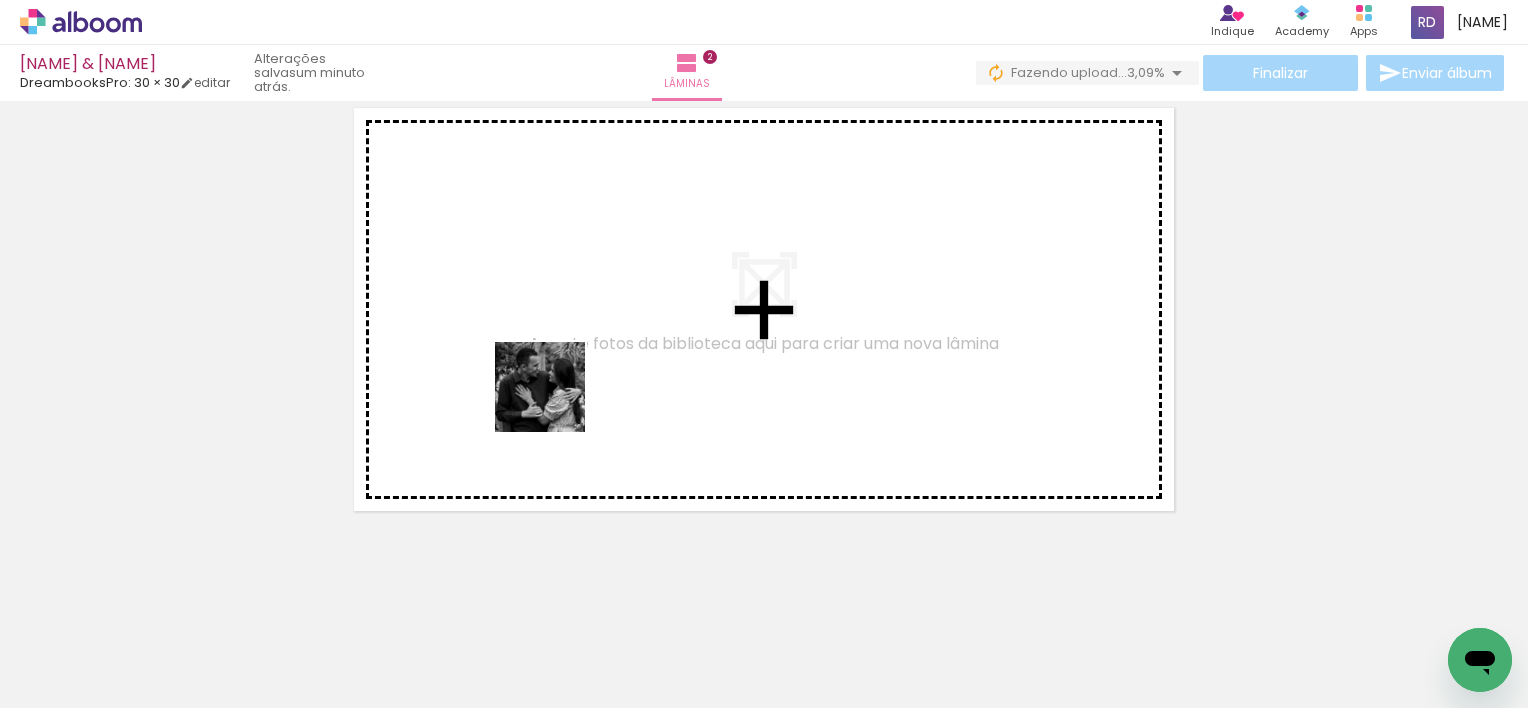 drag, startPoint x: 552, startPoint y: 660, endPoint x: 555, endPoint y: 402, distance: 258.01746 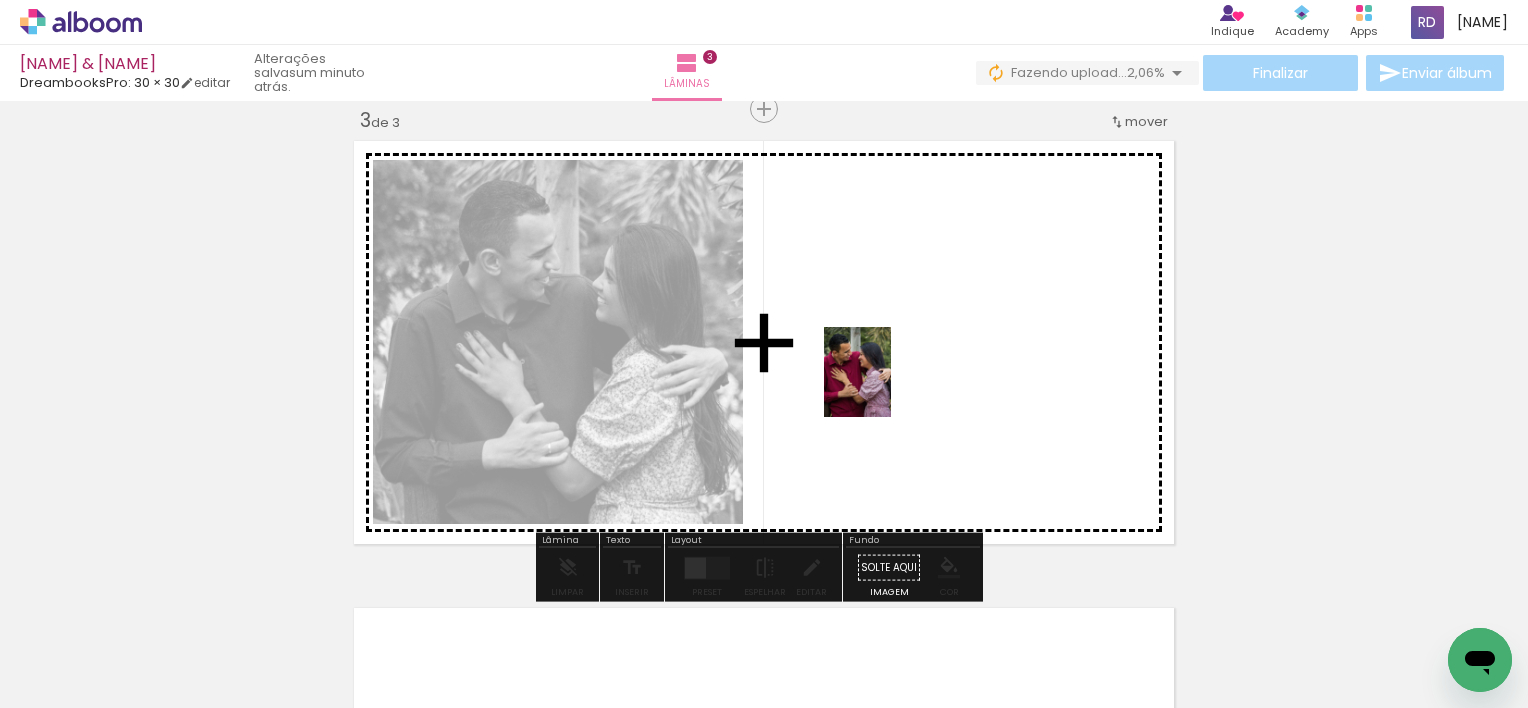 drag, startPoint x: 664, startPoint y: 652, endPoint x: 884, endPoint y: 387, distance: 344.4198 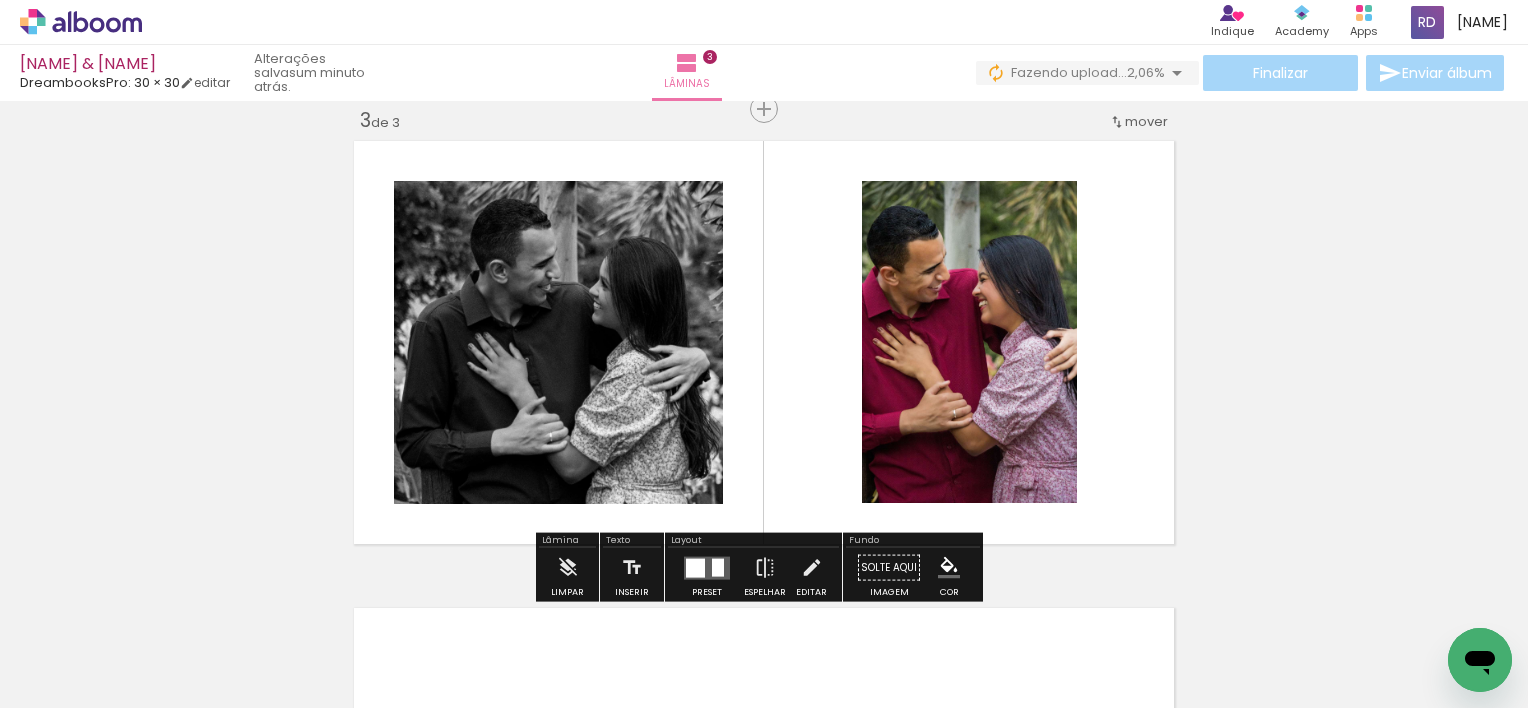 click at bounding box center [695, 567] 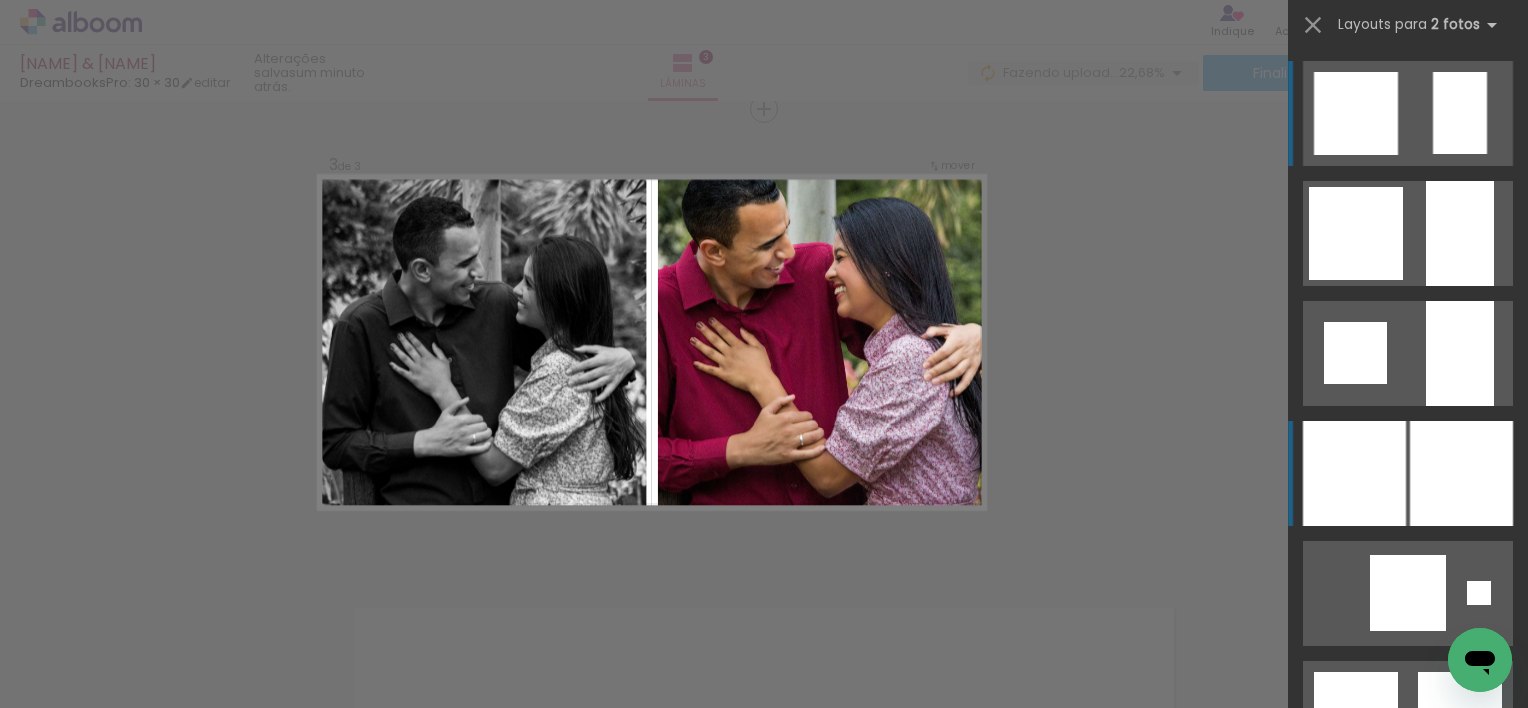 click at bounding box center (1354, 473) 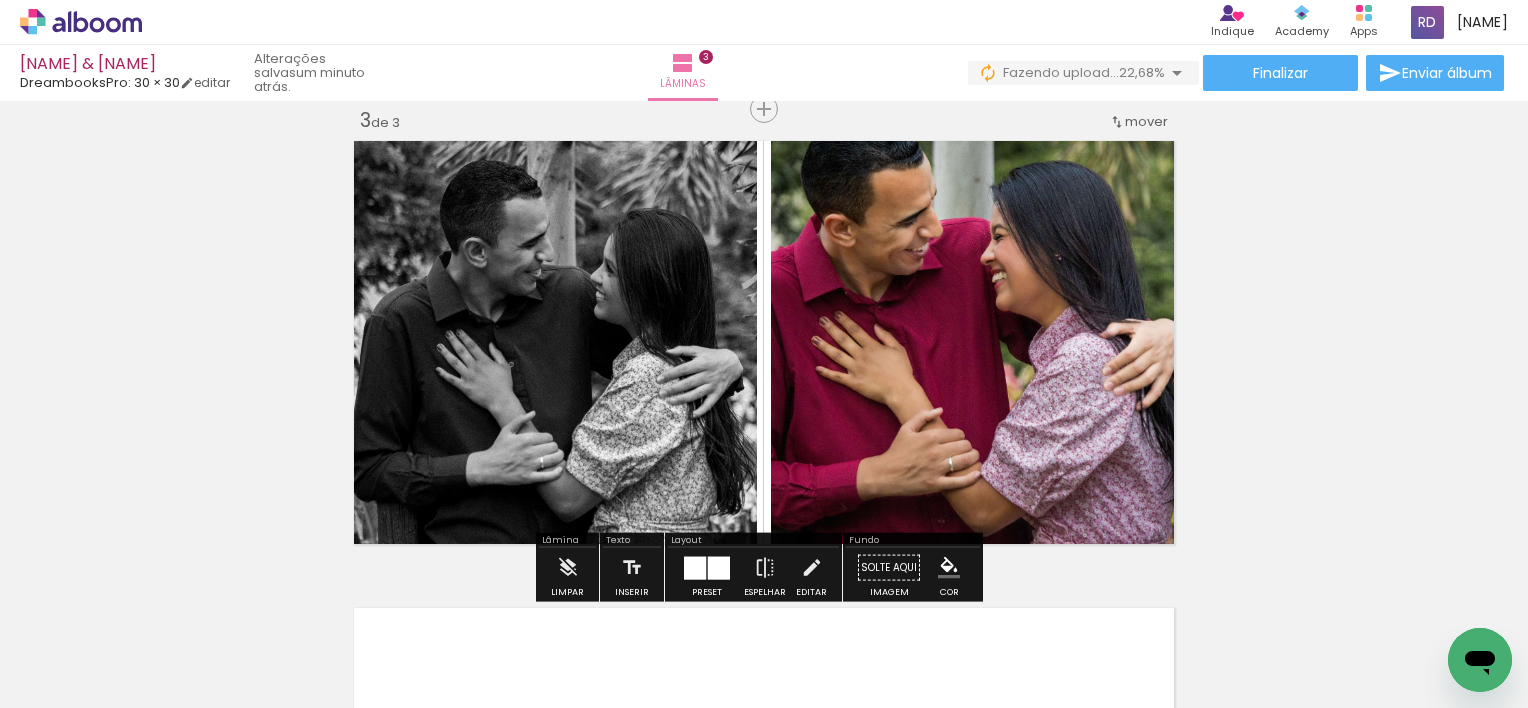 click at bounding box center (719, 567) 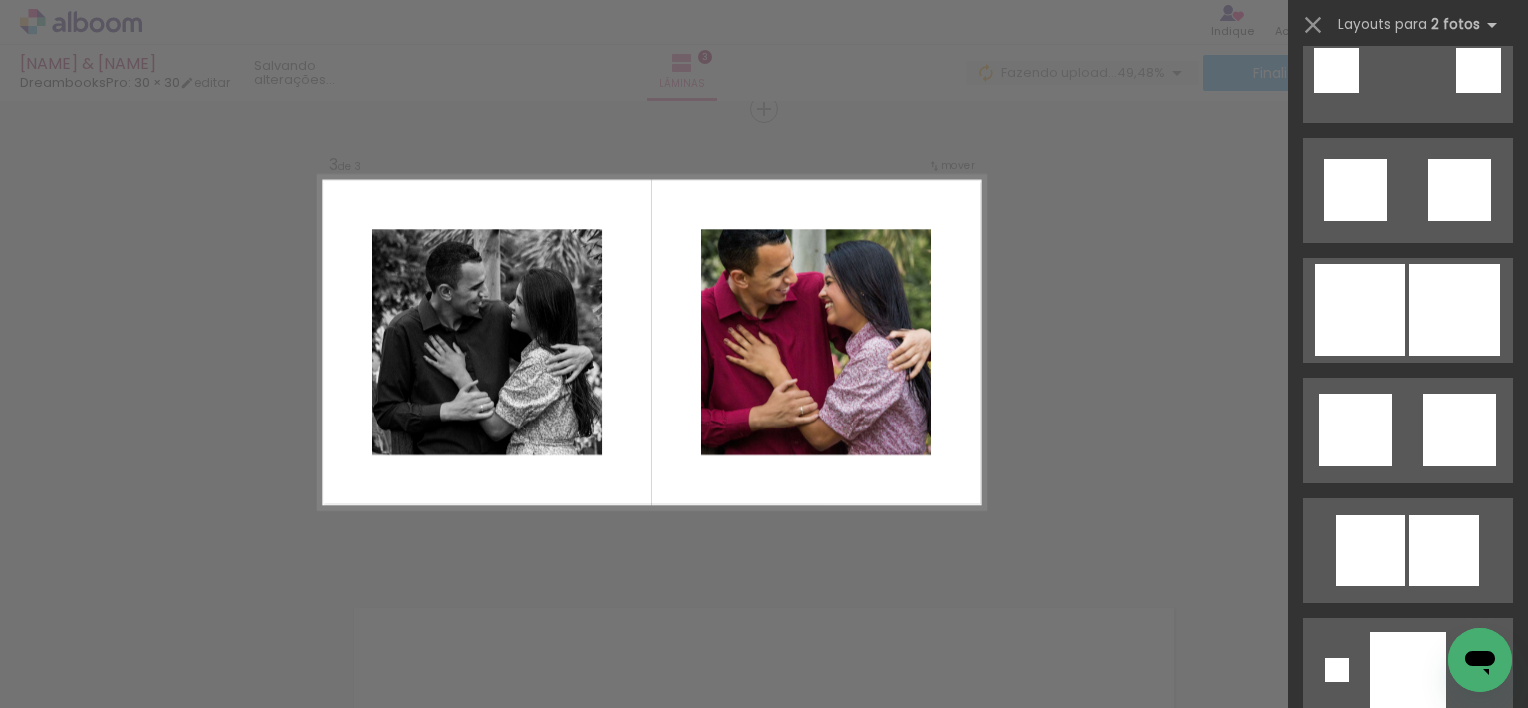scroll, scrollTop: 760, scrollLeft: 0, axis: vertical 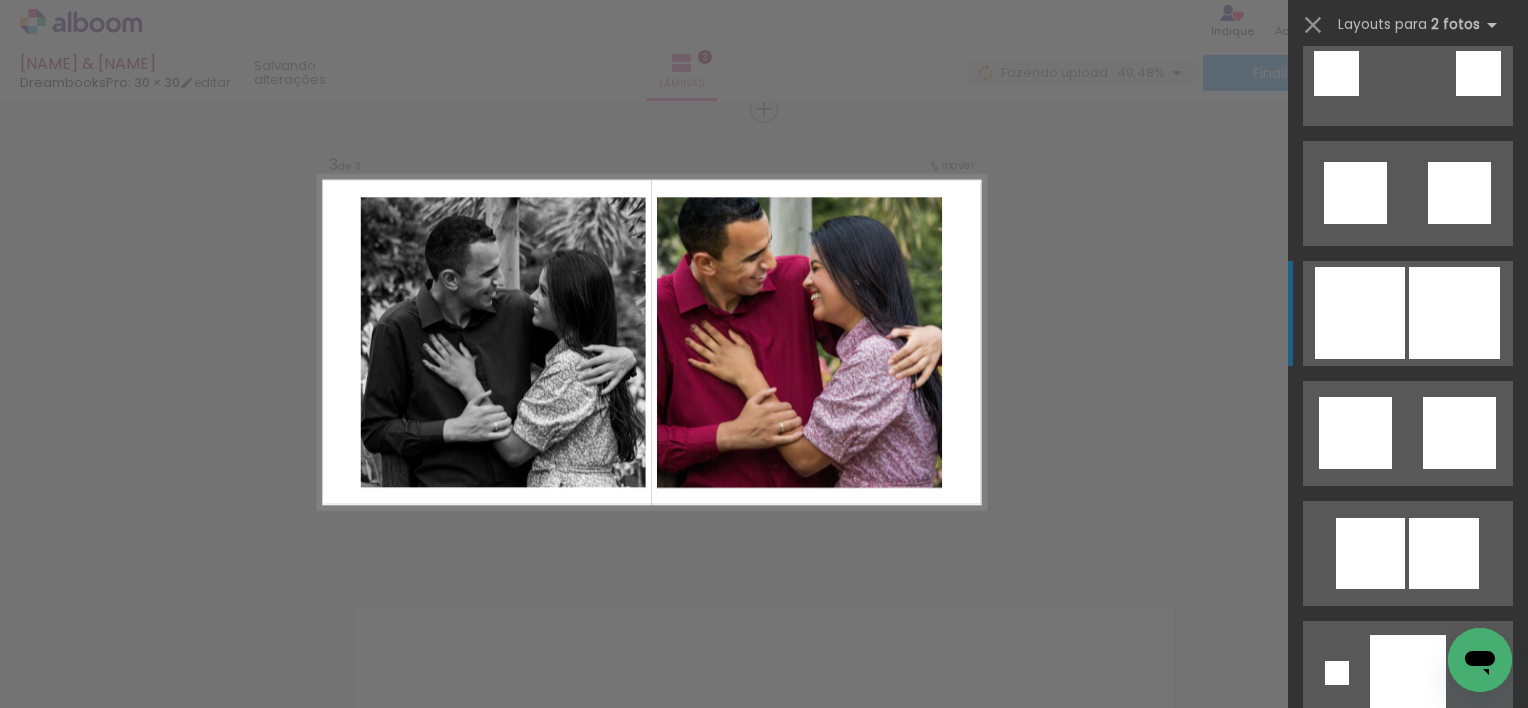 click at bounding box center [1379, 913] 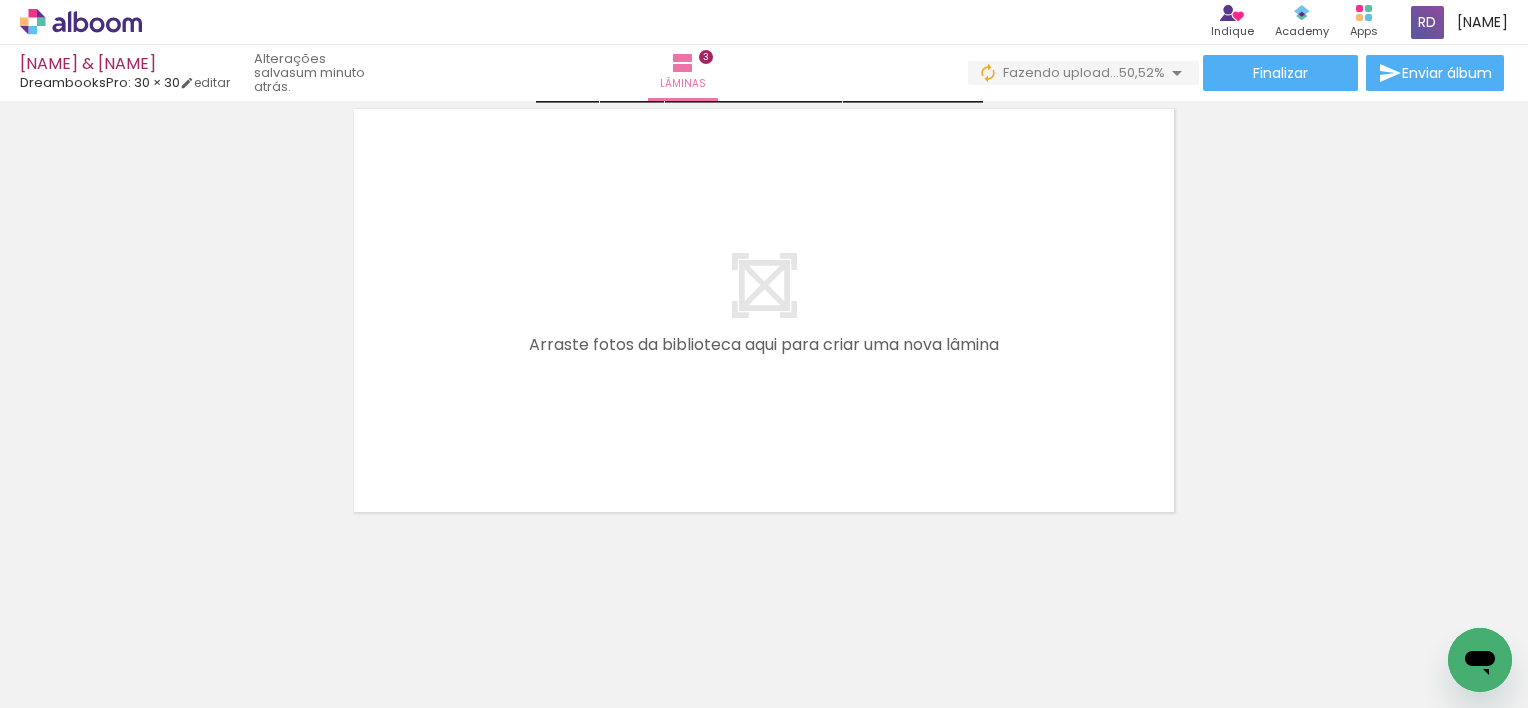 scroll, scrollTop: 1459, scrollLeft: 0, axis: vertical 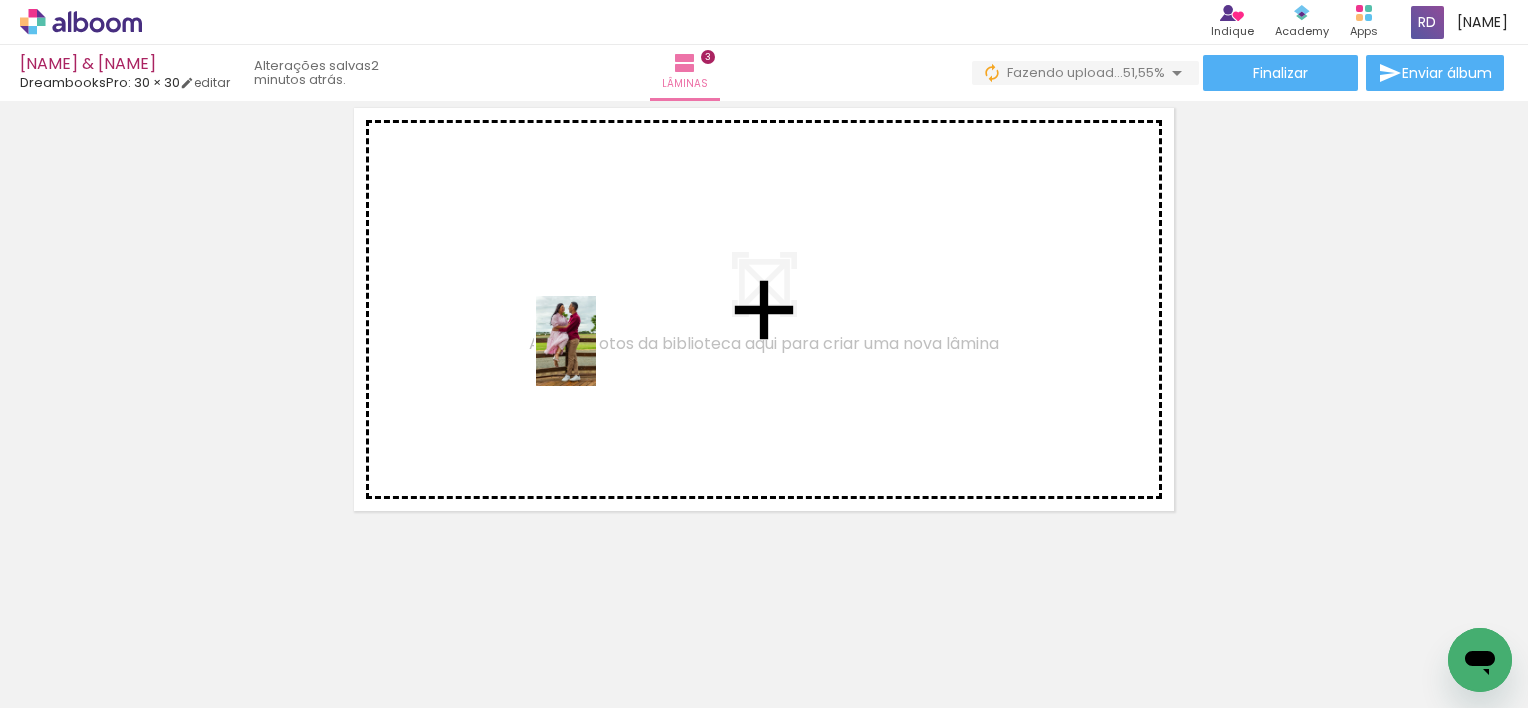 drag, startPoint x: 997, startPoint y: 660, endPoint x: 596, endPoint y: 356, distance: 503.20673 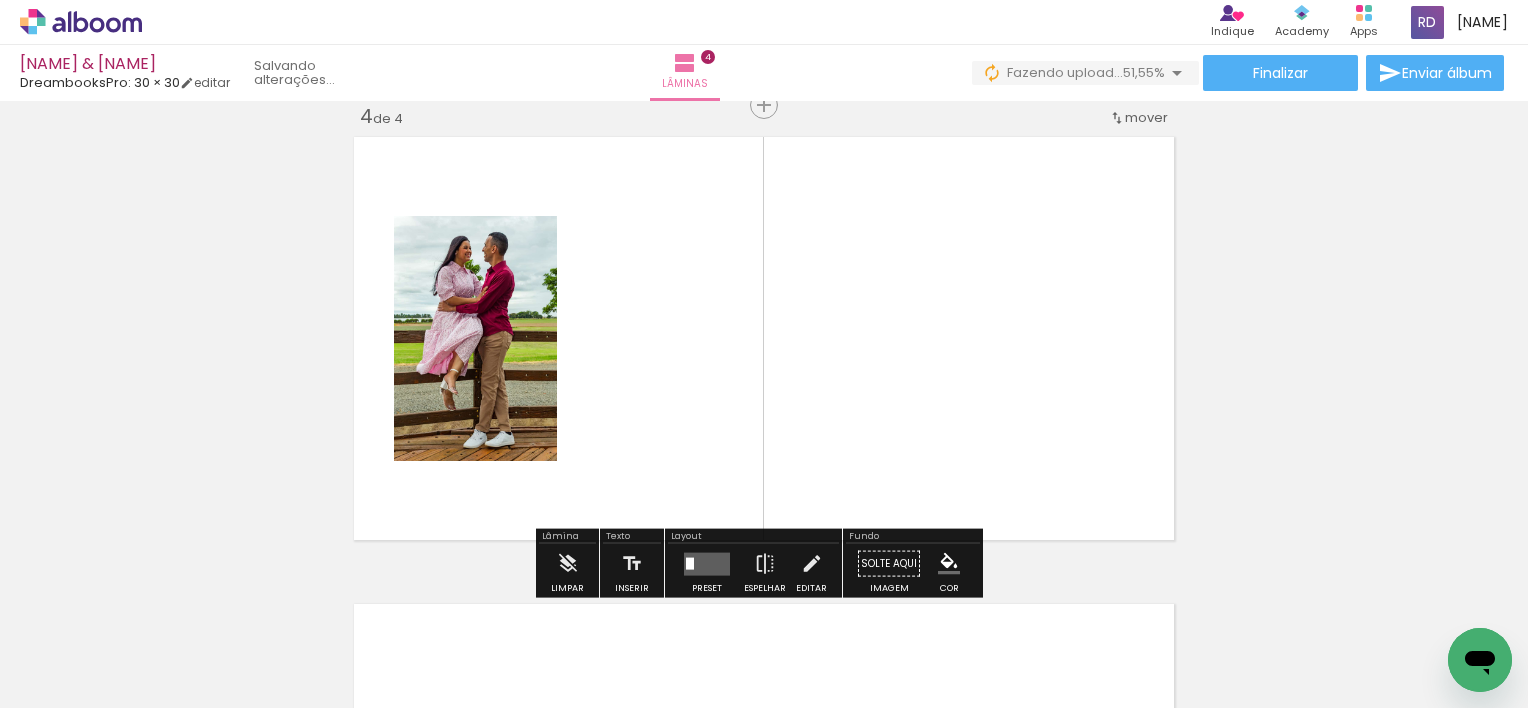 scroll, scrollTop: 1426, scrollLeft: 0, axis: vertical 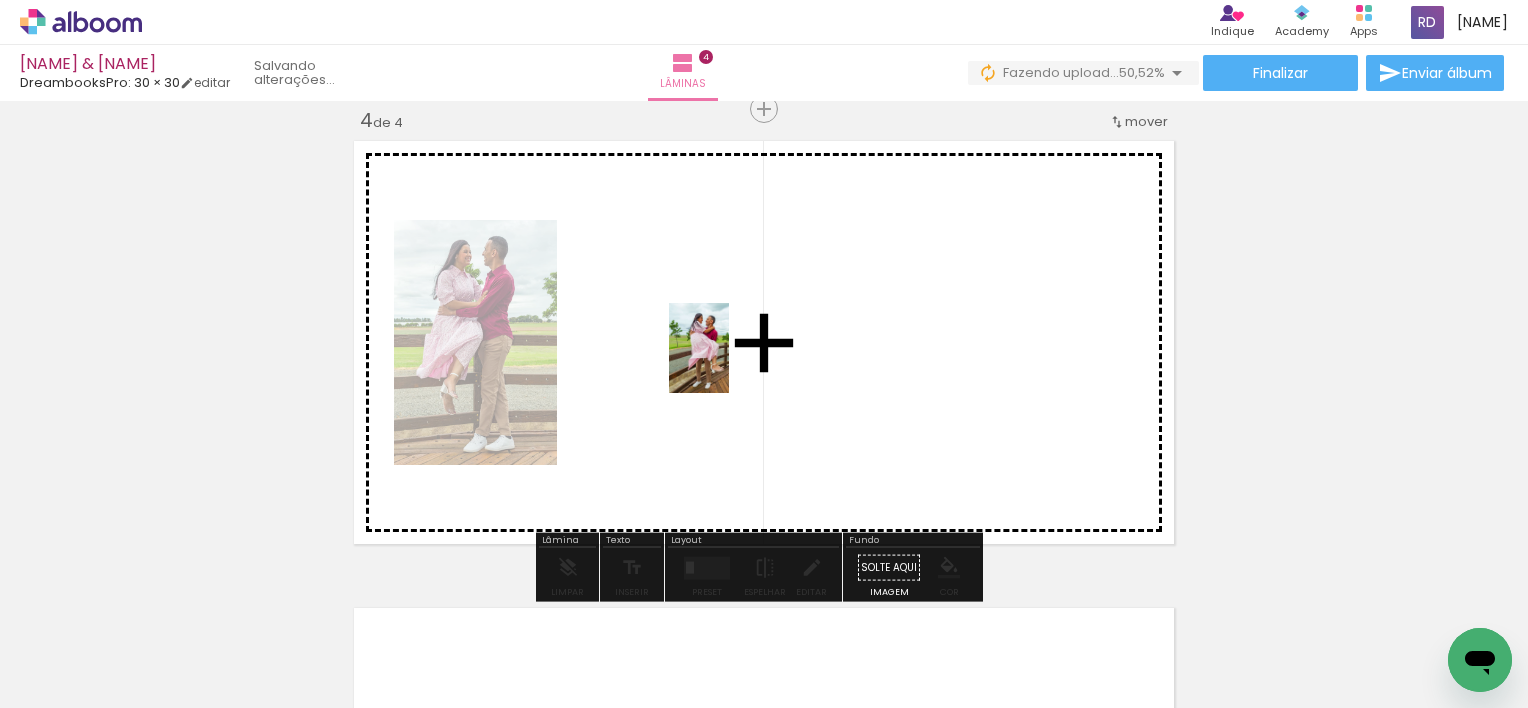 drag, startPoint x: 1232, startPoint y: 659, endPoint x: 724, endPoint y: 362, distance: 588.44965 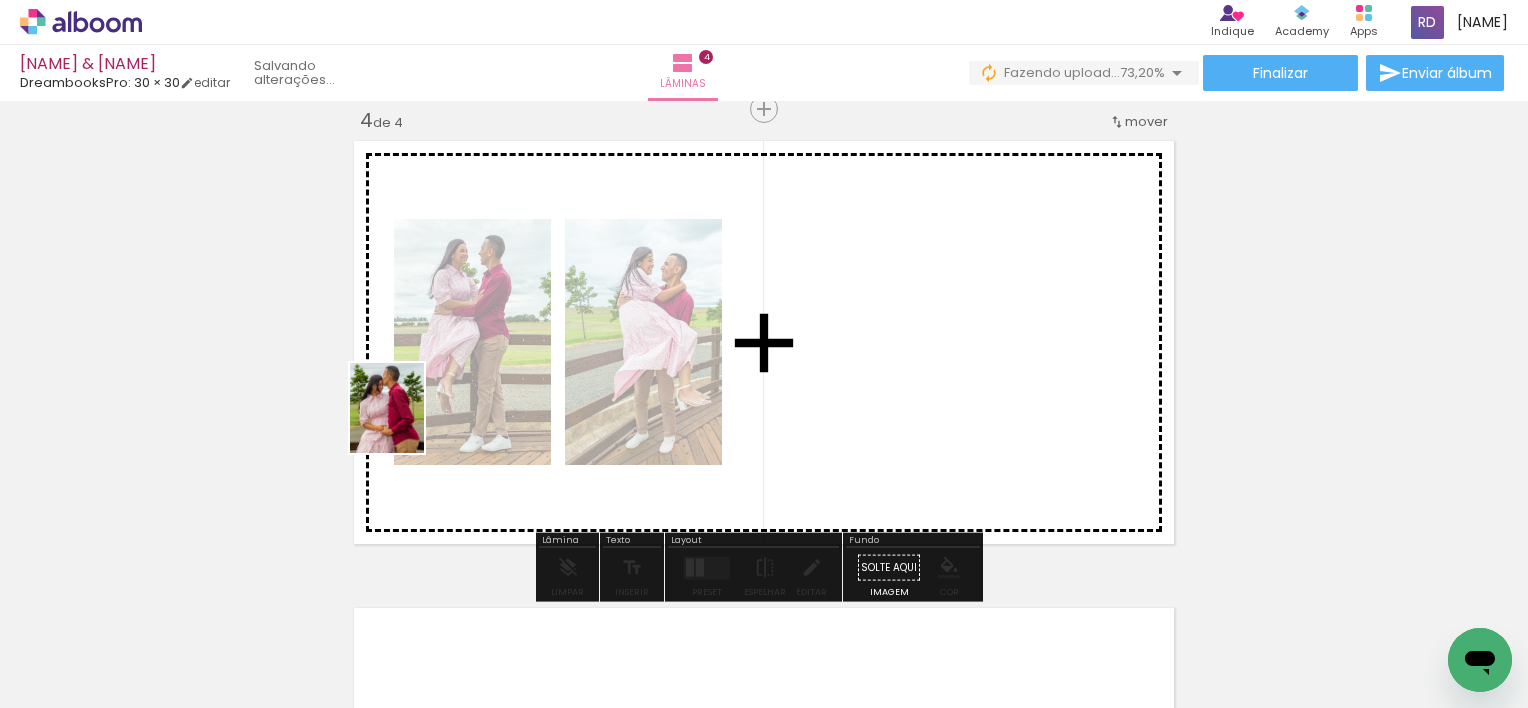 drag, startPoint x: 556, startPoint y: 654, endPoint x: 501, endPoint y: 428, distance: 232.59622 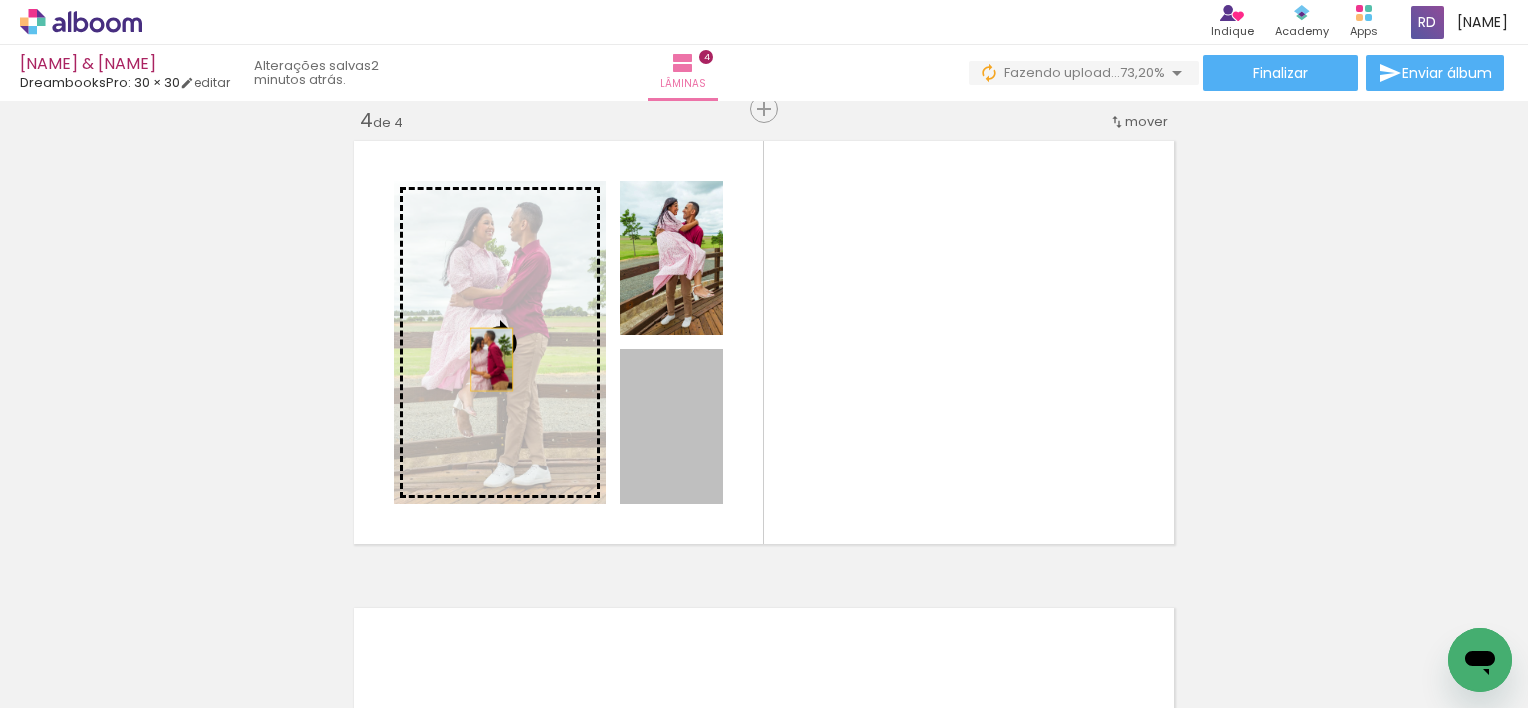 drag, startPoint x: 673, startPoint y: 482, endPoint x: 480, endPoint y: 359, distance: 228.86241 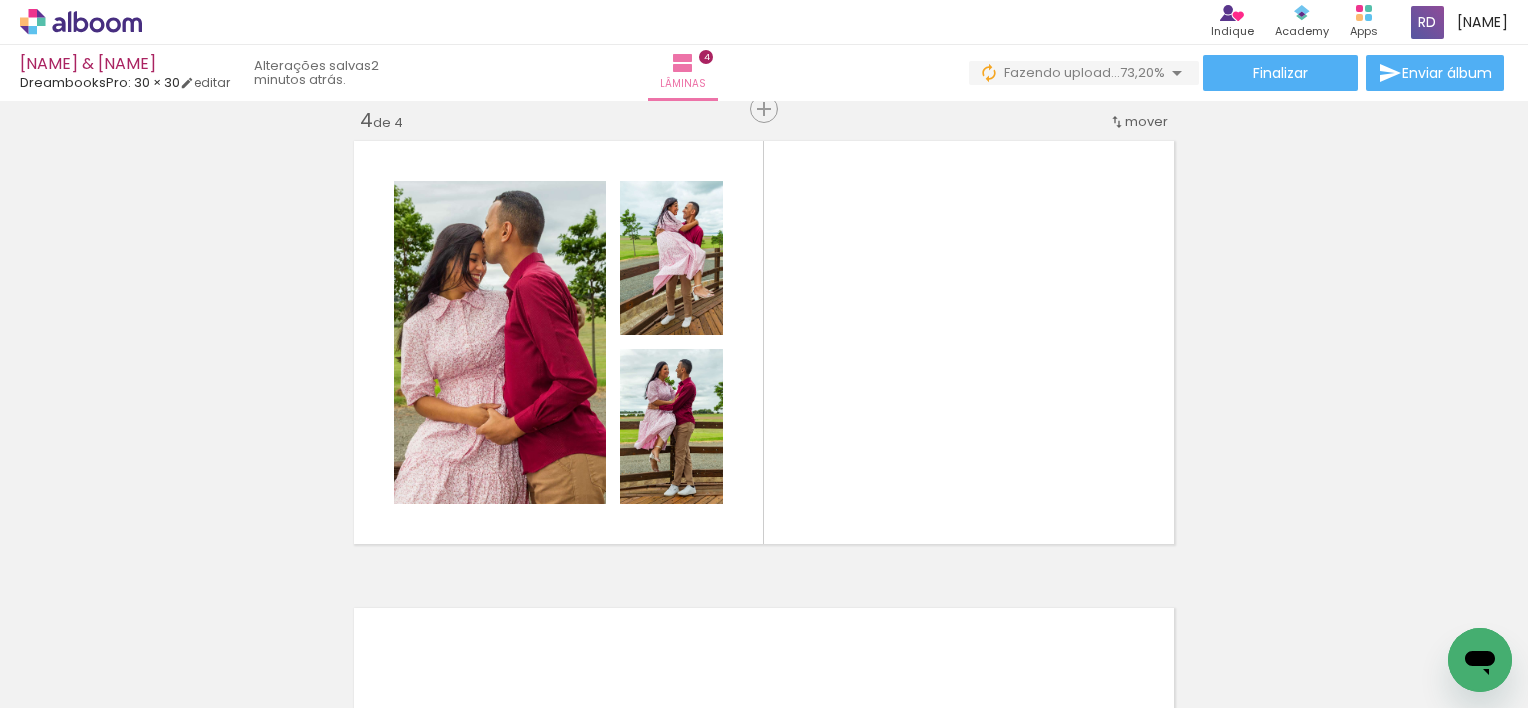 scroll, scrollTop: 0, scrollLeft: 252, axis: horizontal 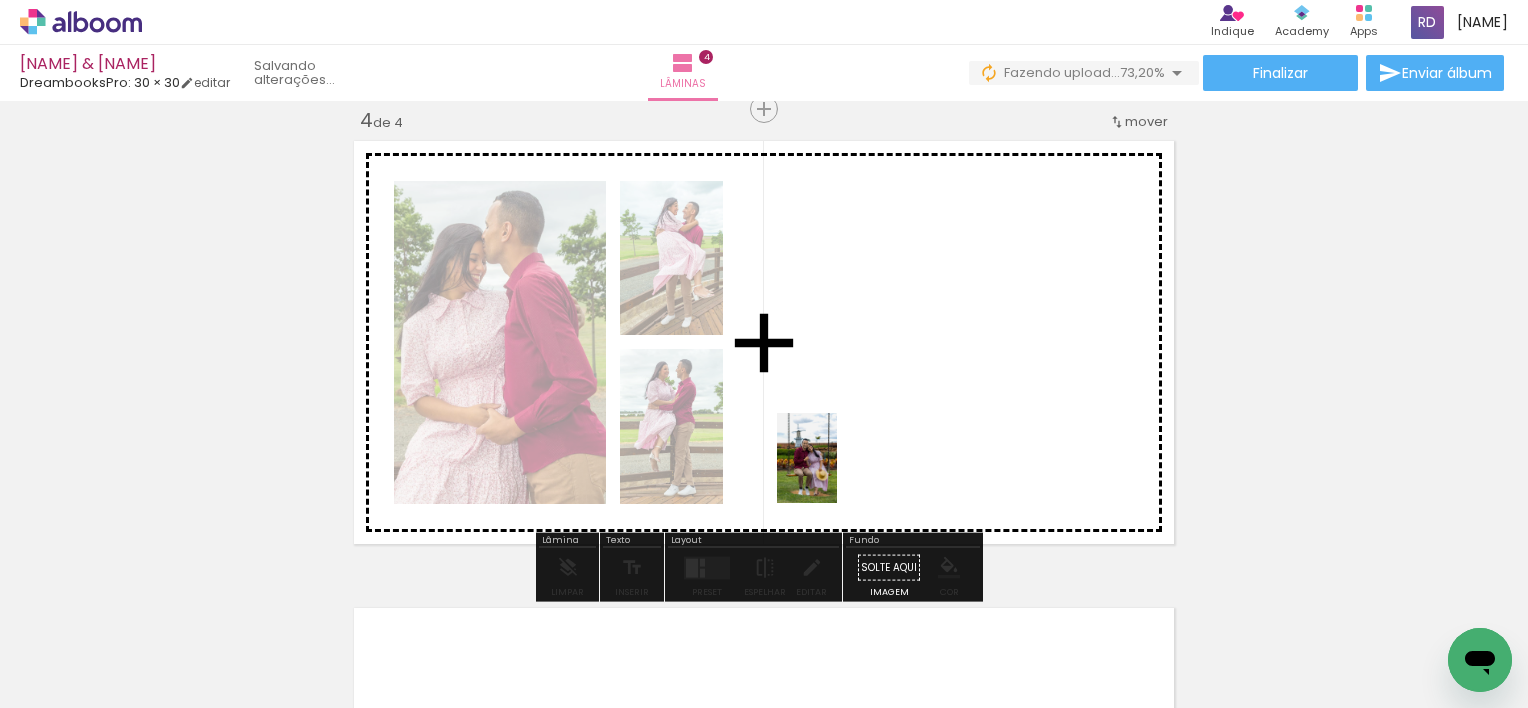 drag, startPoint x: 756, startPoint y: 668, endPoint x: 837, endPoint y: 473, distance: 211.15398 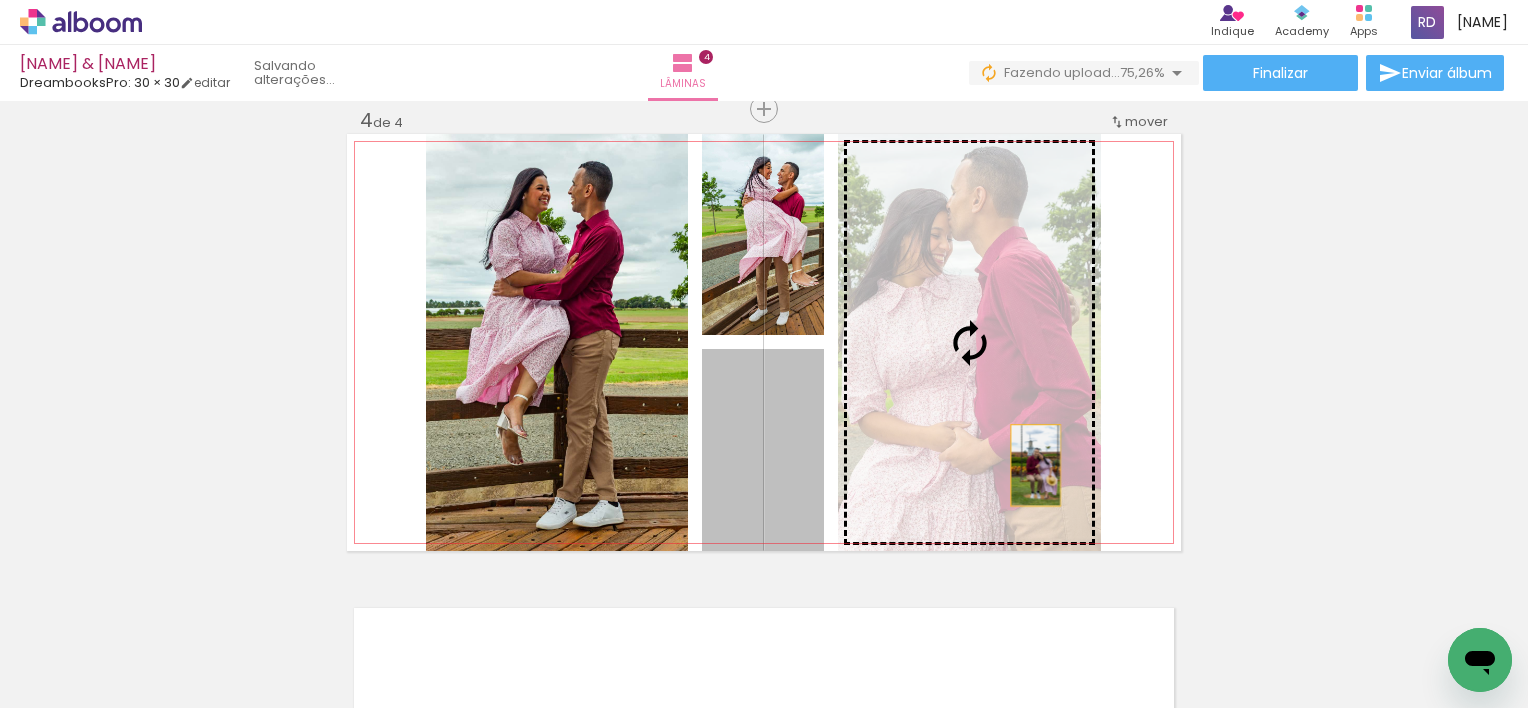 drag, startPoint x: 793, startPoint y: 495, endPoint x: 1028, endPoint y: 465, distance: 236.90715 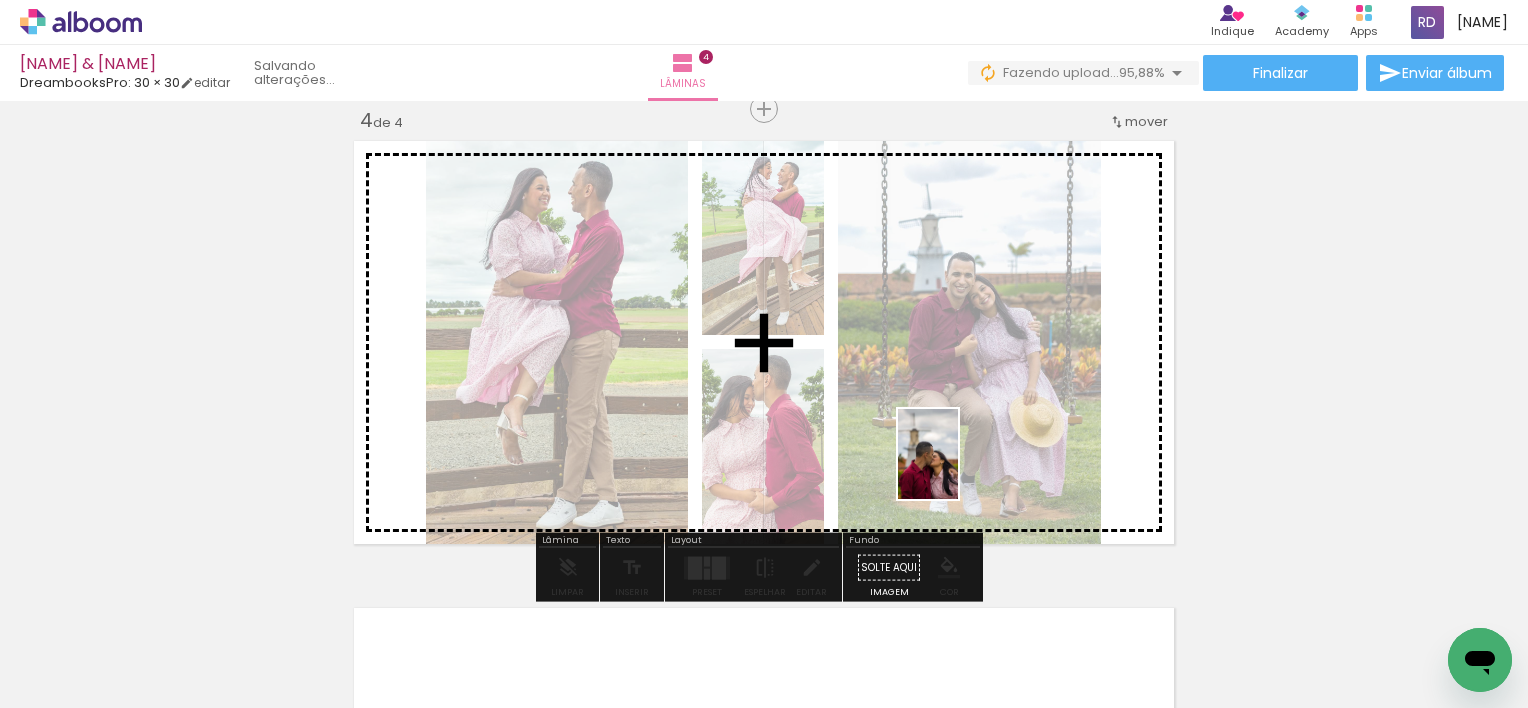 drag, startPoint x: 865, startPoint y: 664, endPoint x: 958, endPoint y: 469, distance: 216.04166 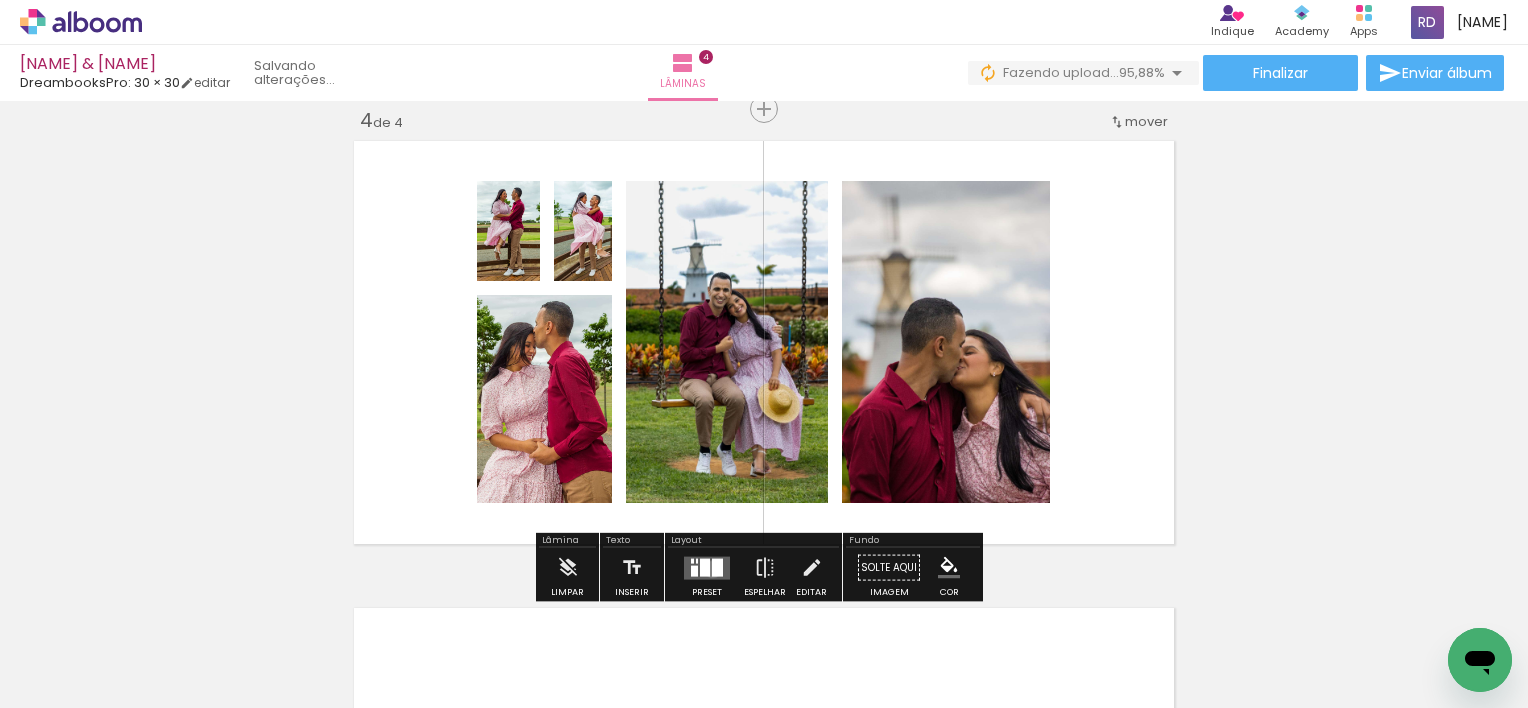 click at bounding box center (717, 567) 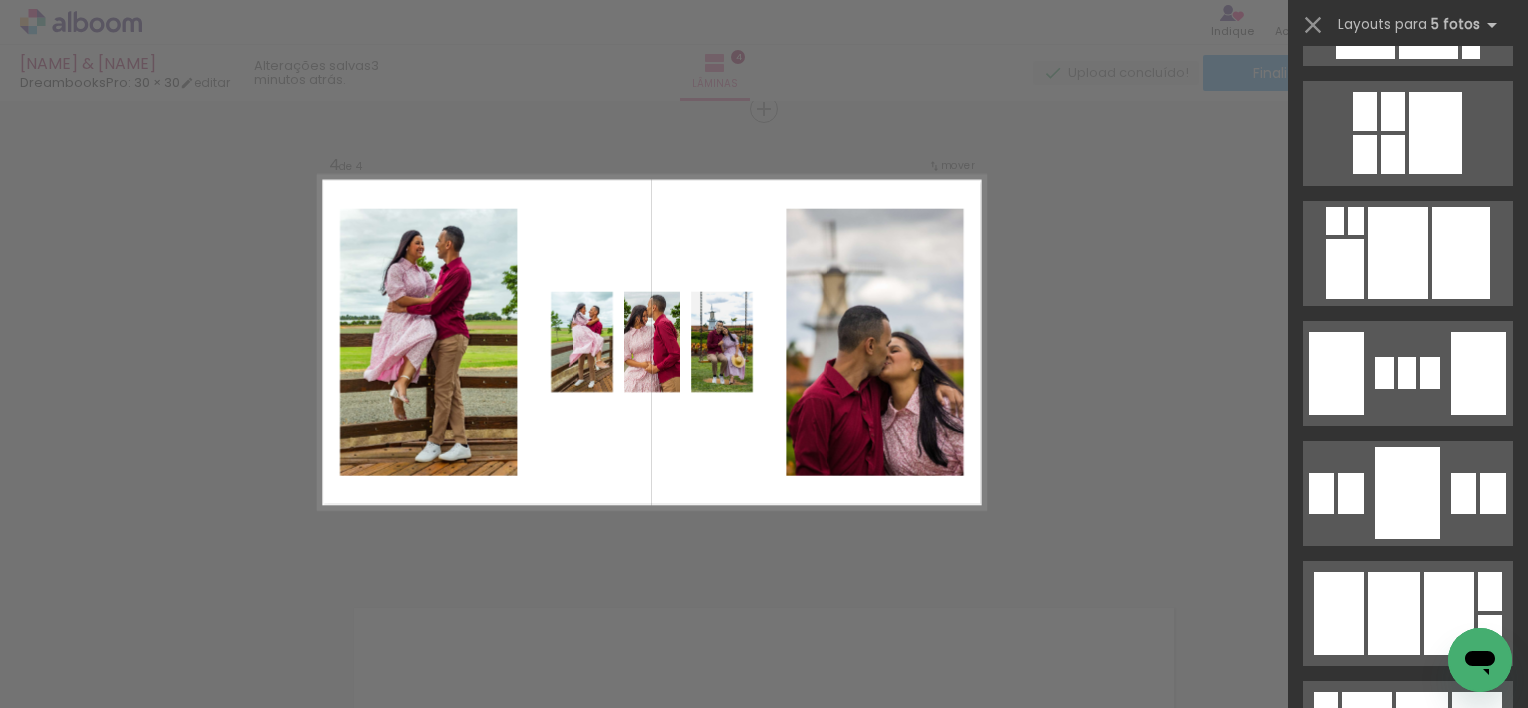 scroll, scrollTop: 2200, scrollLeft: 0, axis: vertical 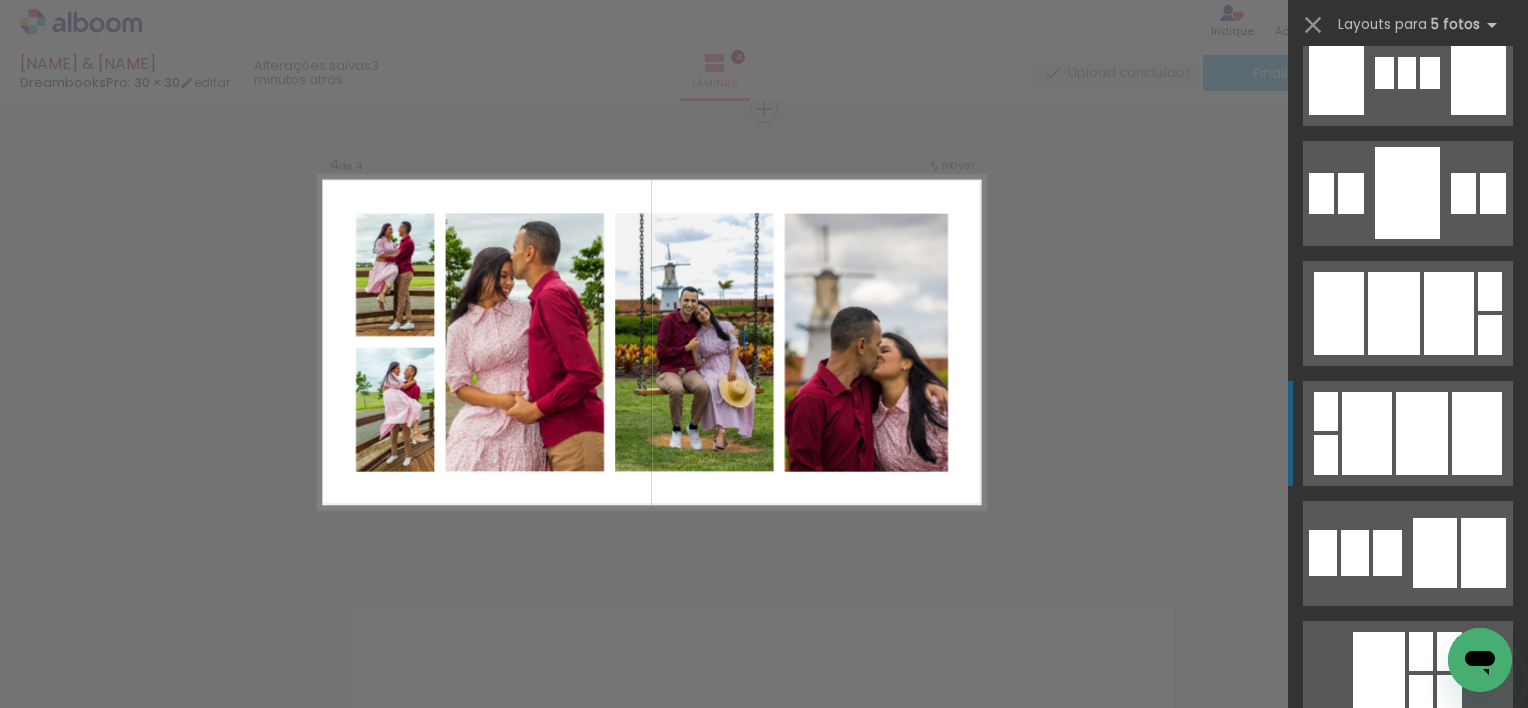 click at bounding box center (1363, 913) 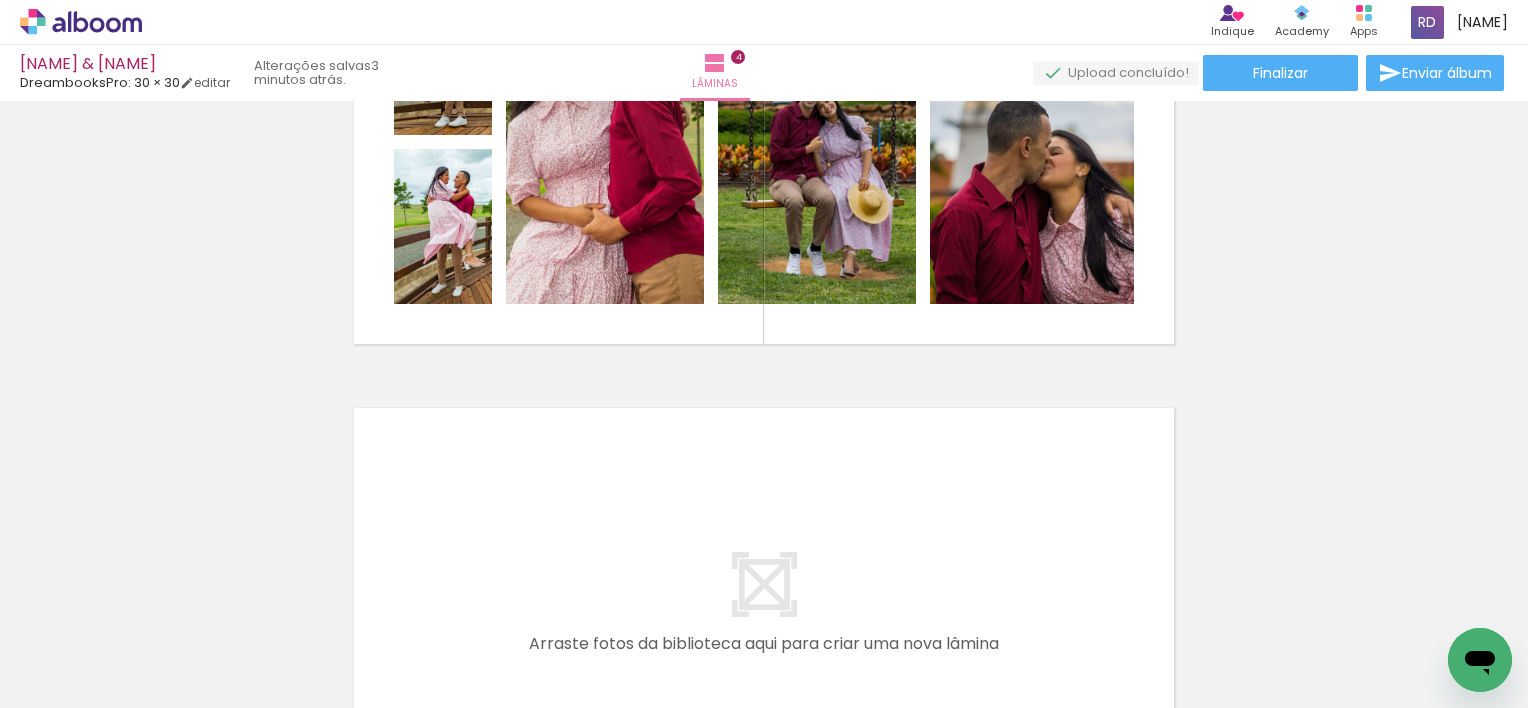 scroll, scrollTop: 1726, scrollLeft: 0, axis: vertical 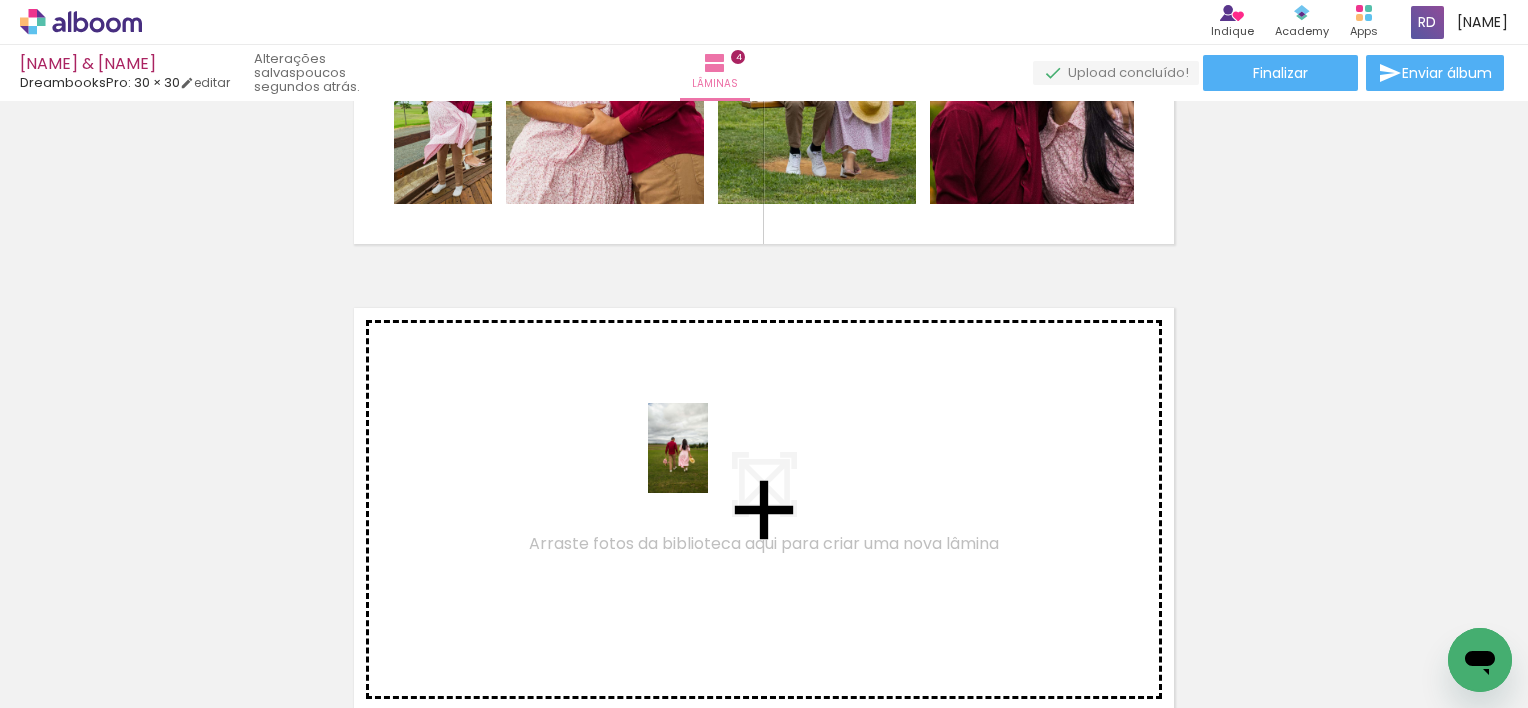 drag, startPoint x: 930, startPoint y: 663, endPoint x: 705, endPoint y: 462, distance: 301.70514 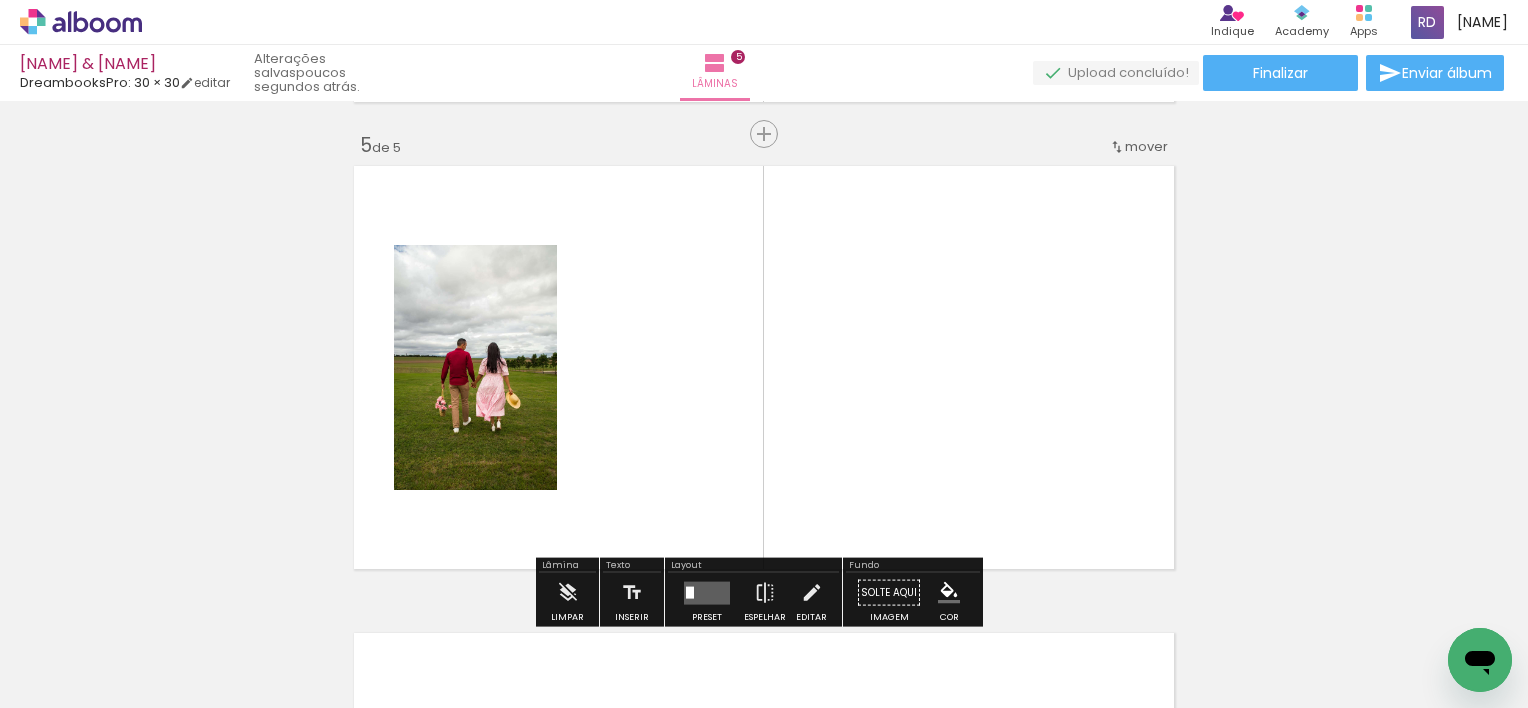 scroll, scrollTop: 1893, scrollLeft: 0, axis: vertical 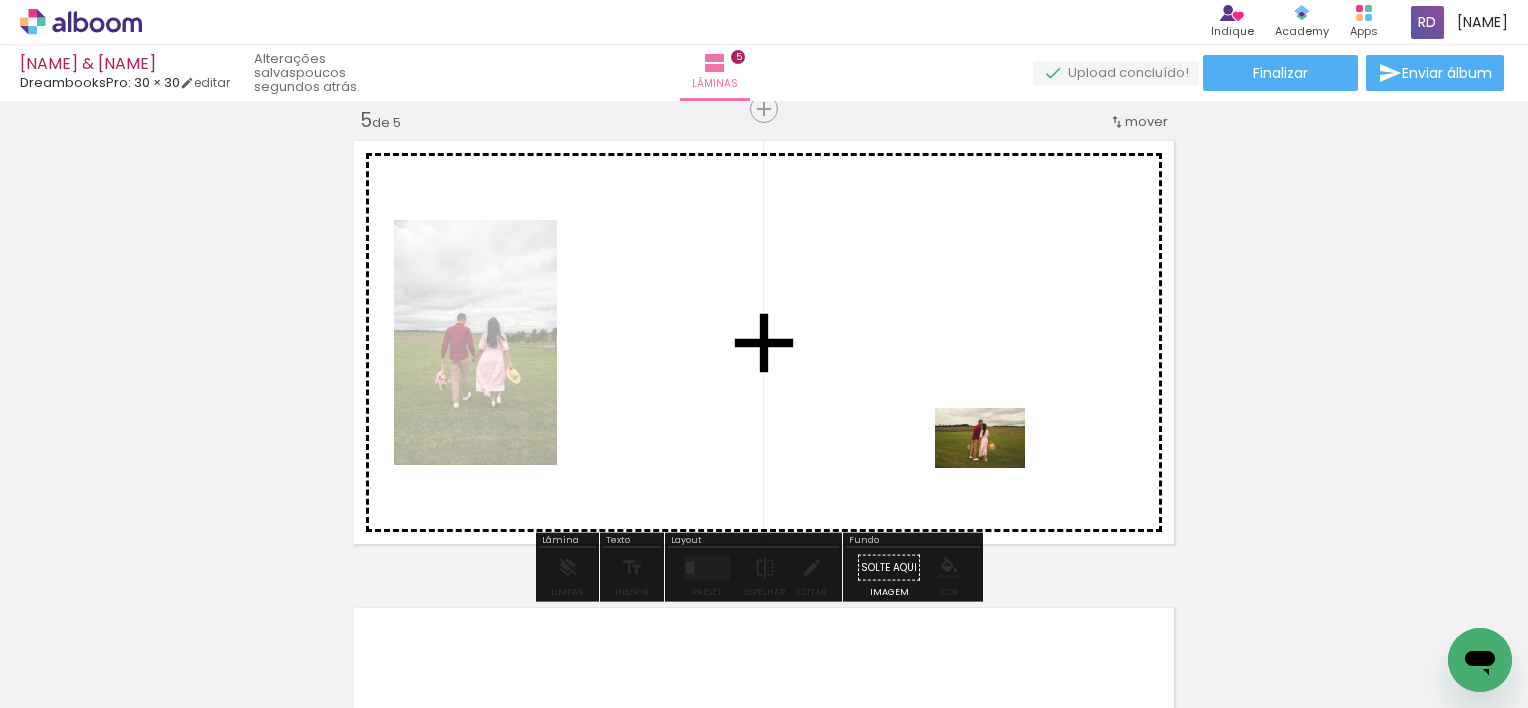 drag, startPoint x: 1040, startPoint y: 656, endPoint x: 995, endPoint y: 468, distance: 193.31064 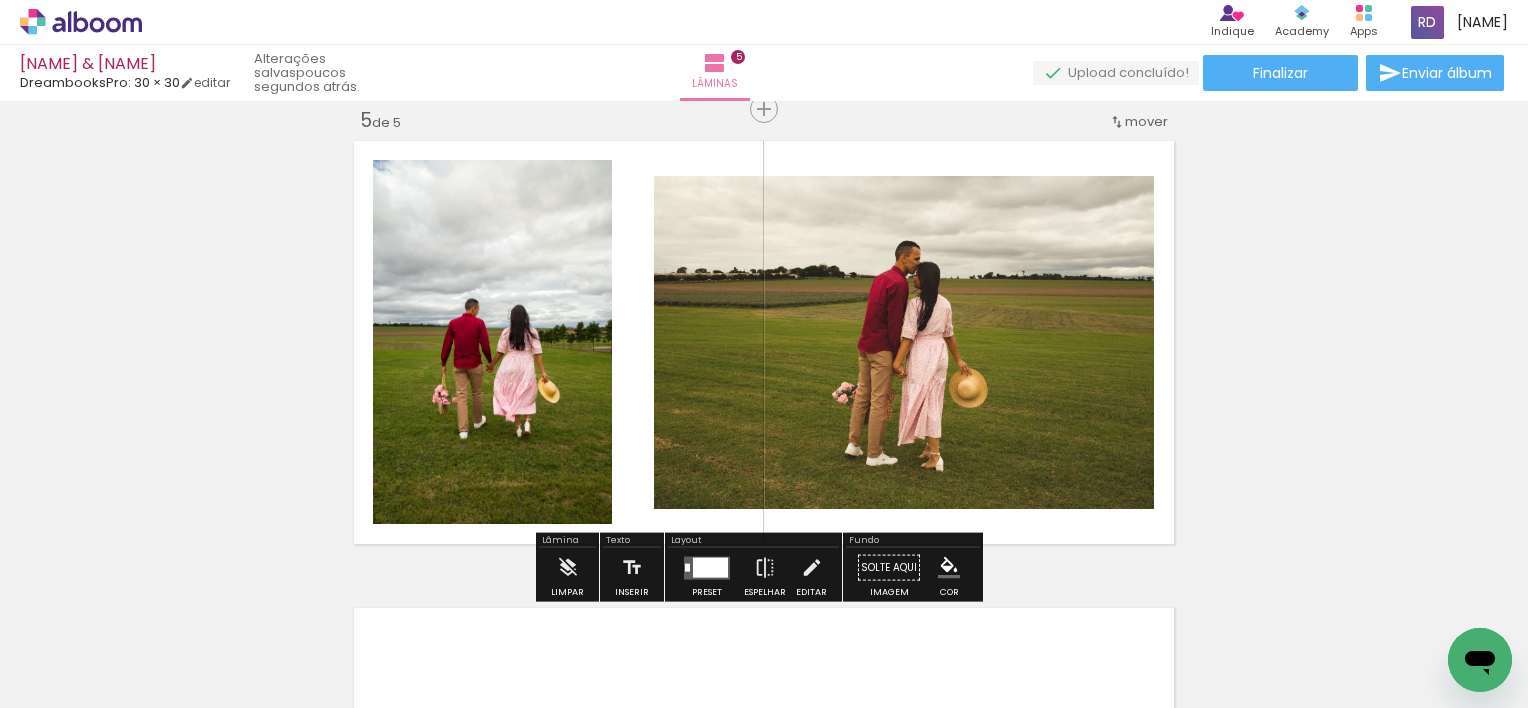 click at bounding box center (707, 568) 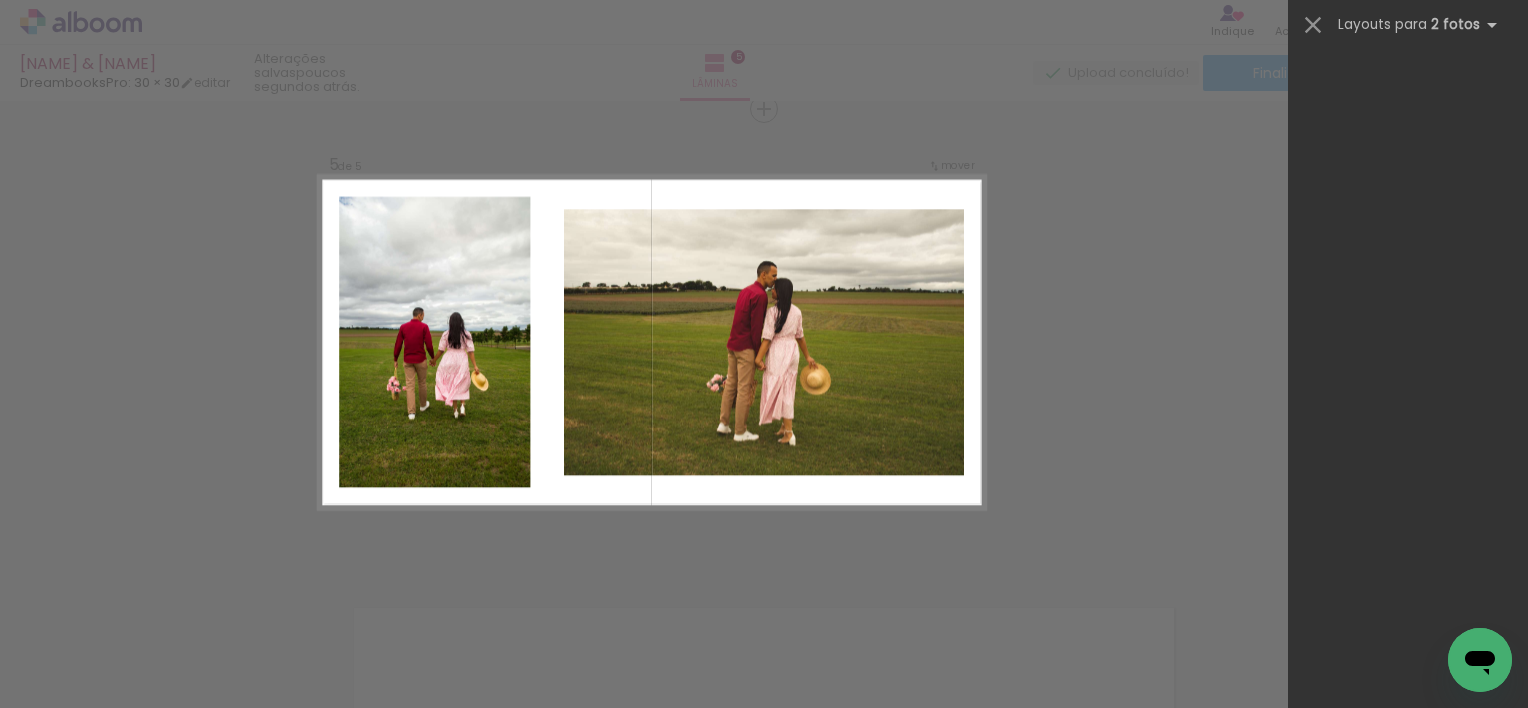 scroll, scrollTop: 0, scrollLeft: 0, axis: both 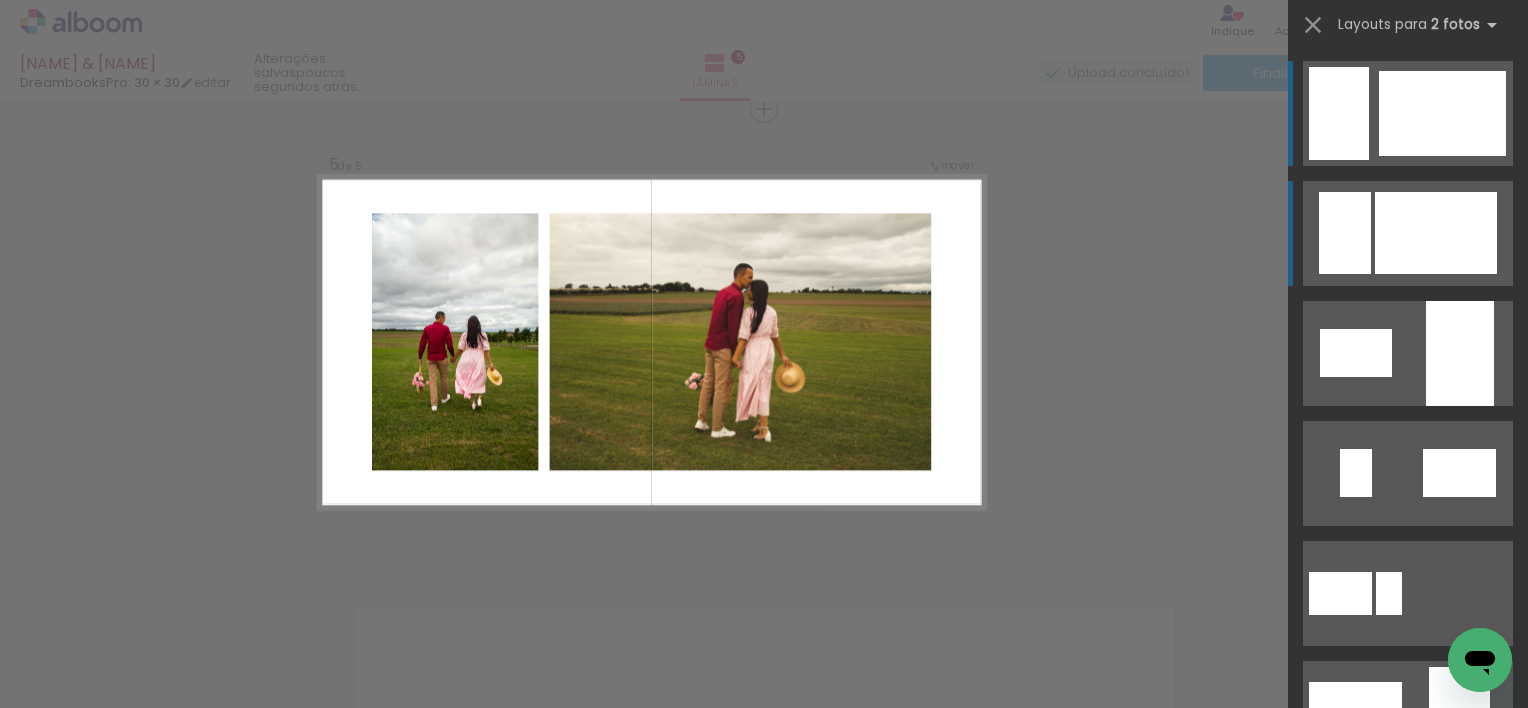 click at bounding box center (1436, 233) 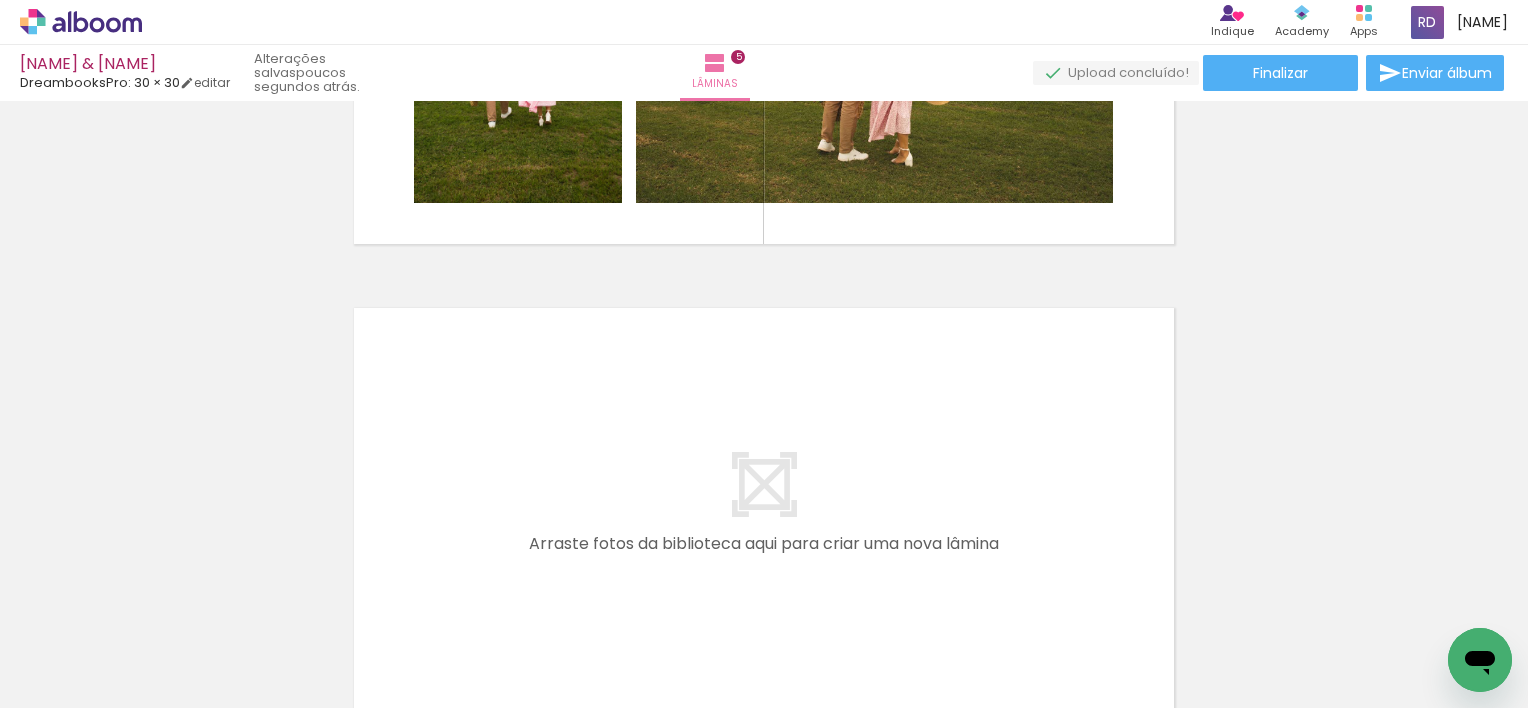 scroll, scrollTop: 2293, scrollLeft: 0, axis: vertical 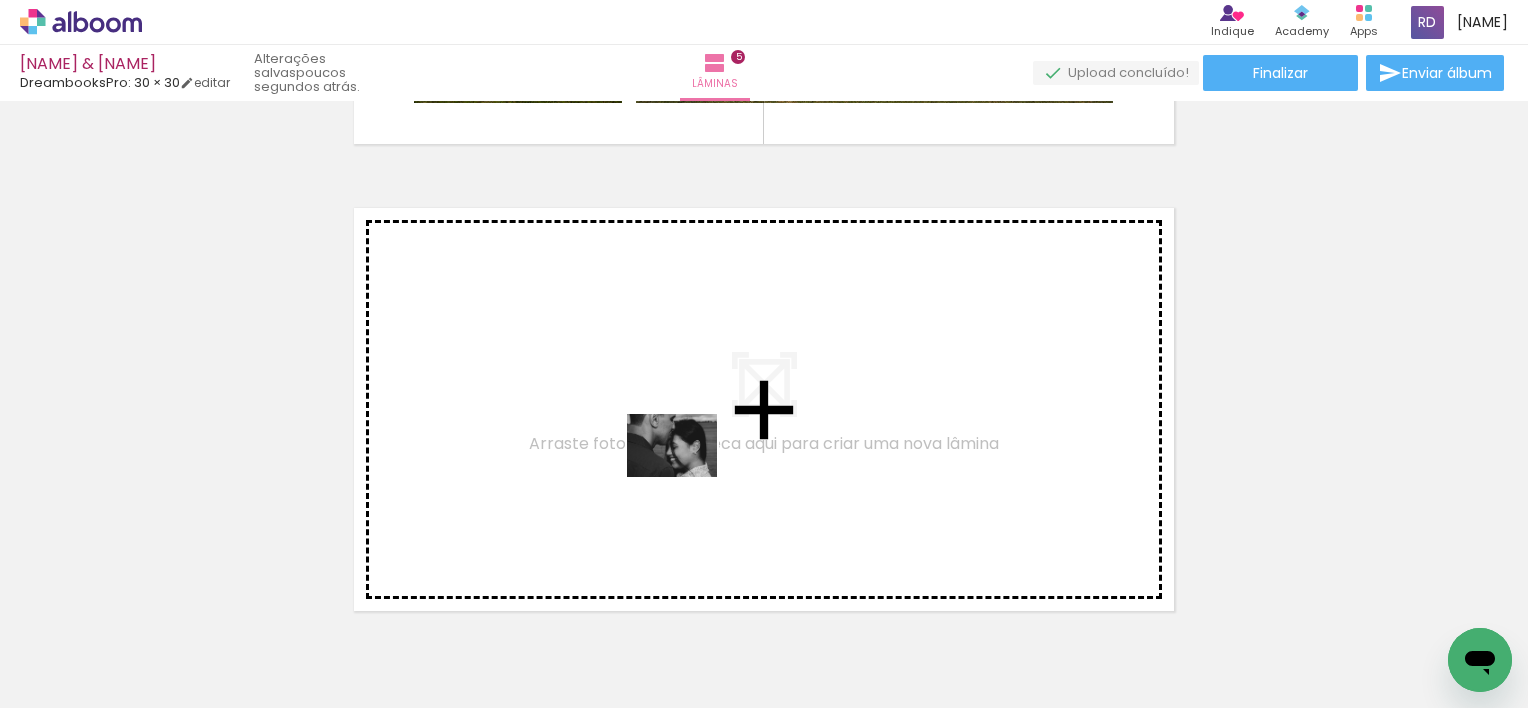 drag, startPoint x: 416, startPoint y: 655, endPoint x: 689, endPoint y: 473, distance: 328.10516 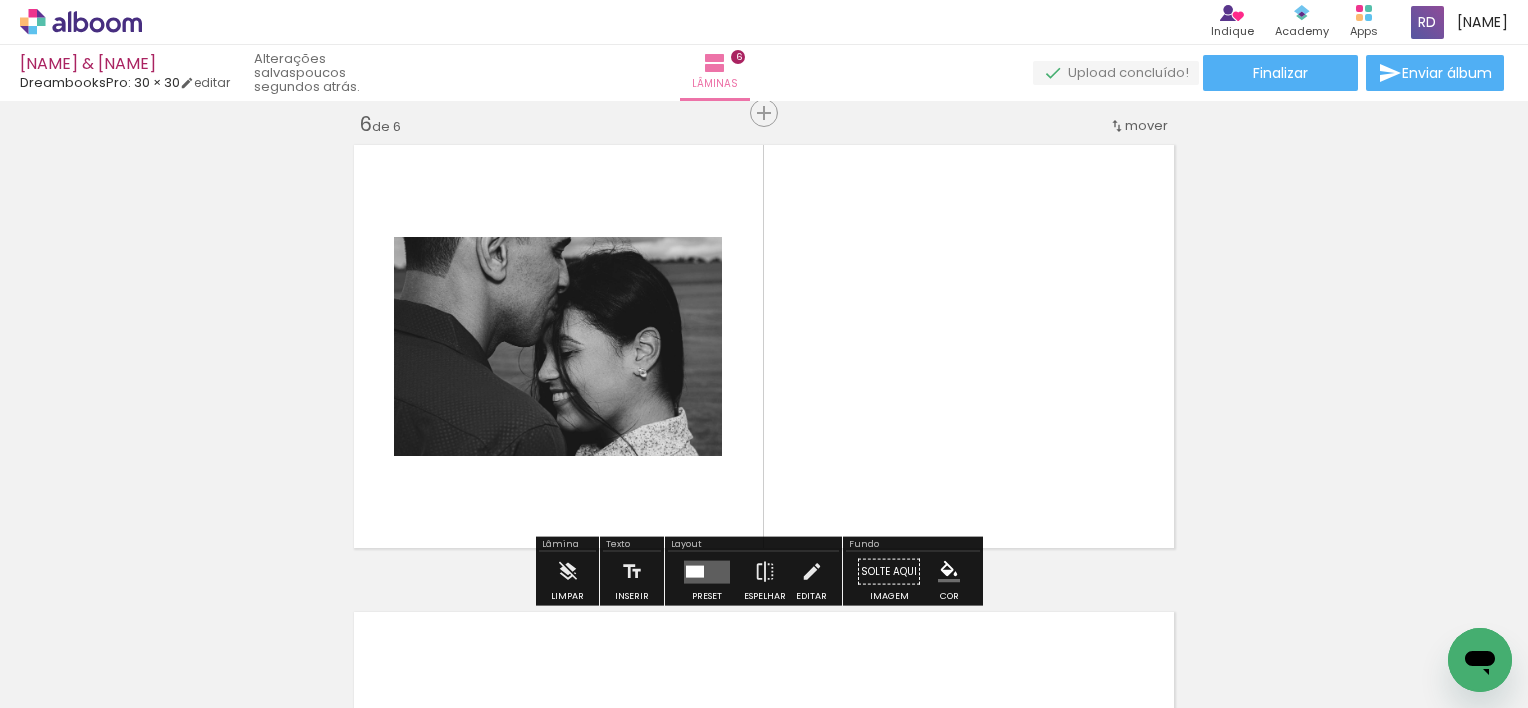 scroll, scrollTop: 2360, scrollLeft: 0, axis: vertical 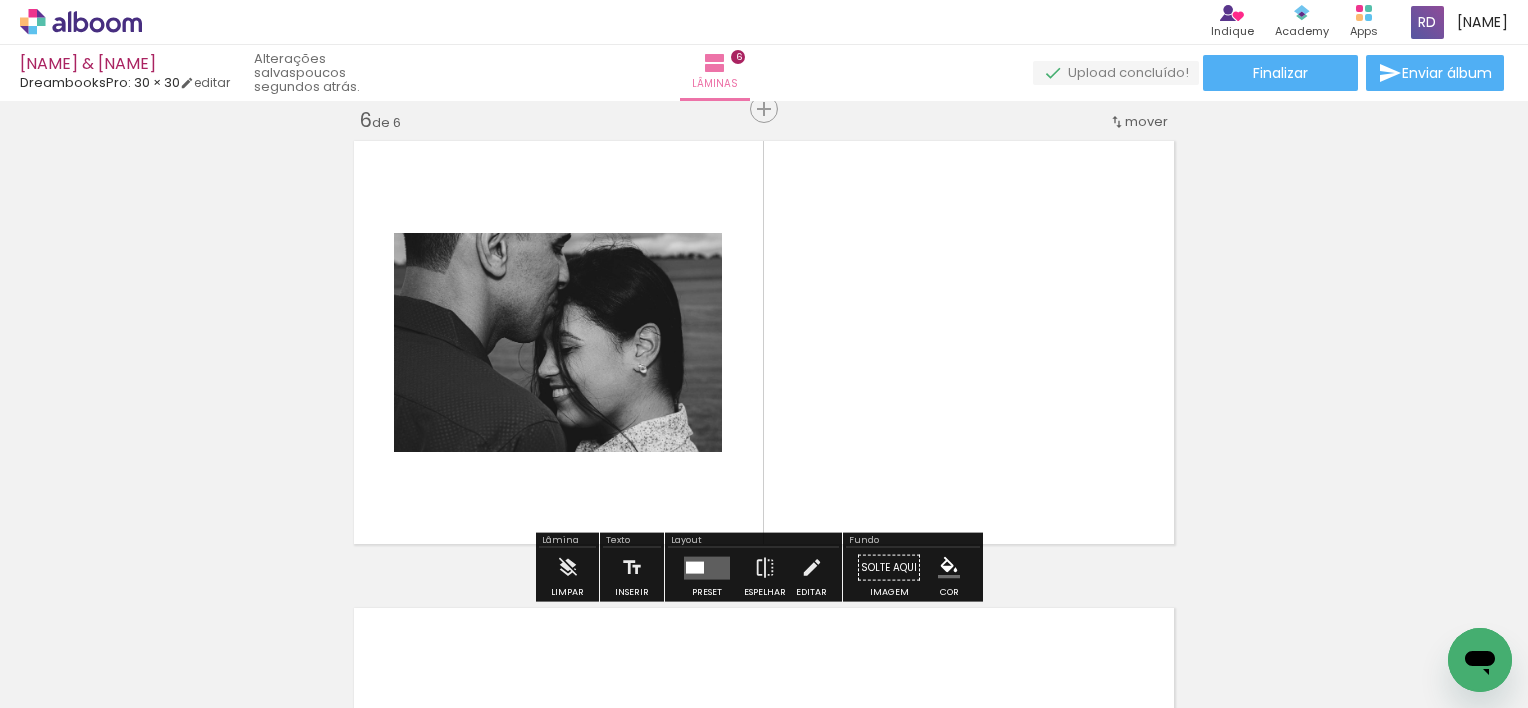 click at bounding box center [695, 567] 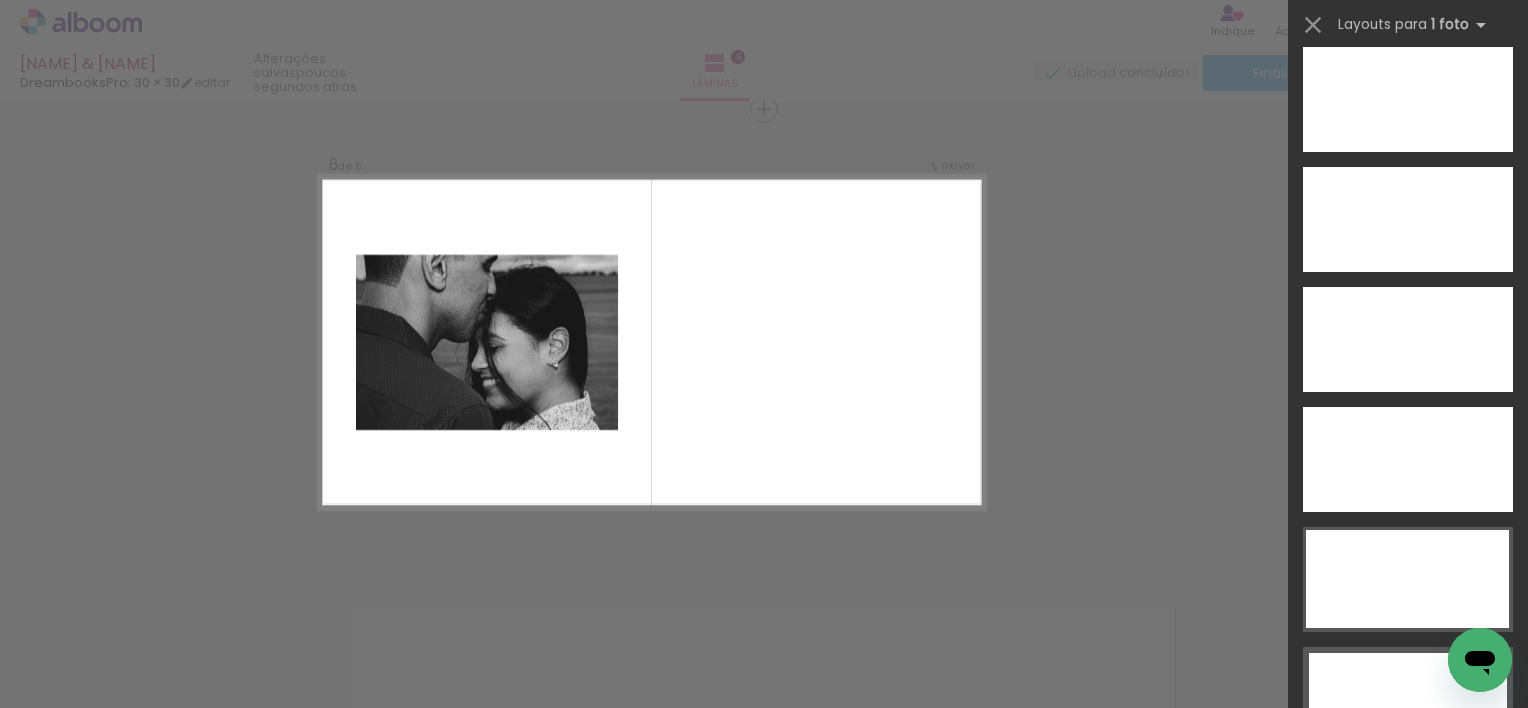 scroll, scrollTop: 5893, scrollLeft: 0, axis: vertical 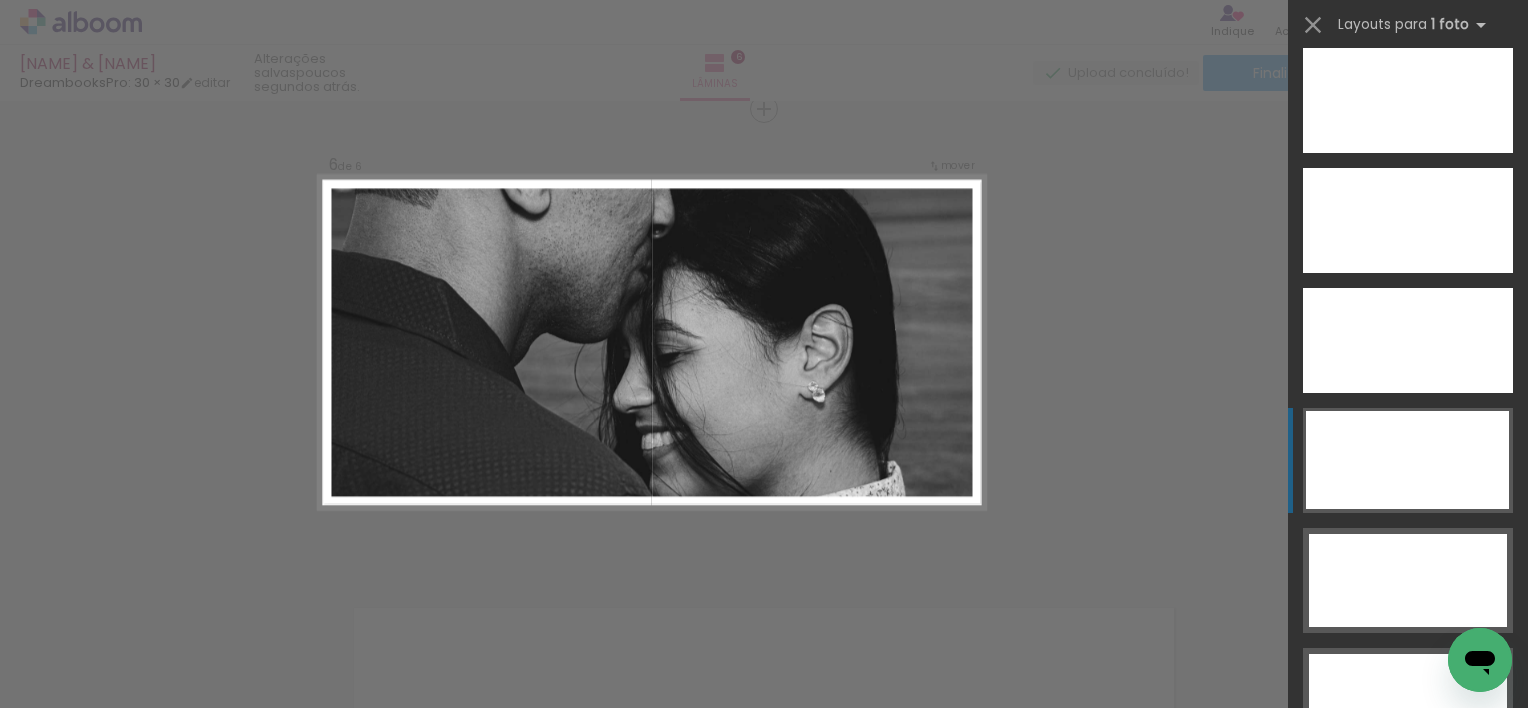 click at bounding box center (1408, 100) 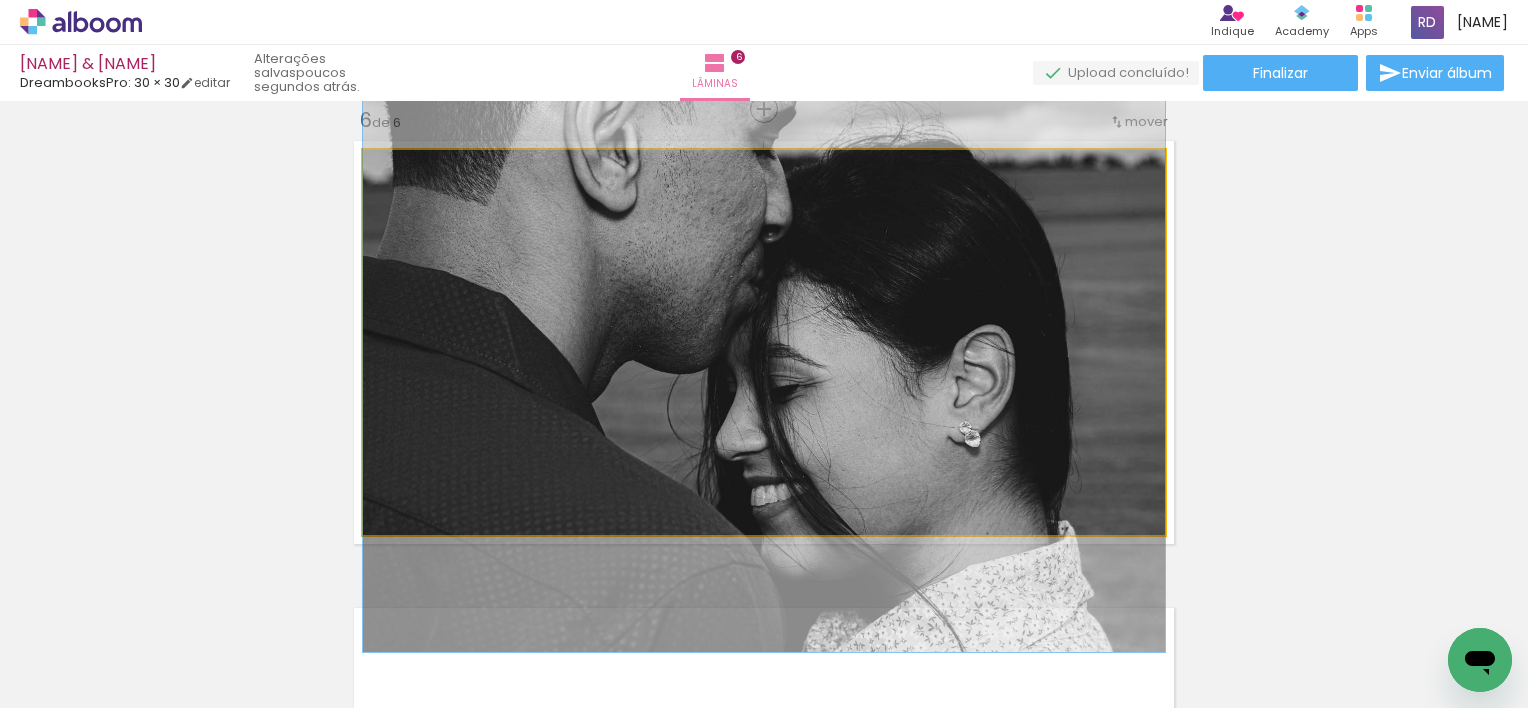 drag, startPoint x: 872, startPoint y: 348, endPoint x: 876, endPoint y: 378, distance: 30.265491 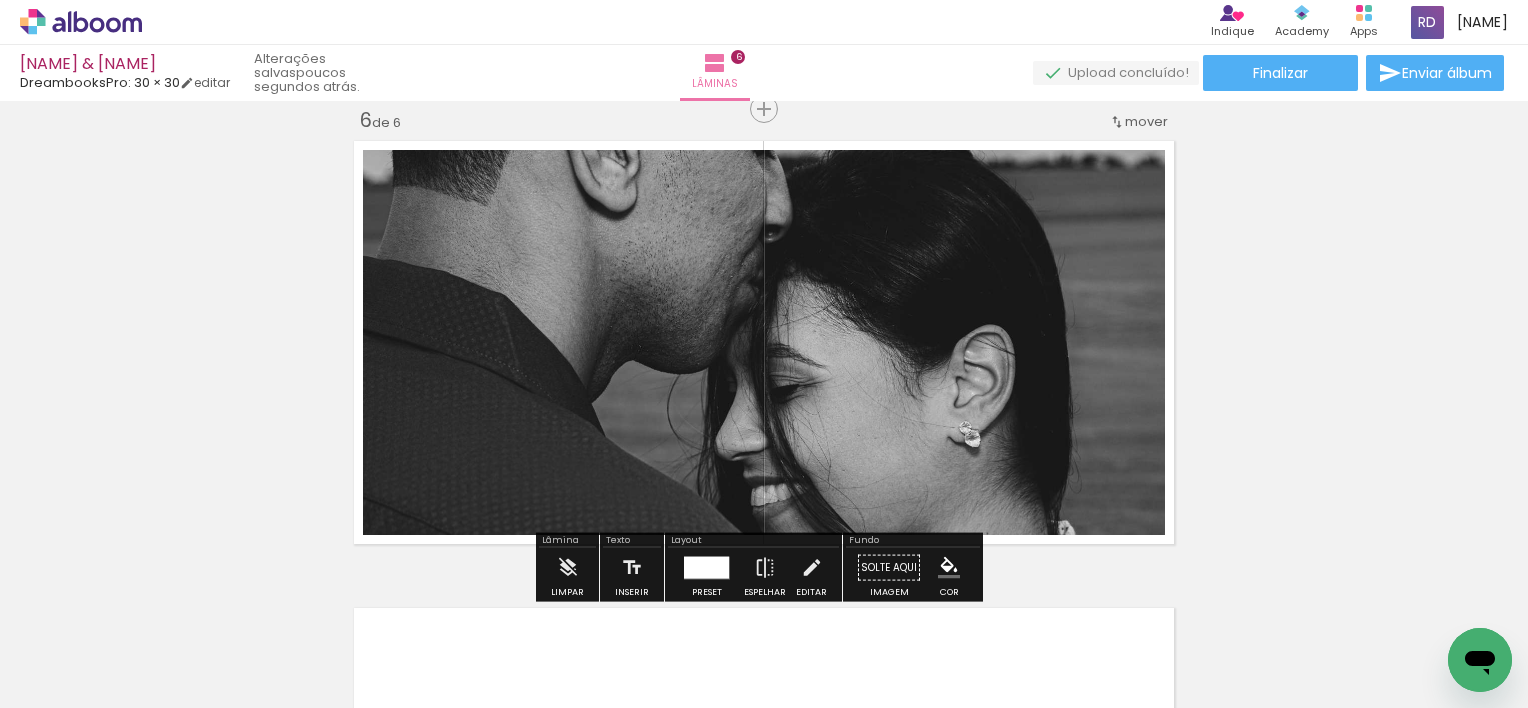 click at bounding box center (706, 567) 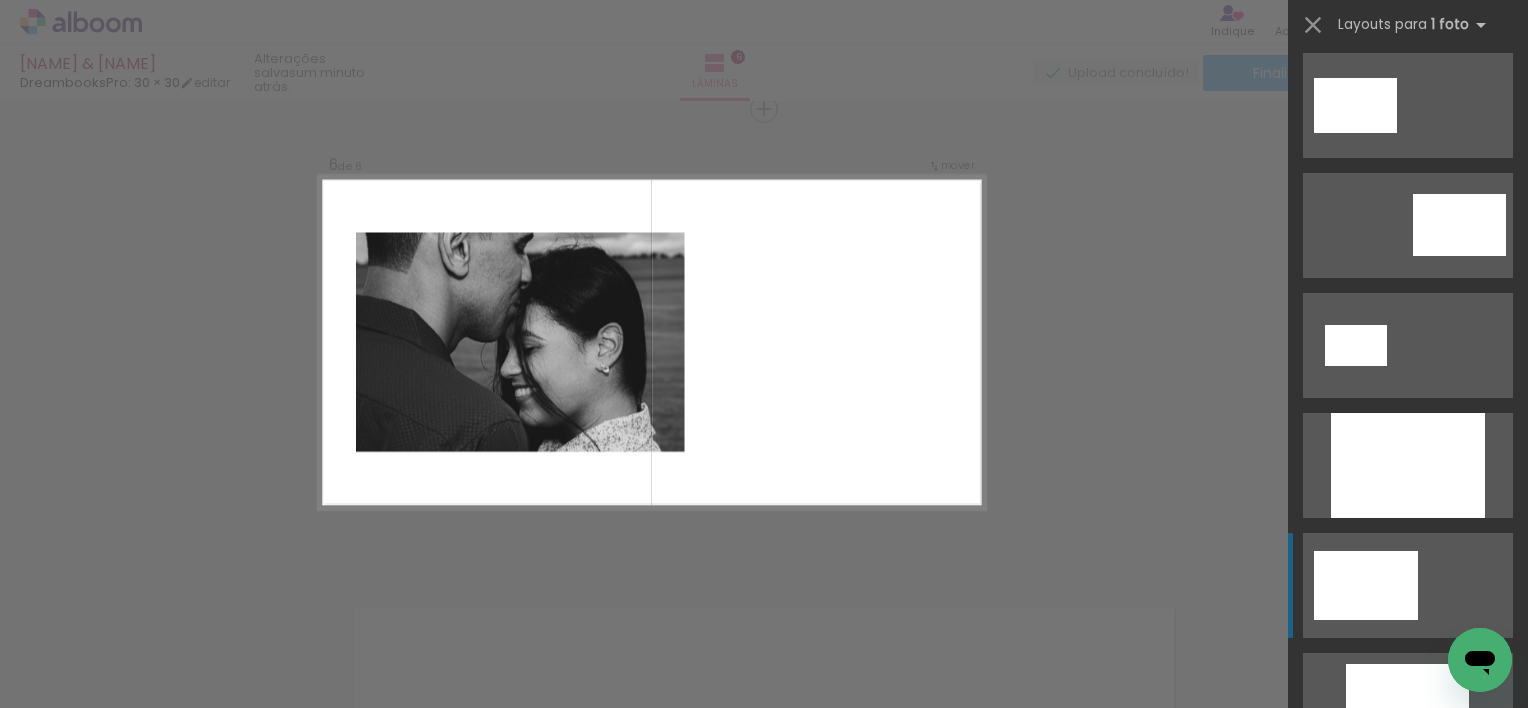 scroll, scrollTop: 0, scrollLeft: 0, axis: both 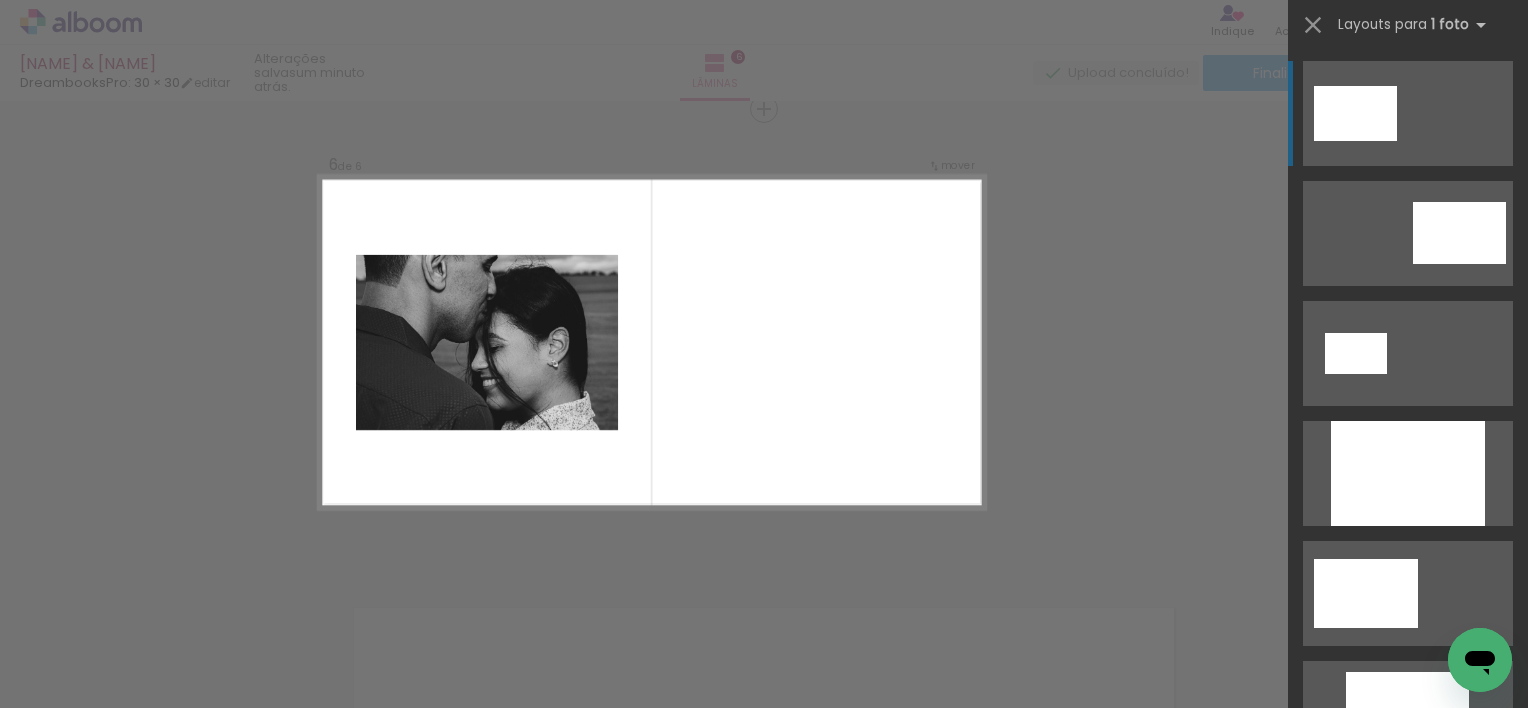 click at bounding box center [1408, 473] 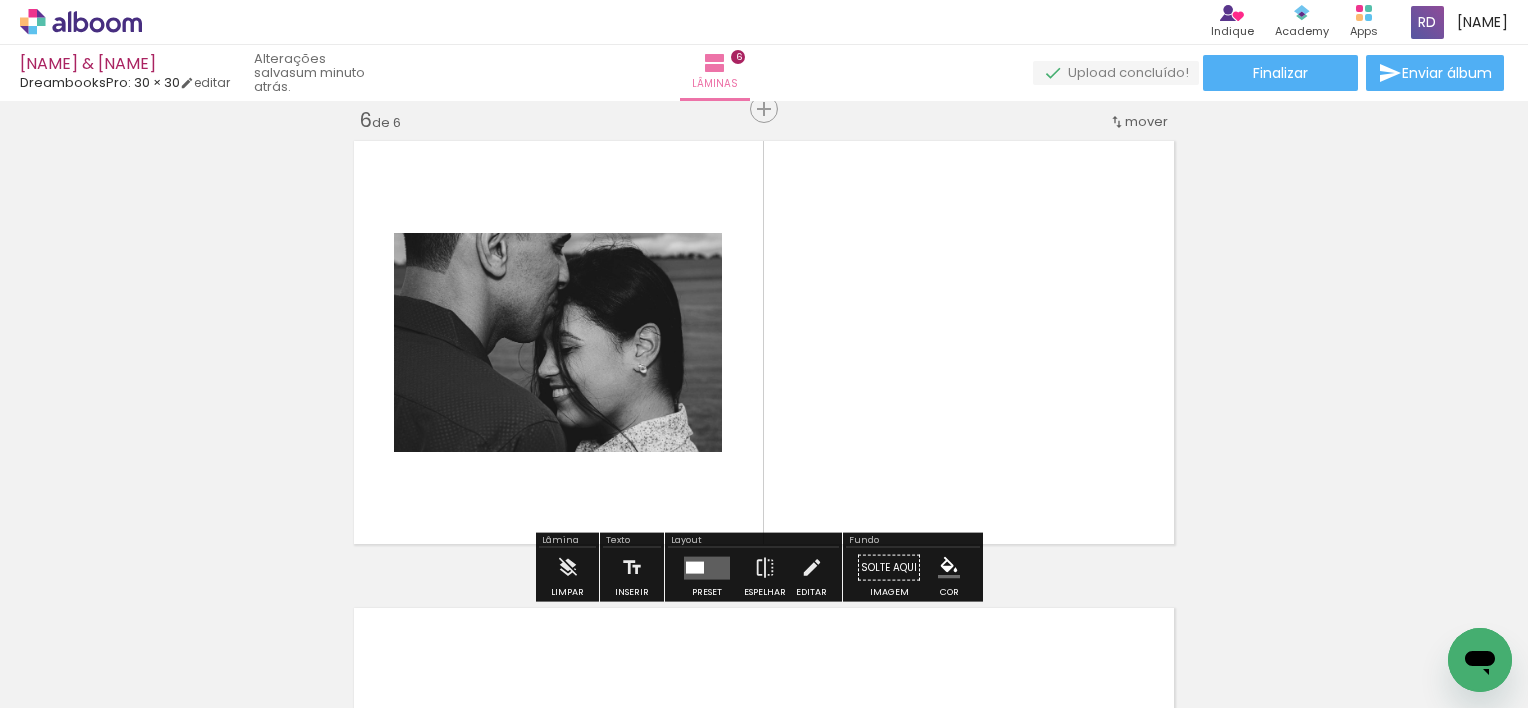 click 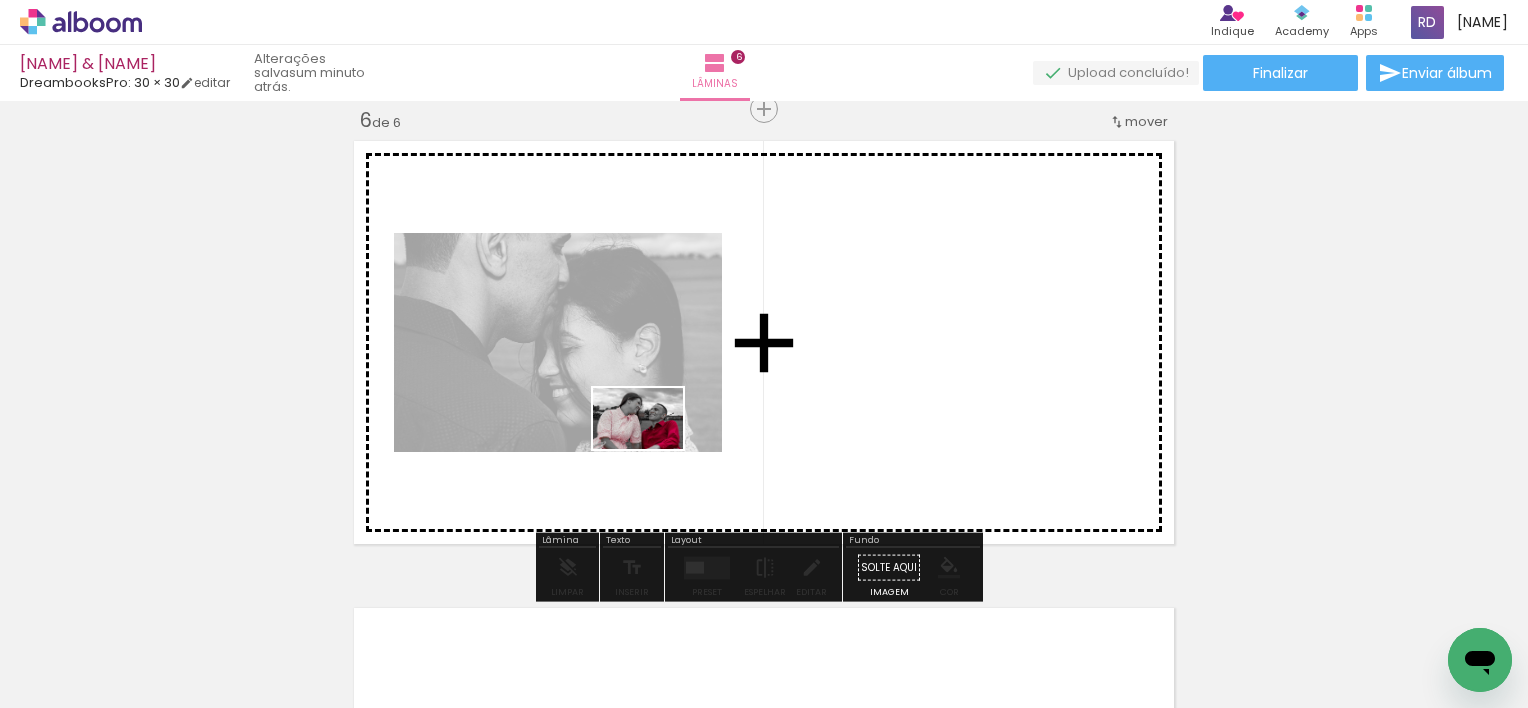 drag, startPoint x: 618, startPoint y: 652, endPoint x: 653, endPoint y: 448, distance: 206.98068 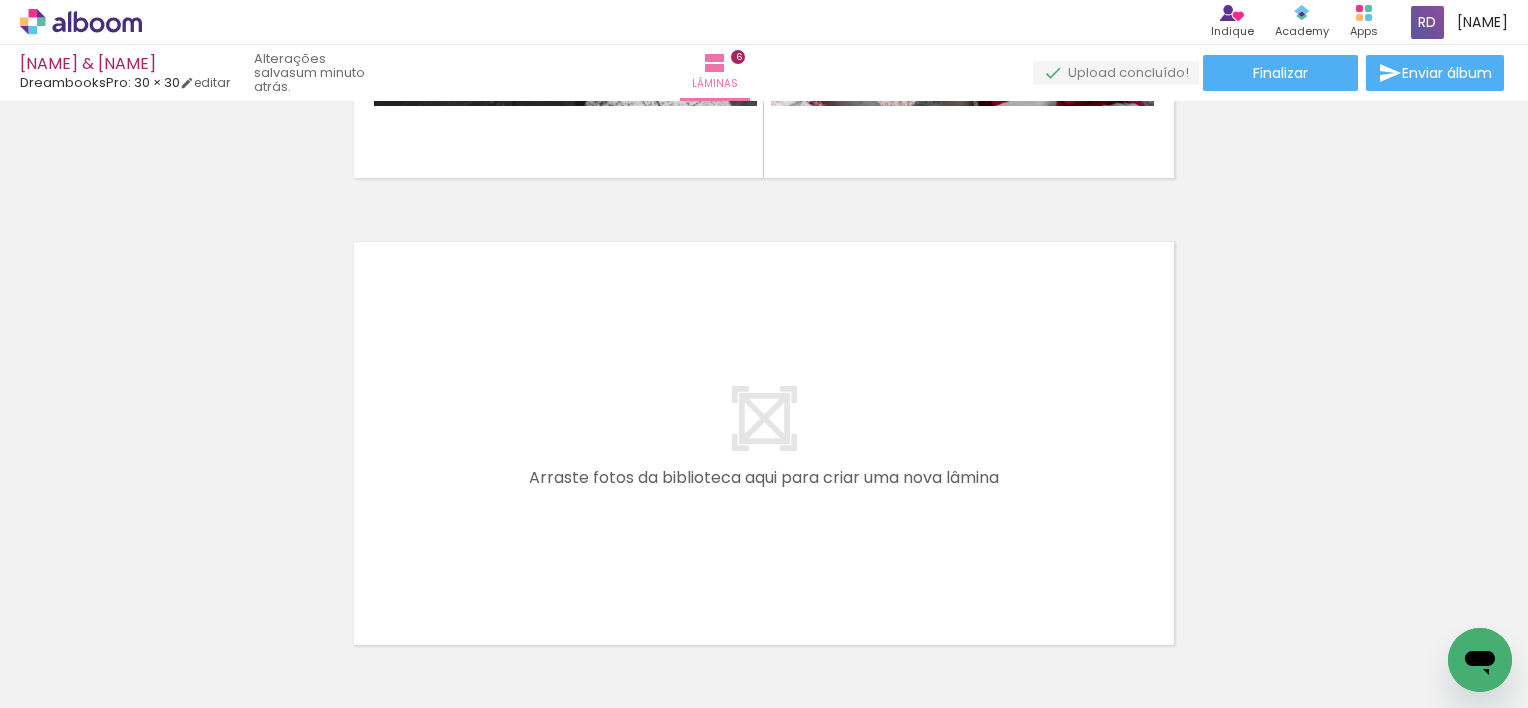 scroll, scrollTop: 2760, scrollLeft: 0, axis: vertical 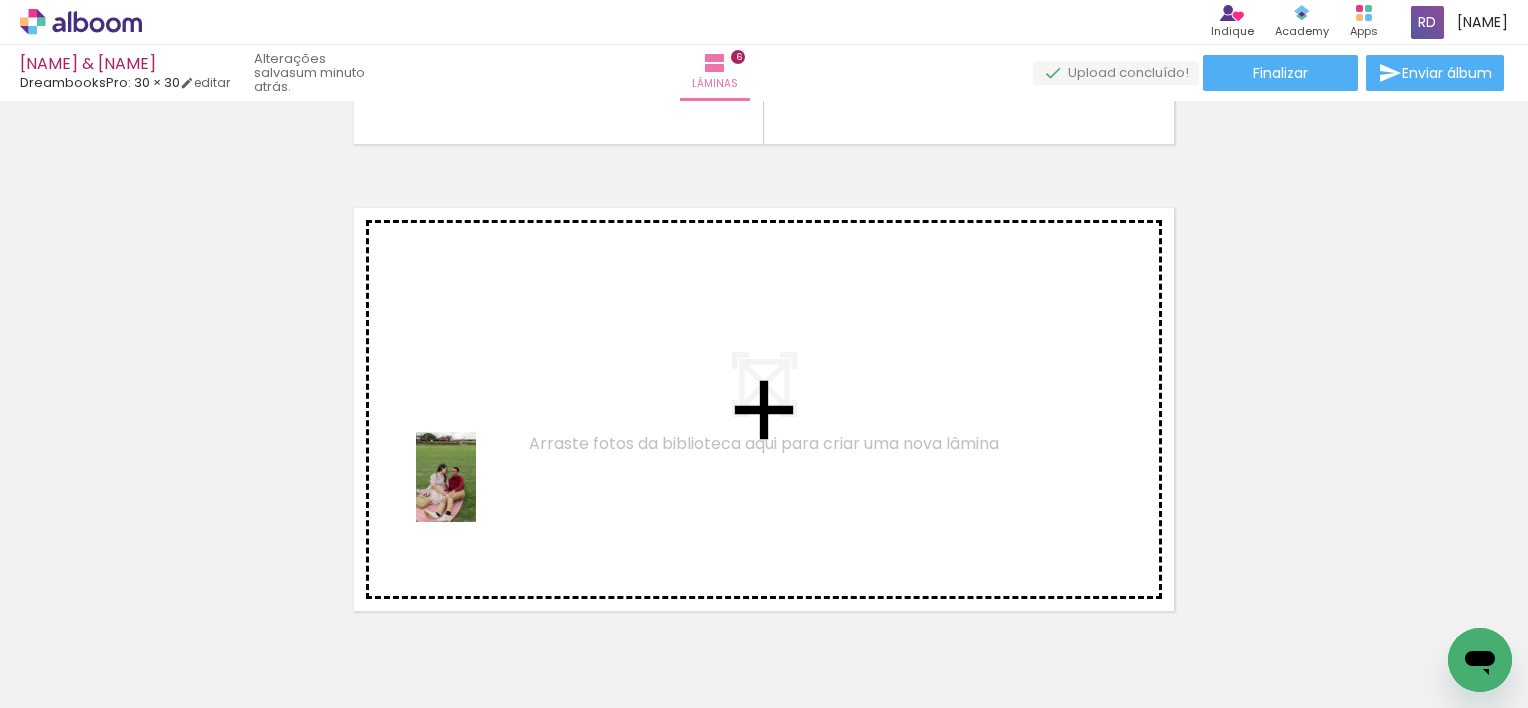drag, startPoint x: 512, startPoint y: 648, endPoint x: 476, endPoint y: 492, distance: 160.09998 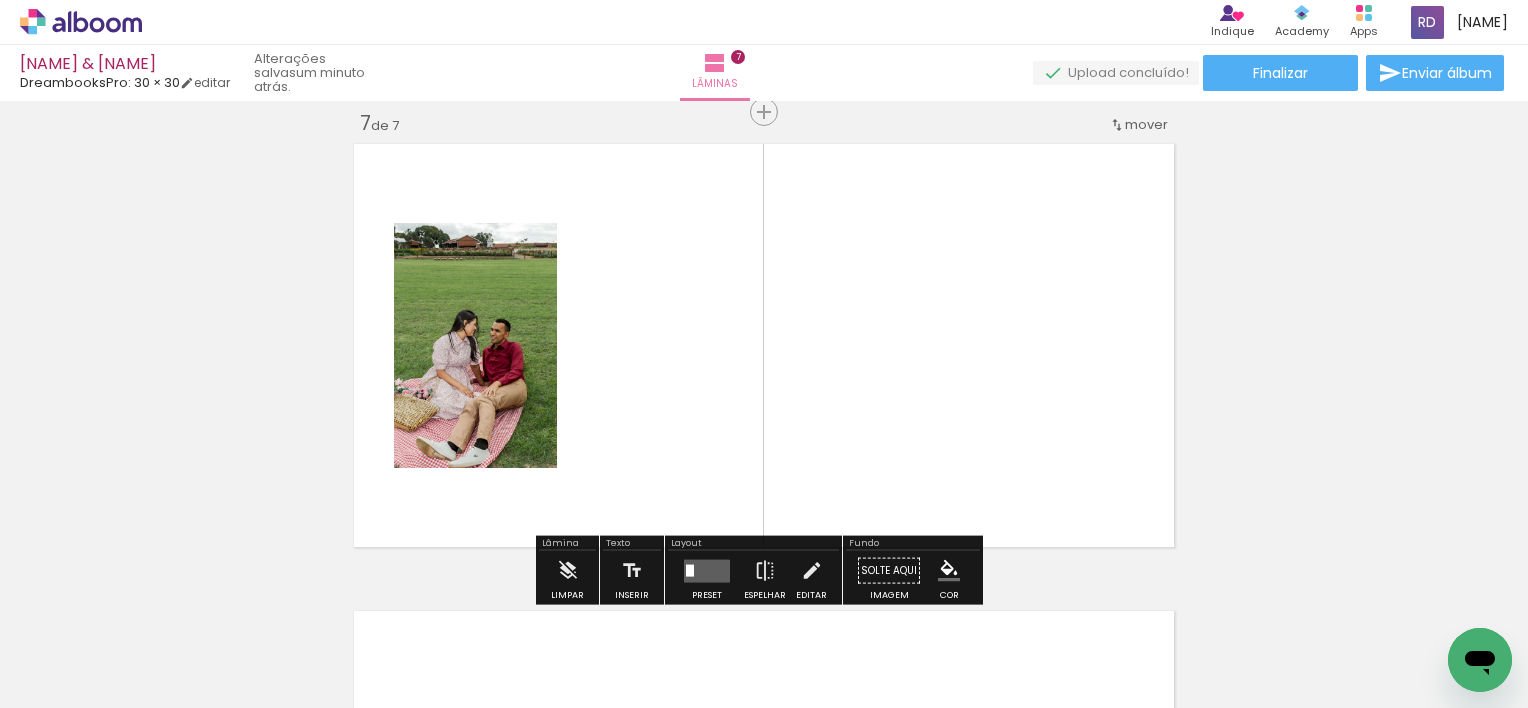scroll, scrollTop: 2827, scrollLeft: 0, axis: vertical 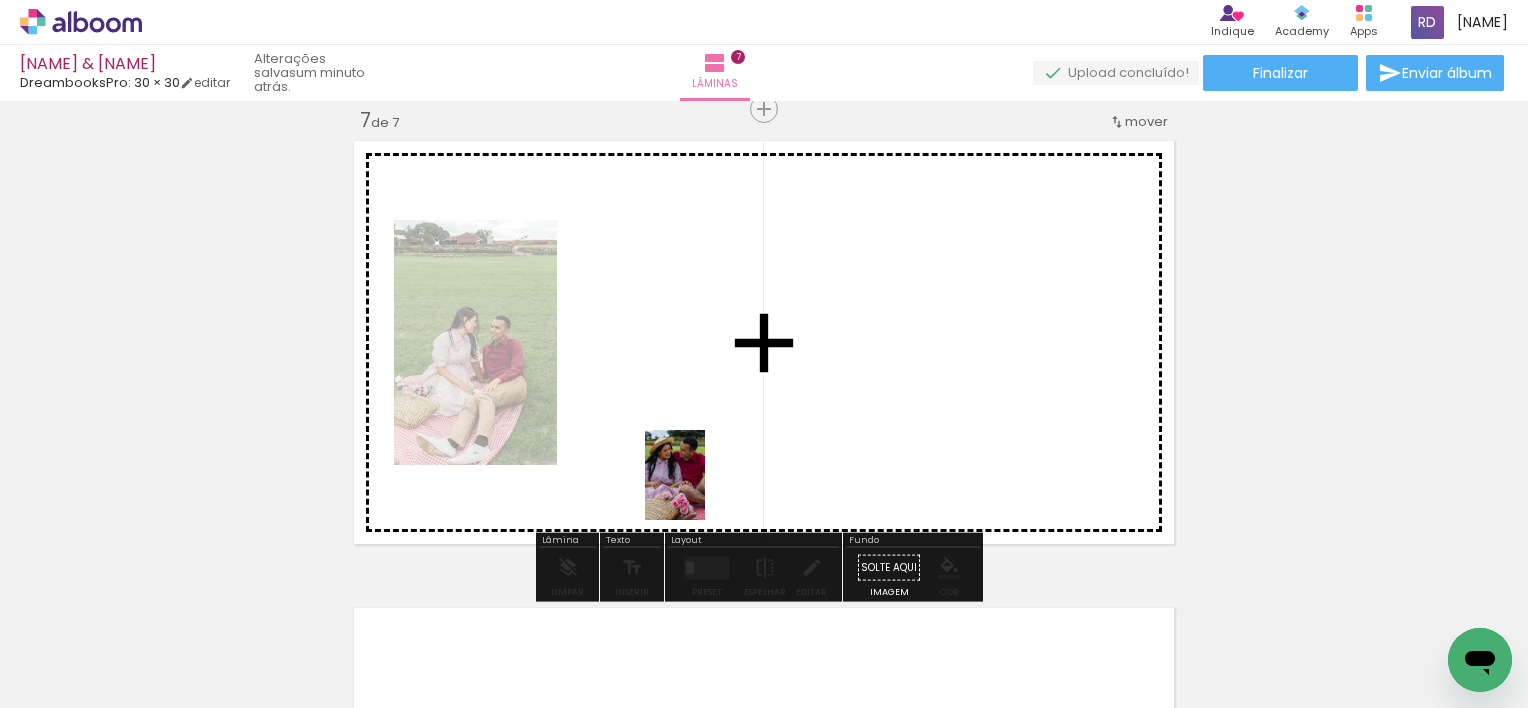 drag, startPoint x: 744, startPoint y: 668, endPoint x: 756, endPoint y: 489, distance: 179.40178 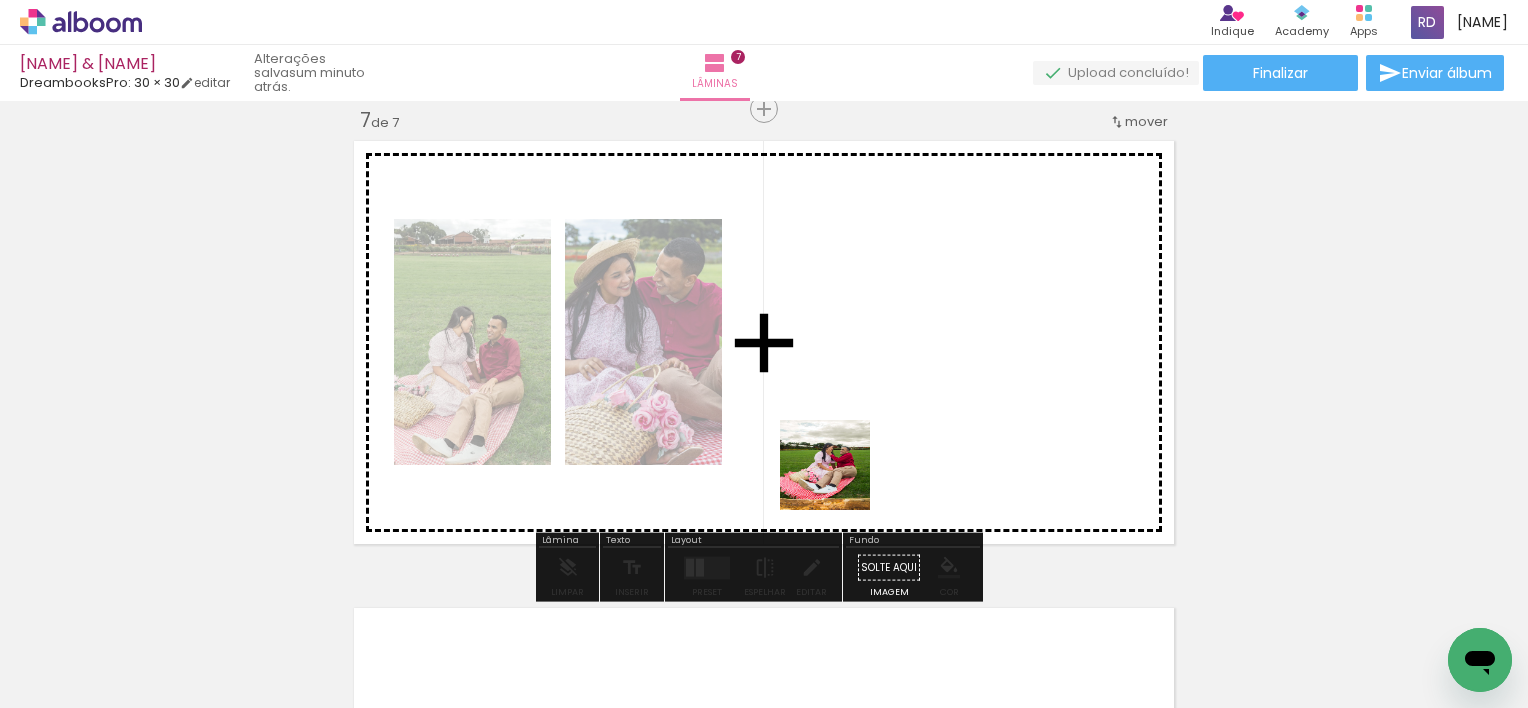 drag, startPoint x: 836, startPoint y: 645, endPoint x: 844, endPoint y: 466, distance: 179.17868 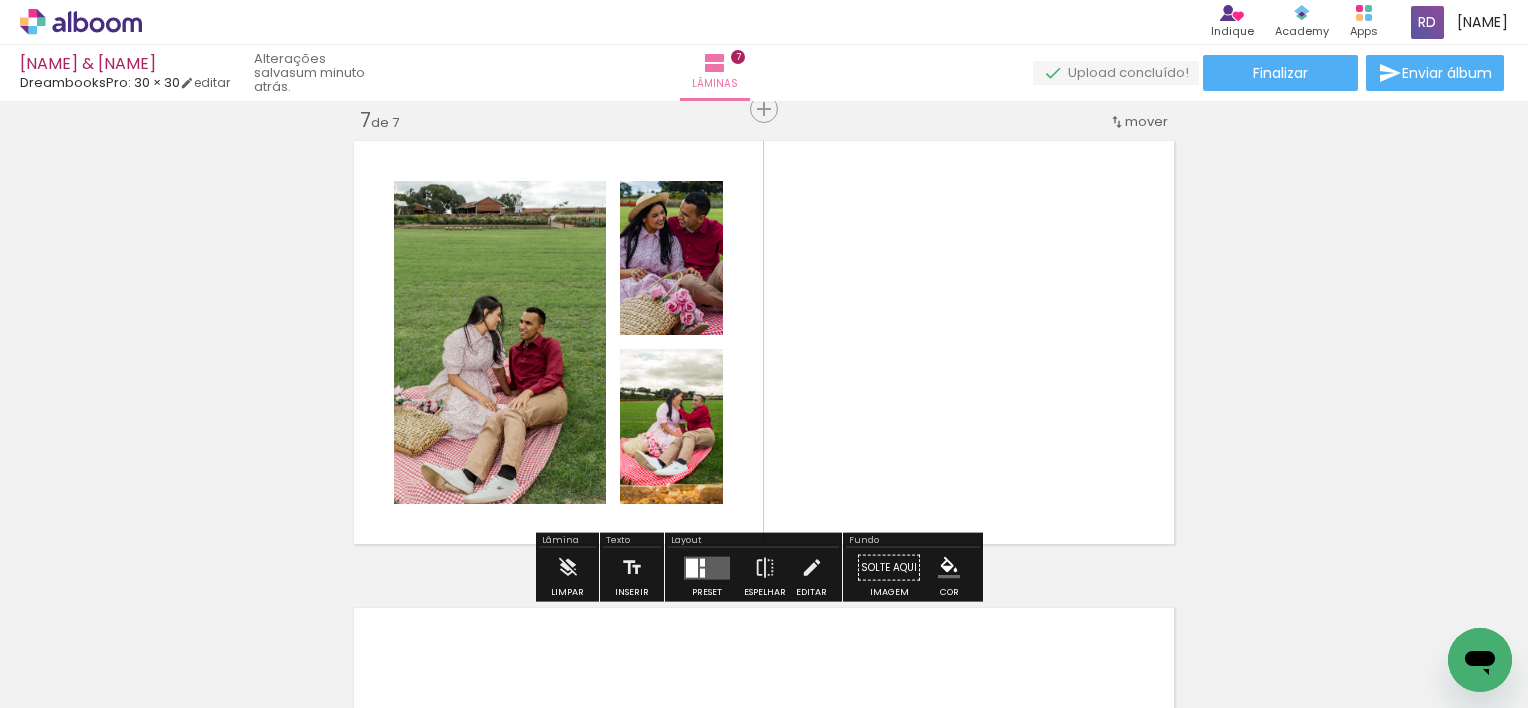 click at bounding box center [707, 567] 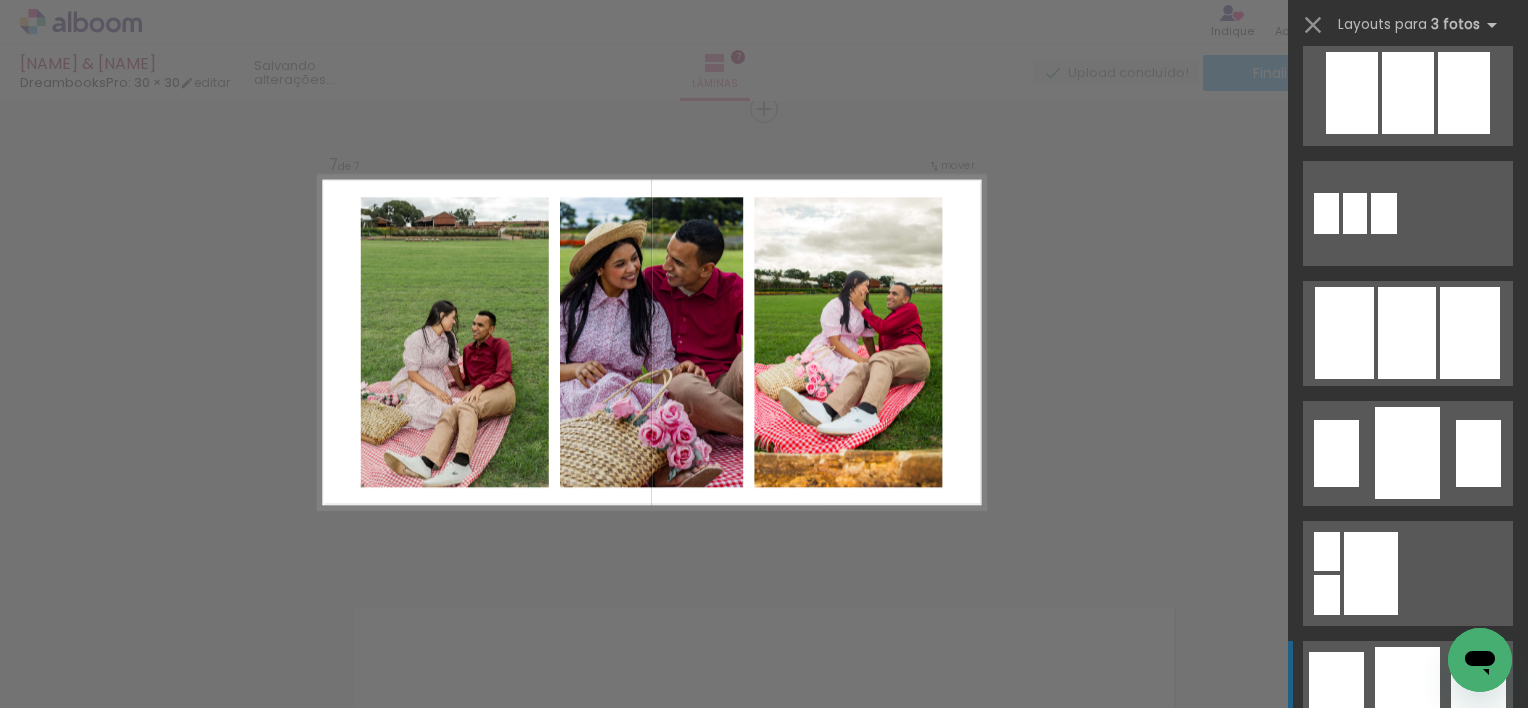 scroll, scrollTop: 1300, scrollLeft: 0, axis: vertical 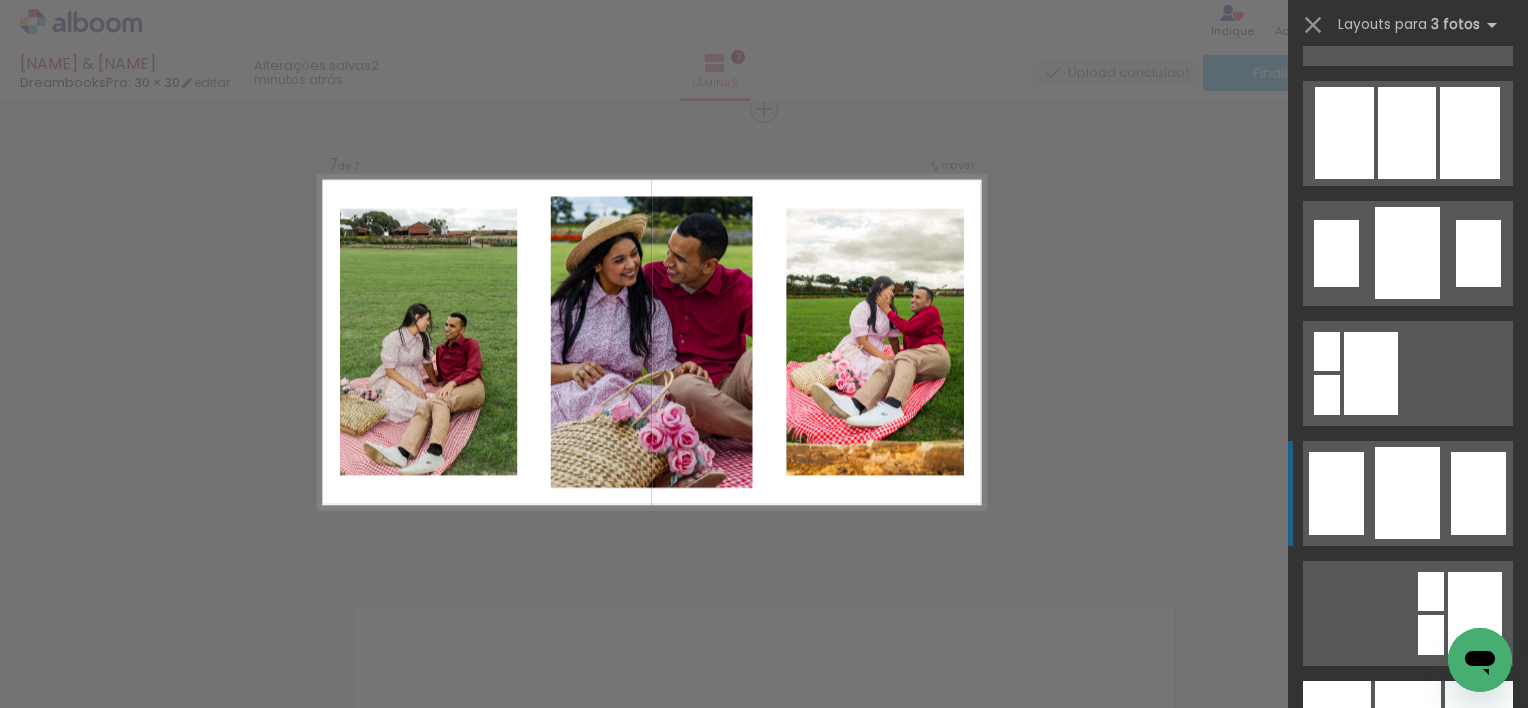 click at bounding box center (1408, 733) 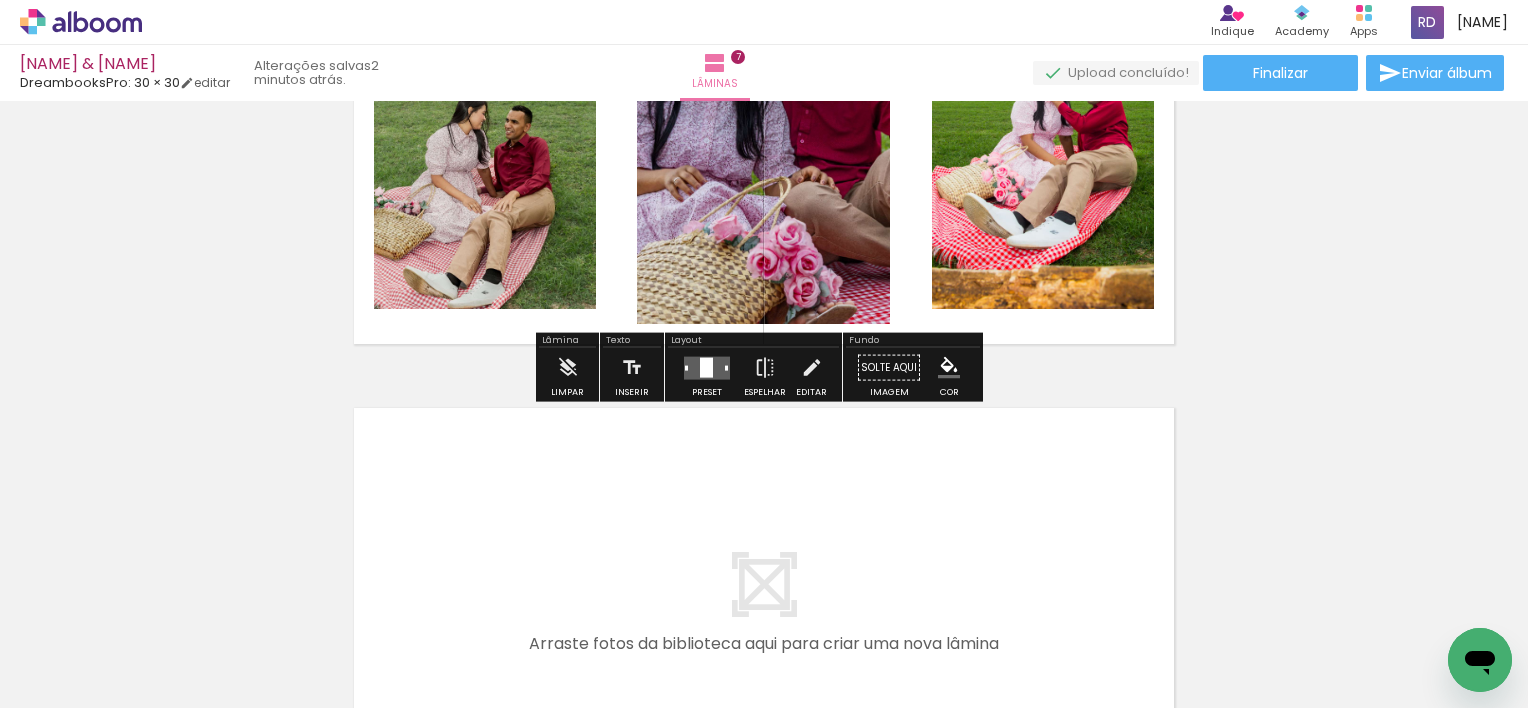 scroll, scrollTop: 3227, scrollLeft: 0, axis: vertical 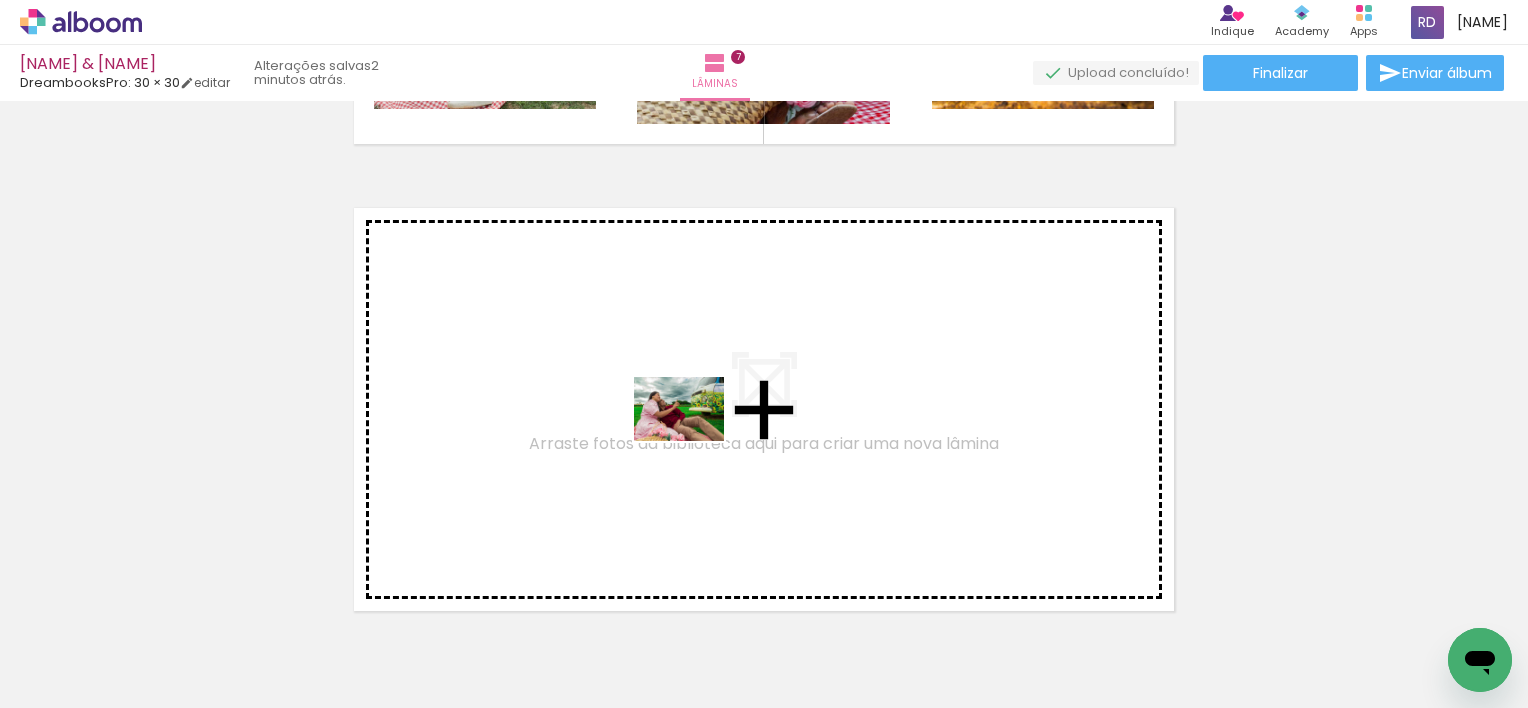 drag, startPoint x: 471, startPoint y: 648, endPoint x: 694, endPoint y: 437, distance: 307.00162 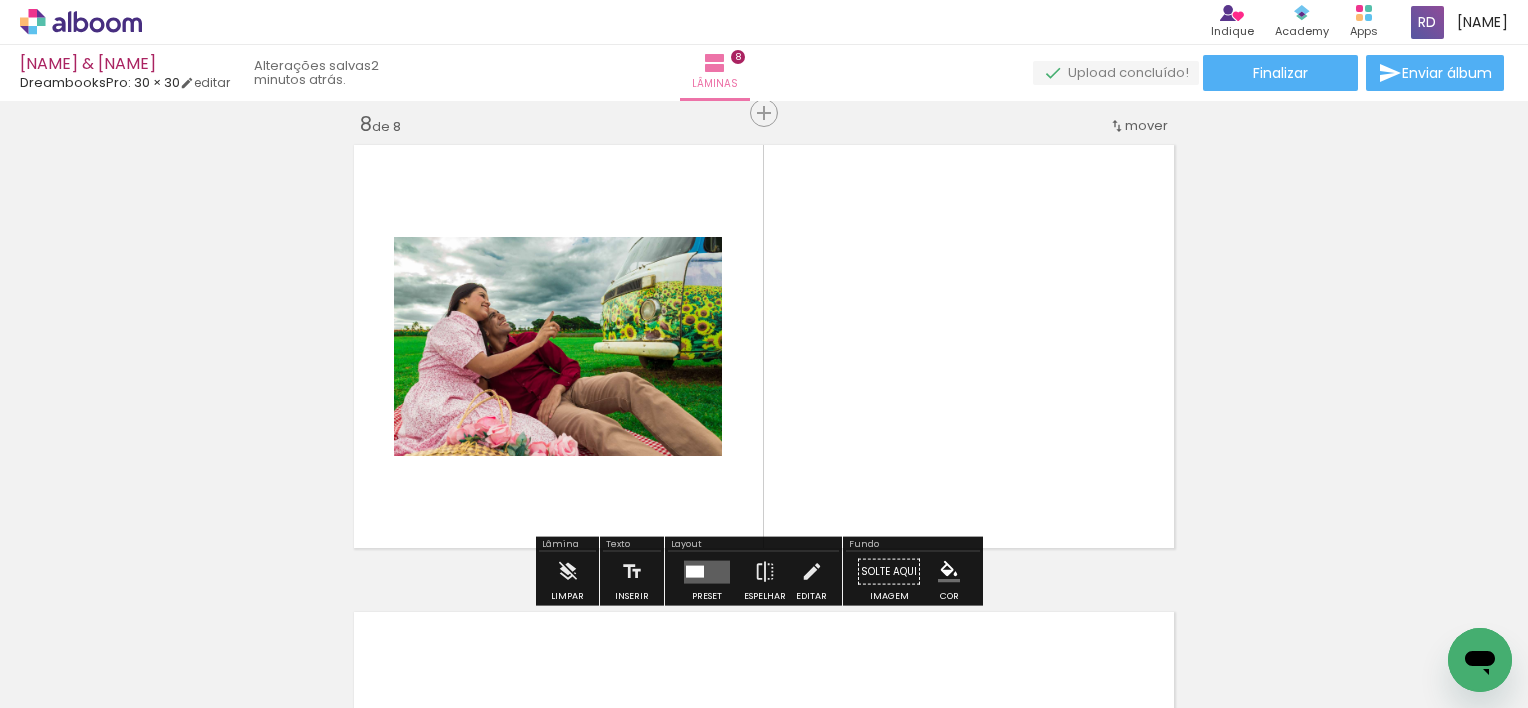 scroll, scrollTop: 3294, scrollLeft: 0, axis: vertical 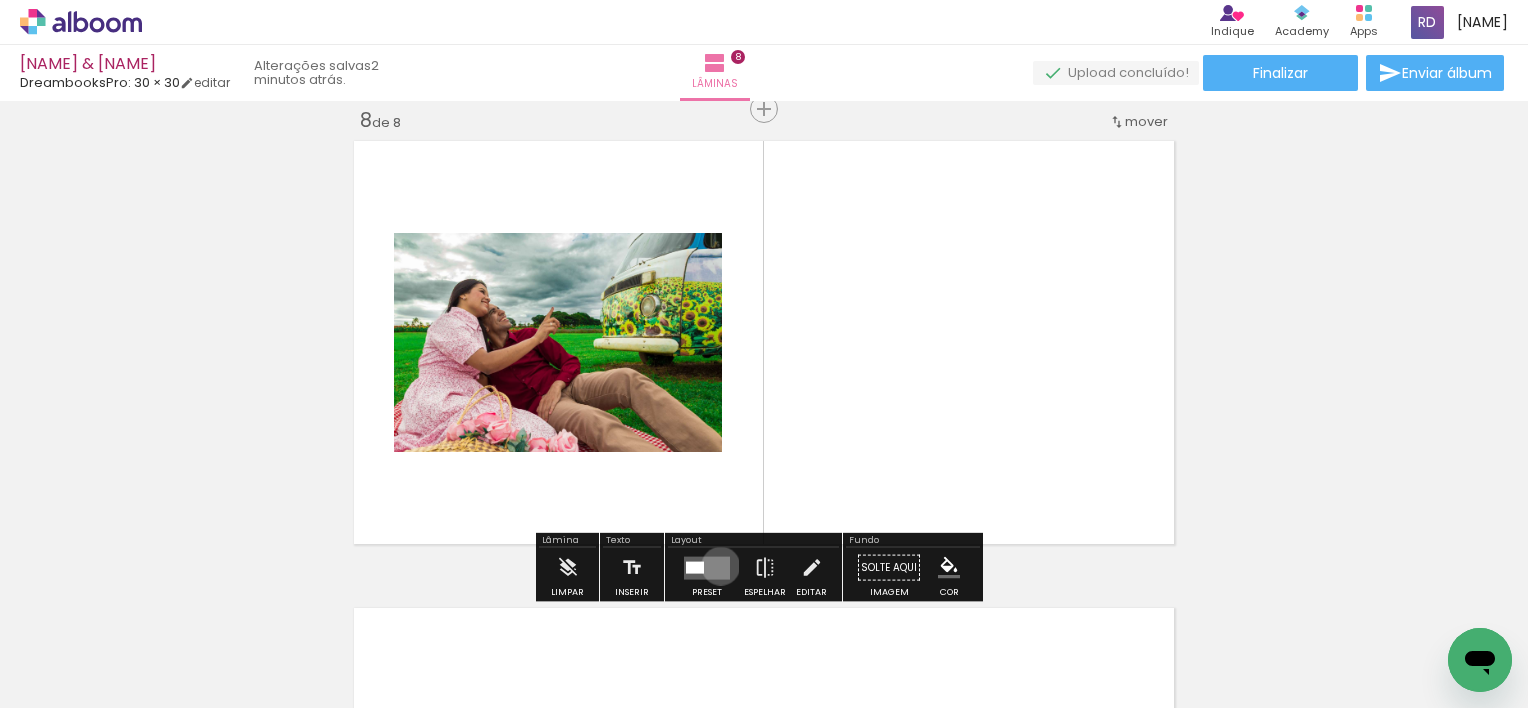 click at bounding box center (707, 567) 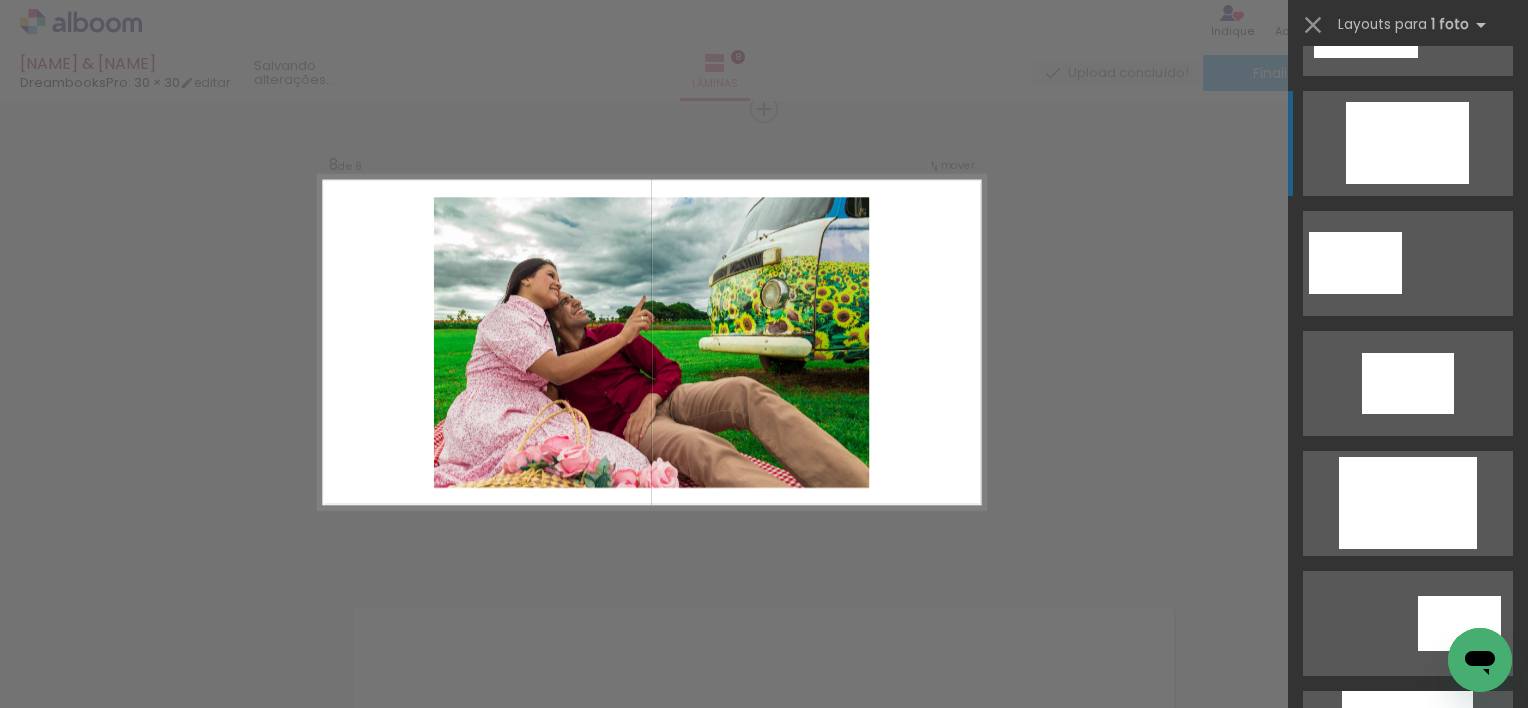scroll, scrollTop: 600, scrollLeft: 0, axis: vertical 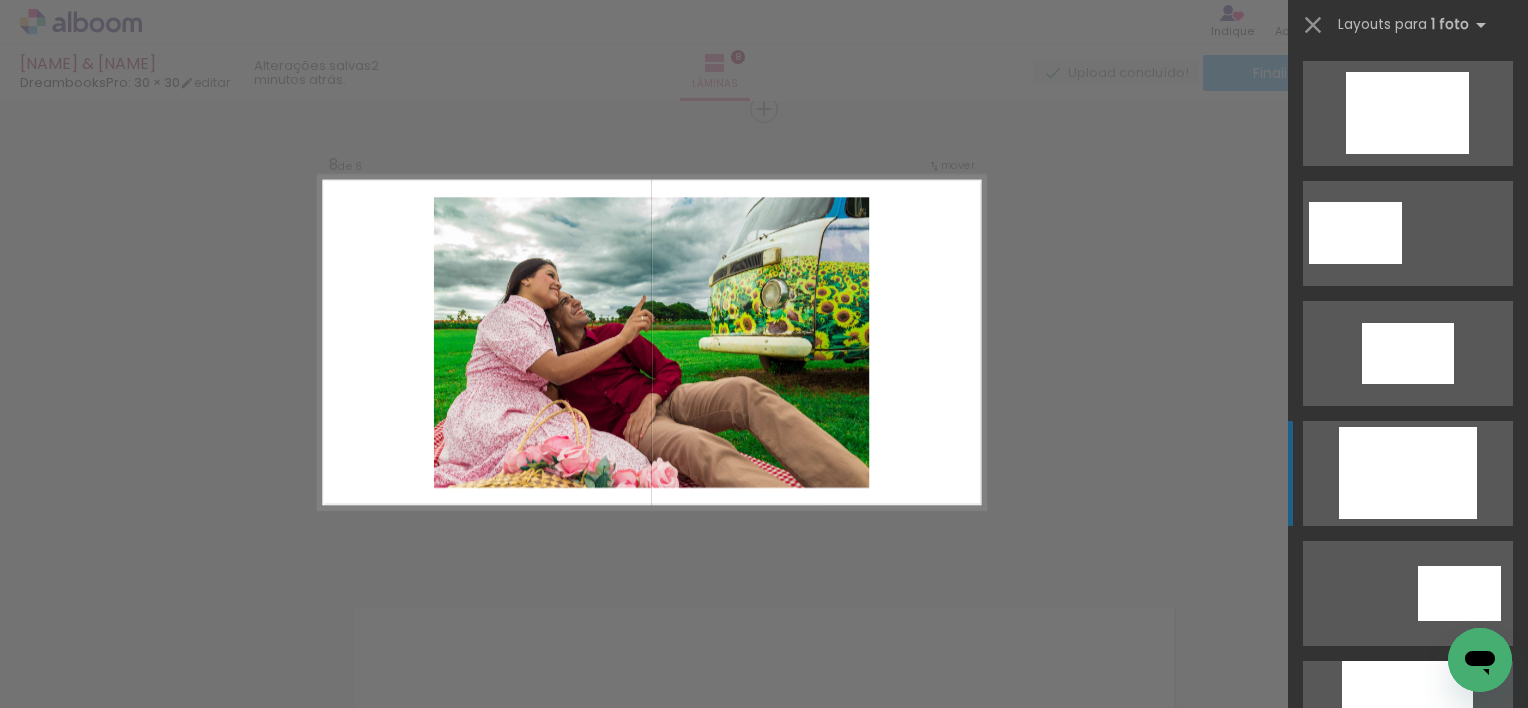 click at bounding box center [1366, -7] 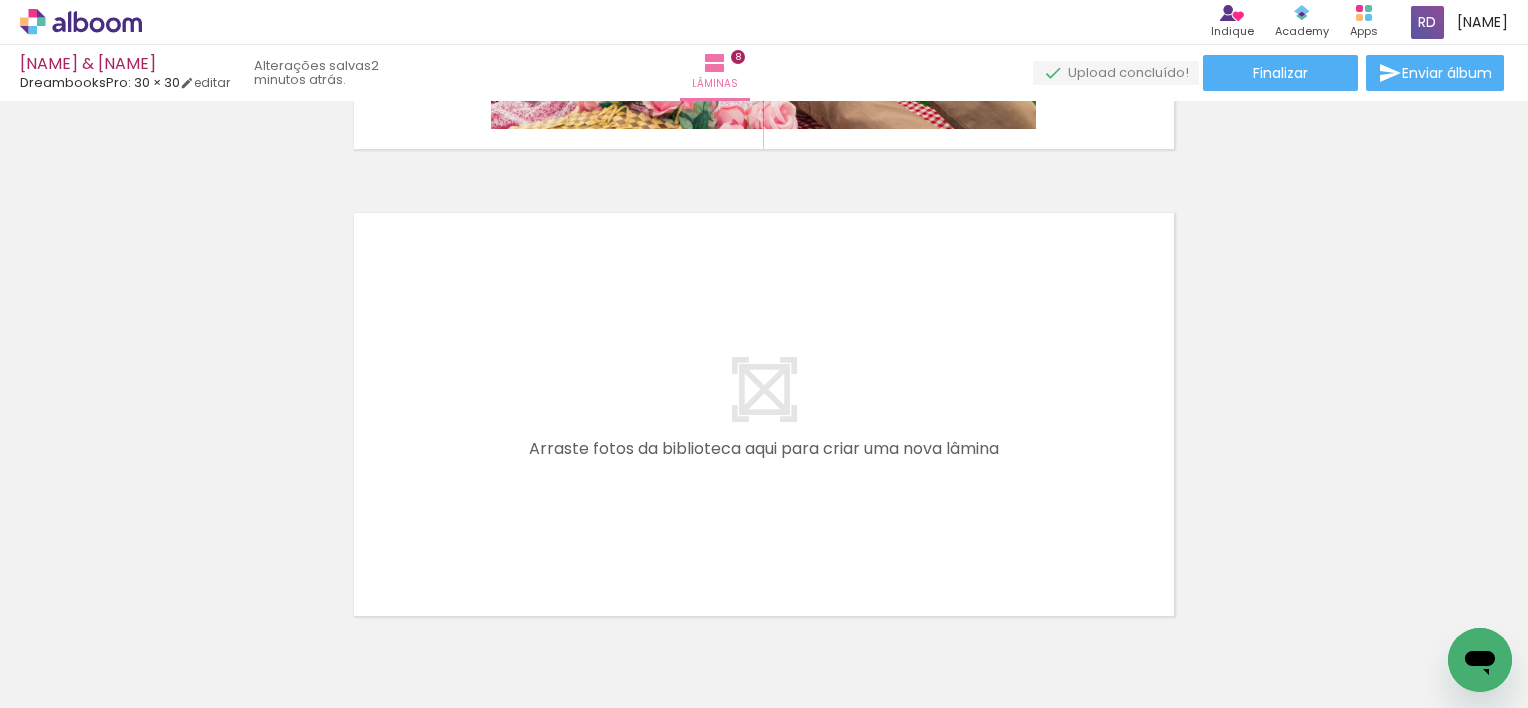 scroll, scrollTop: 3694, scrollLeft: 0, axis: vertical 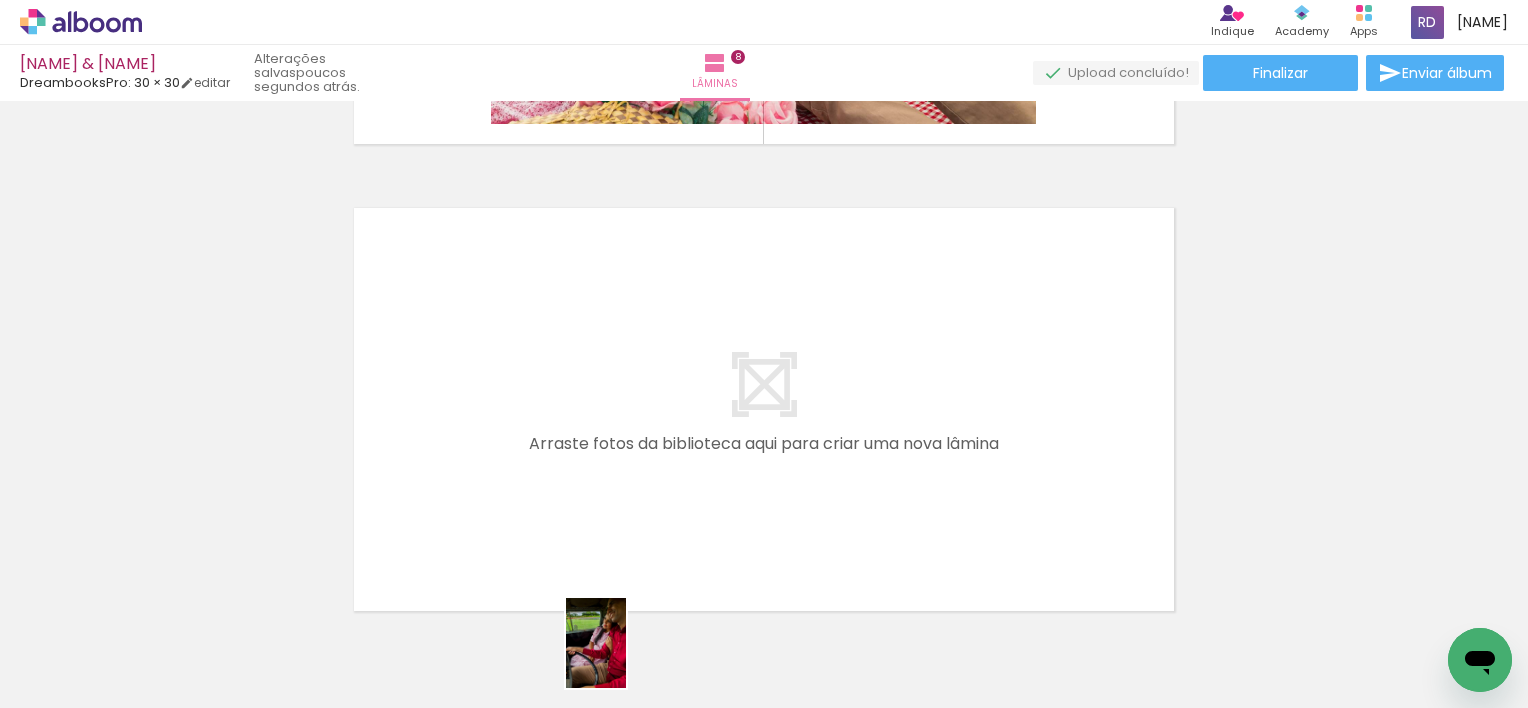 drag, startPoint x: 599, startPoint y: 660, endPoint x: 626, endPoint y: 658, distance: 27.073973 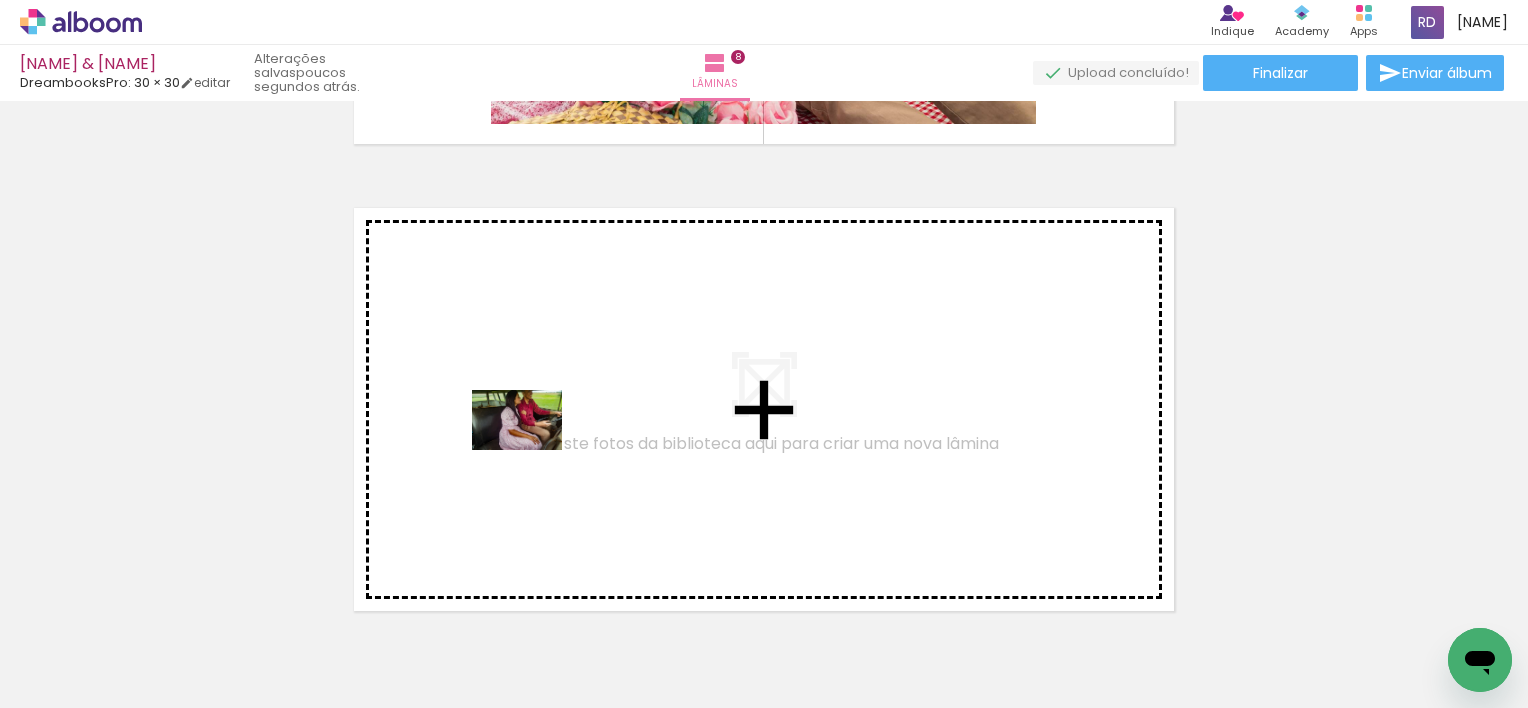 drag, startPoint x: 716, startPoint y: 643, endPoint x: 532, endPoint y: 450, distance: 266.6552 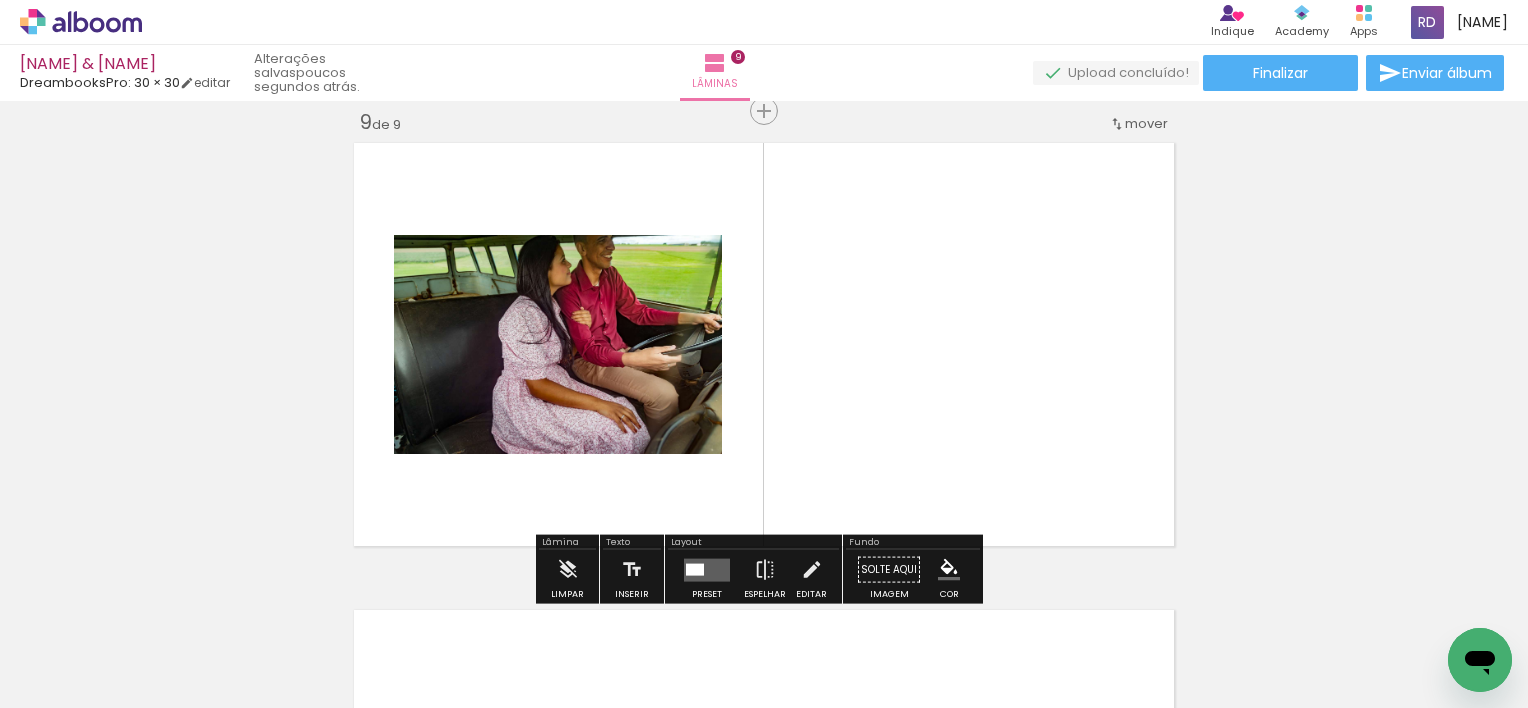 scroll, scrollTop: 3761, scrollLeft: 0, axis: vertical 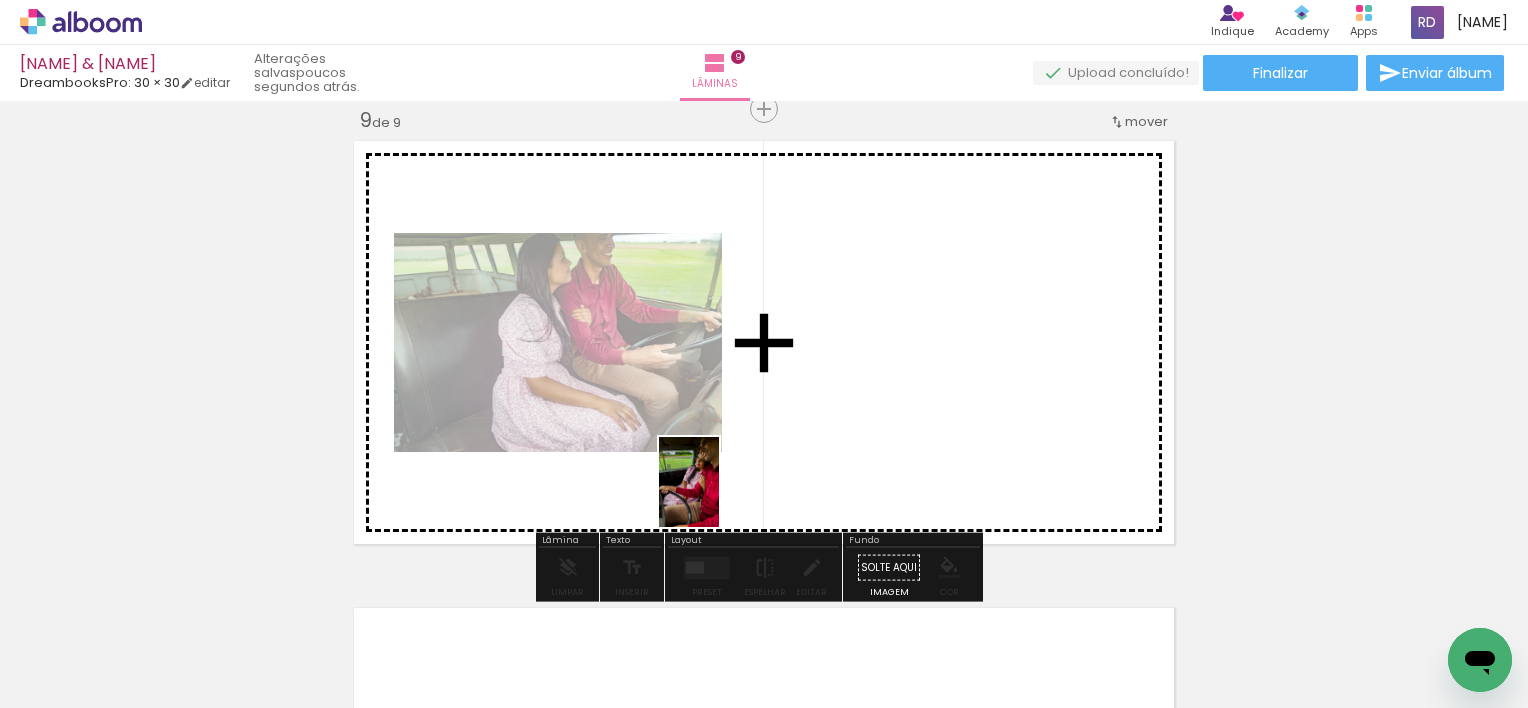 drag, startPoint x: 594, startPoint y: 659, endPoint x: 719, endPoint y: 497, distance: 204.61916 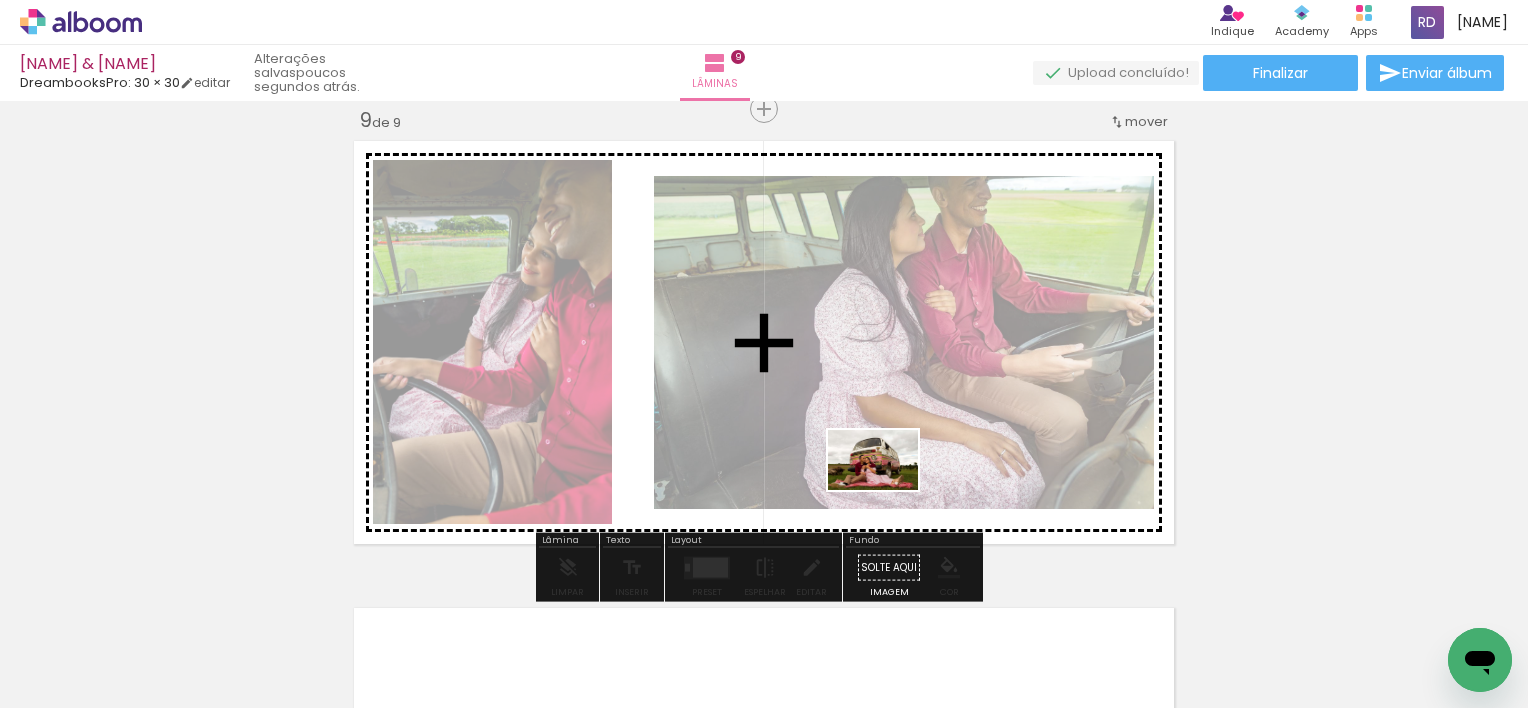 drag, startPoint x: 817, startPoint y: 667, endPoint x: 888, endPoint y: 490, distance: 190.7092 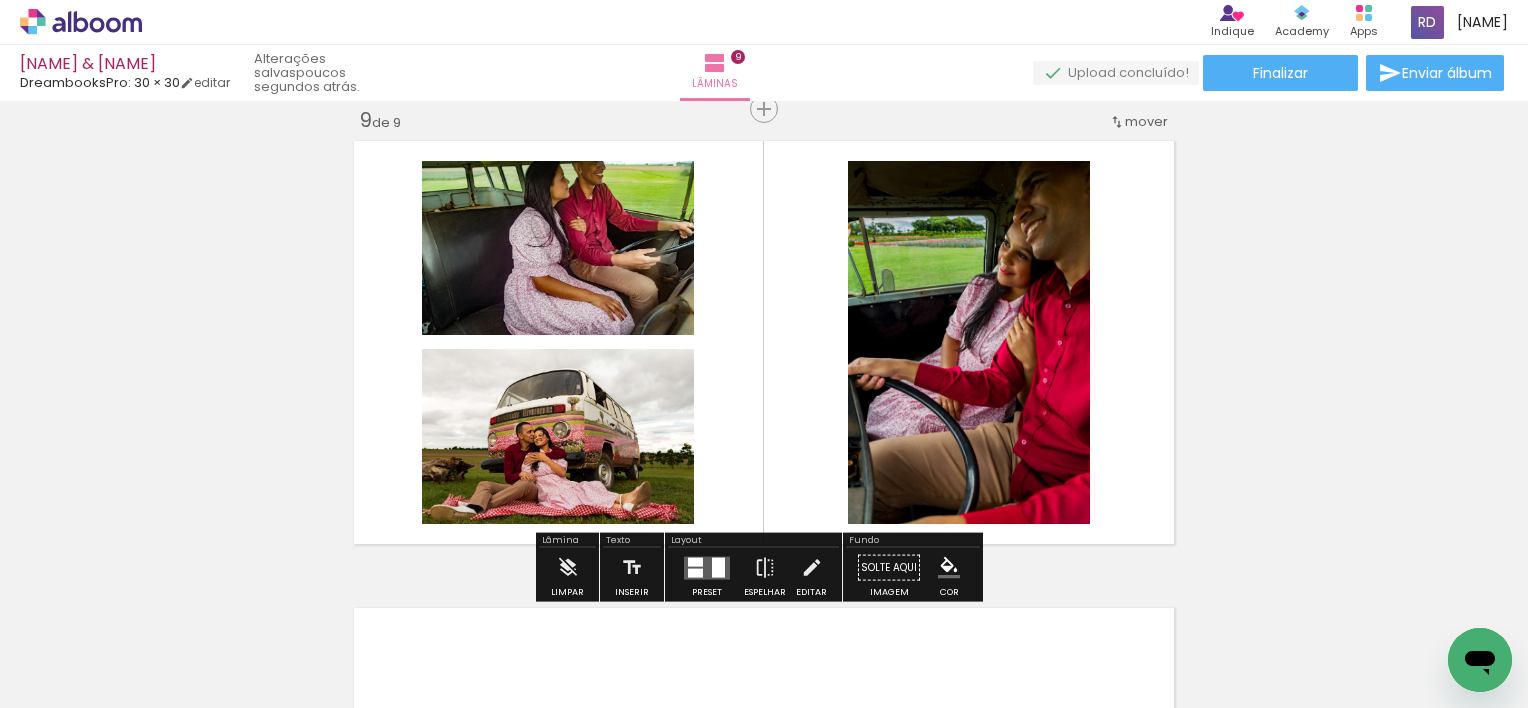 click at bounding box center [707, 567] 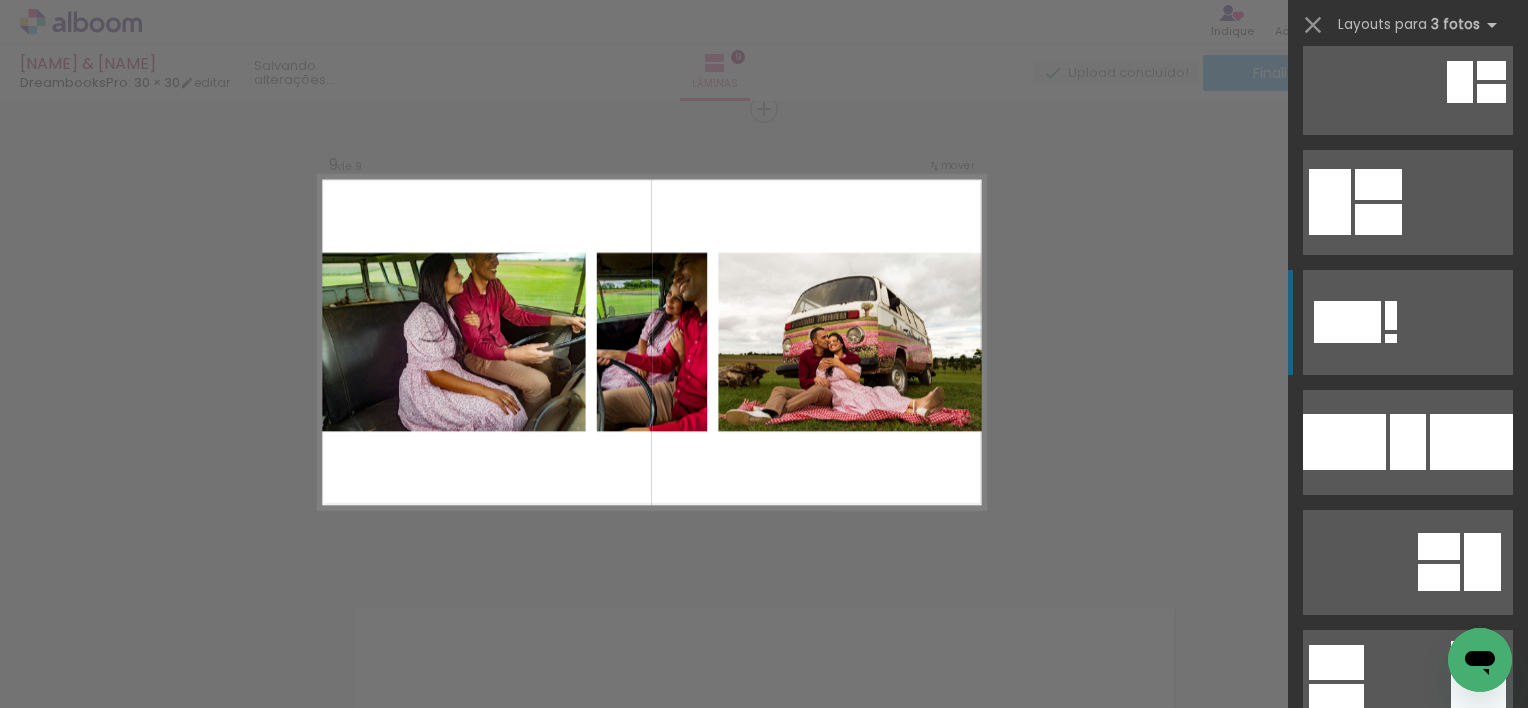 scroll, scrollTop: 1000, scrollLeft: 0, axis: vertical 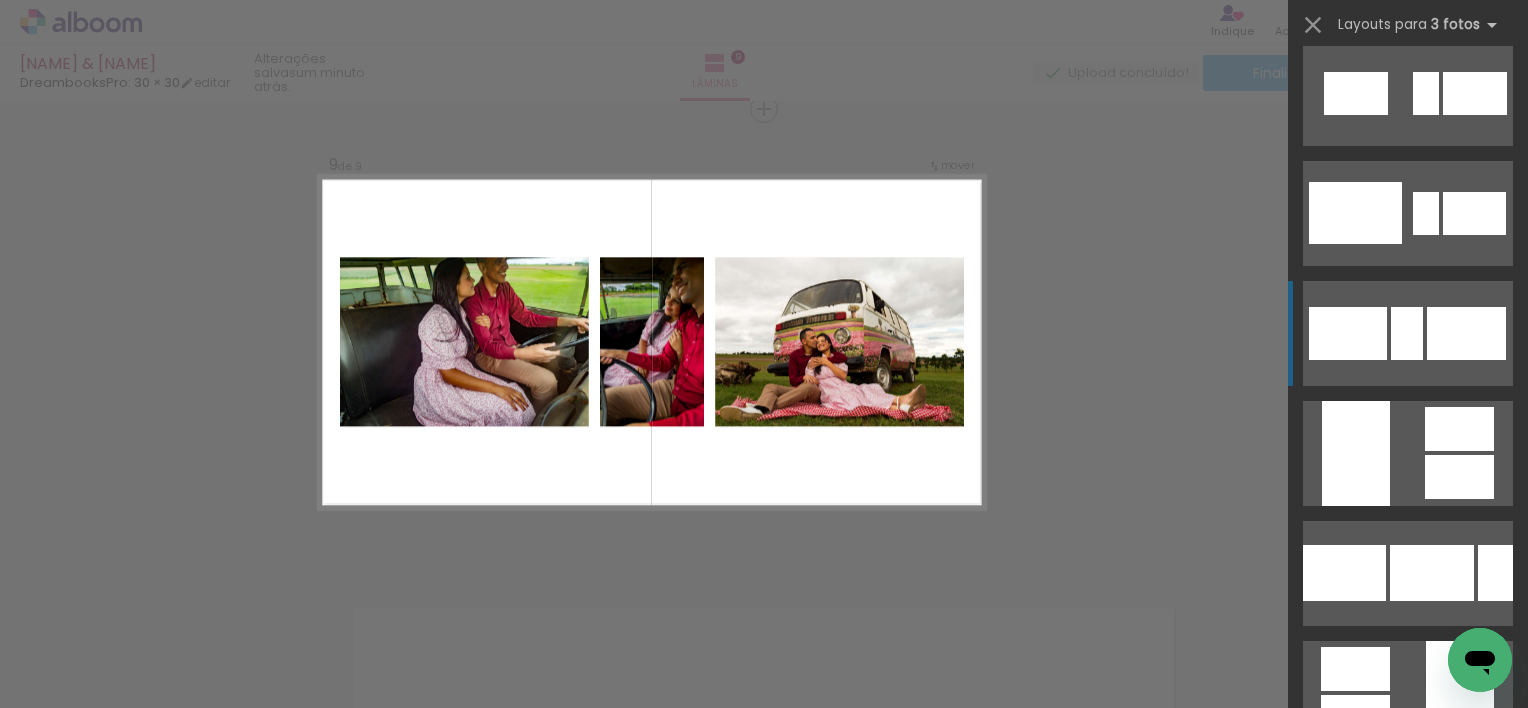 click at bounding box center (1482, 830) 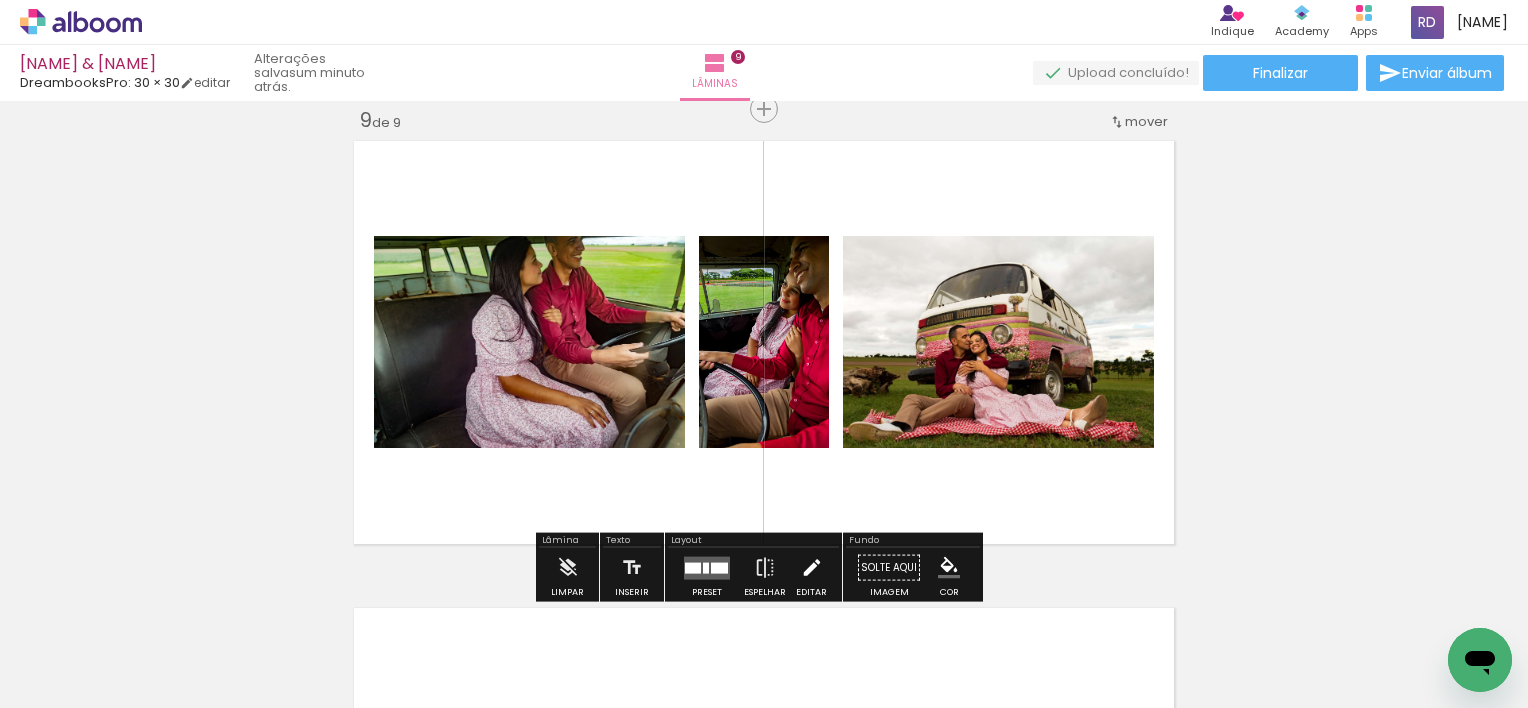 click at bounding box center (812, 568) 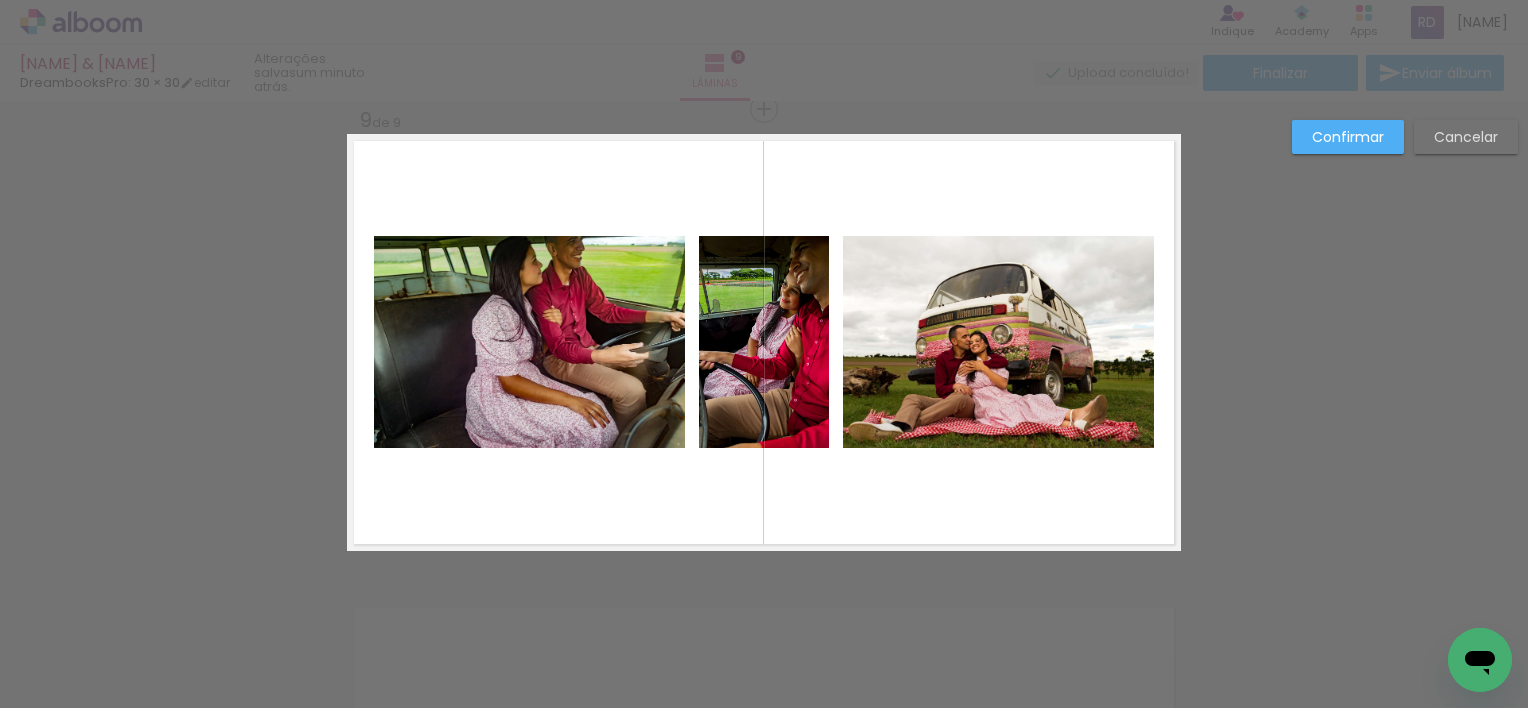 click on "Cancelar" at bounding box center [0, 0] 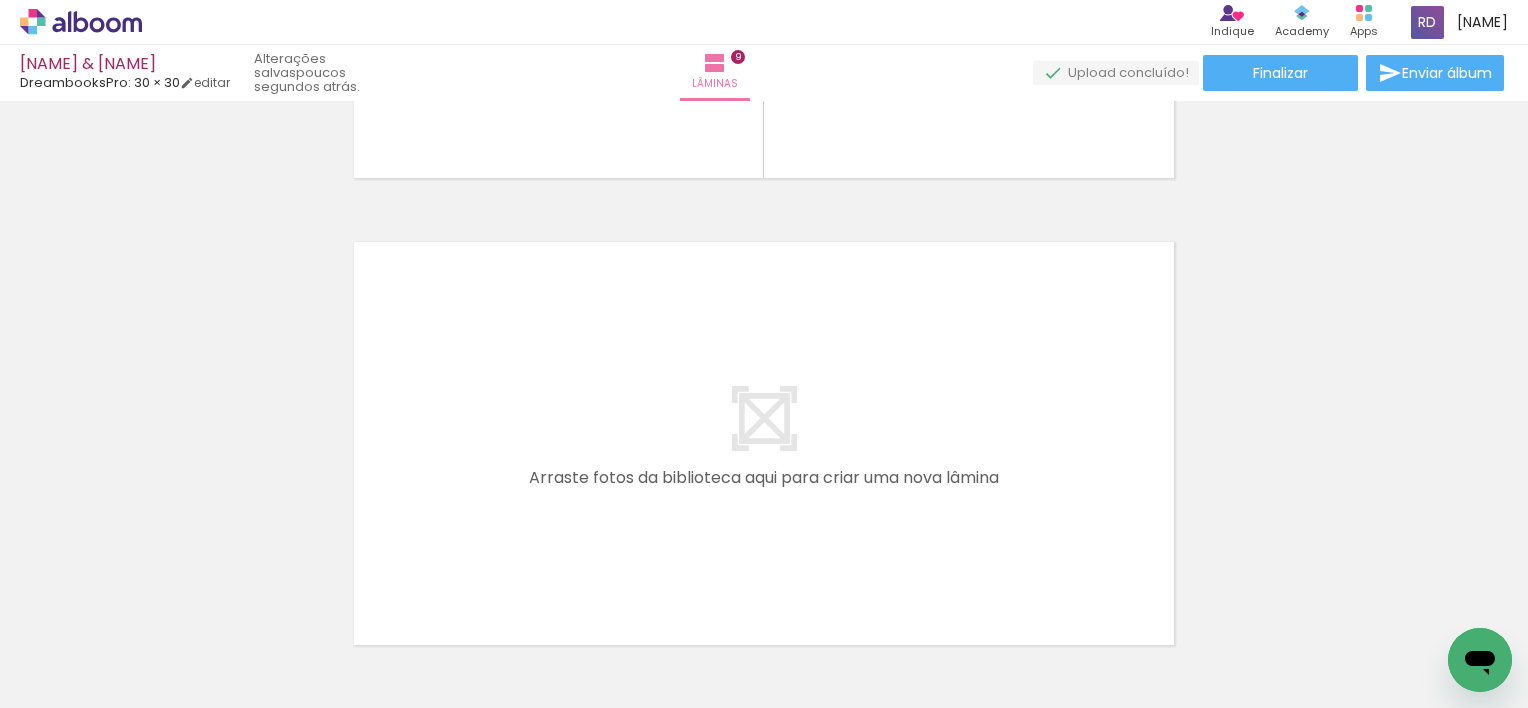 scroll, scrollTop: 4161, scrollLeft: 0, axis: vertical 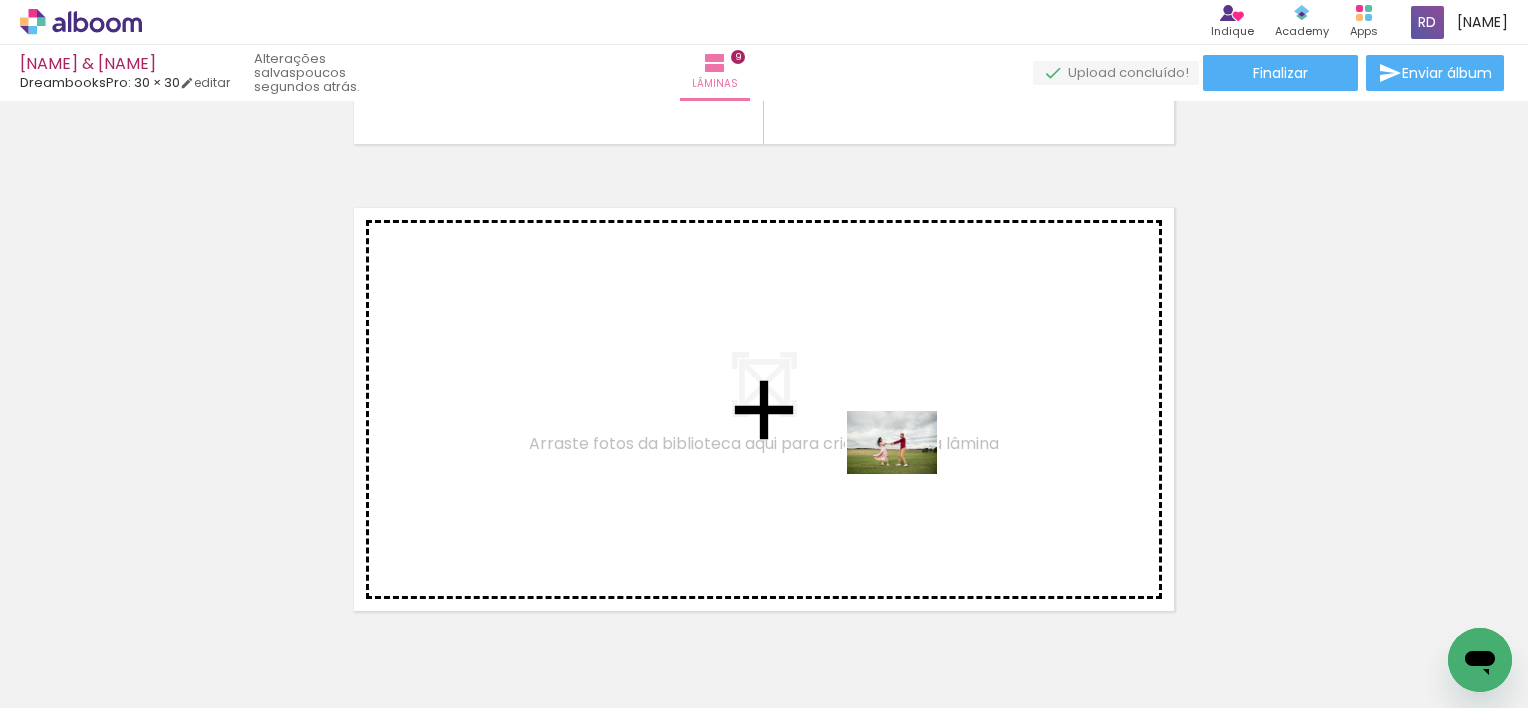 drag, startPoint x: 948, startPoint y: 654, endPoint x: 907, endPoint y: 471, distance: 187.53667 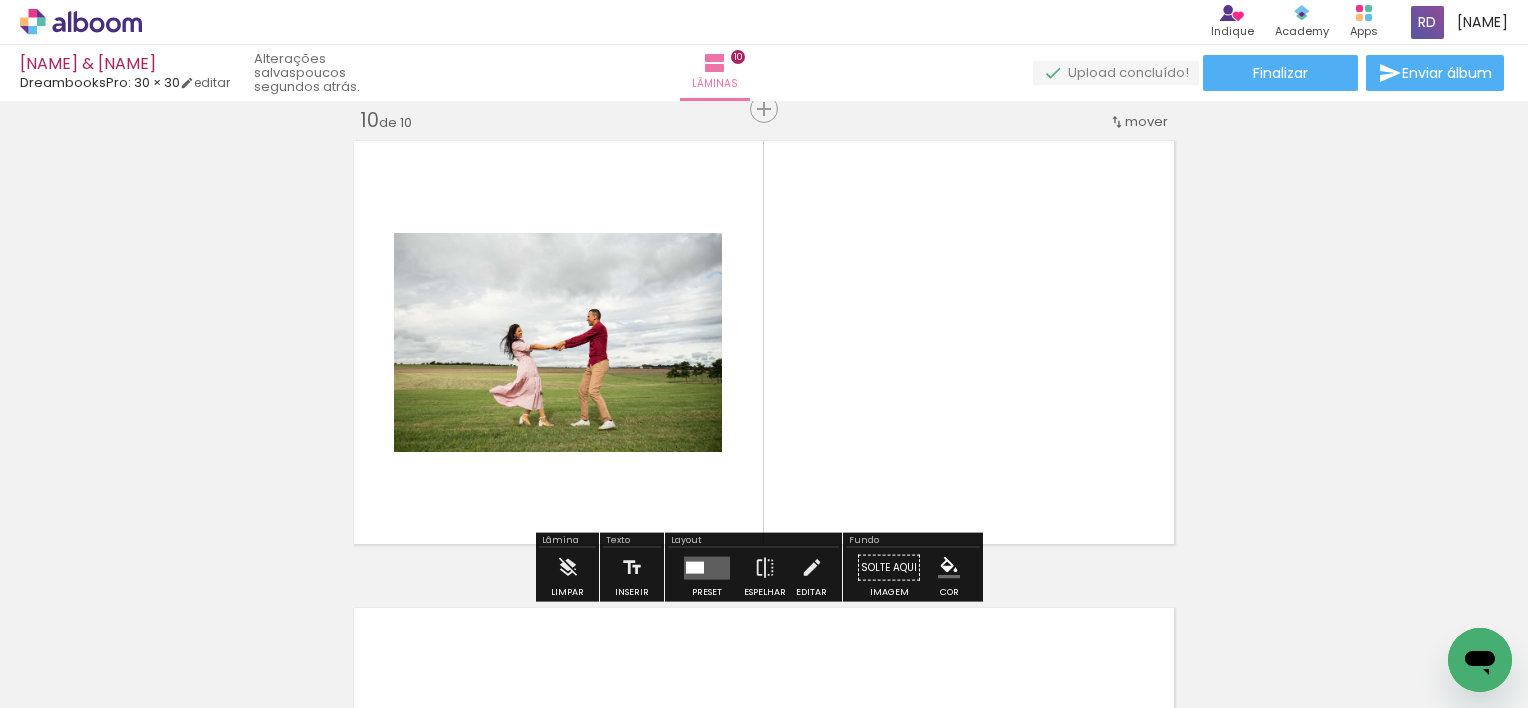 scroll, scrollTop: 4228, scrollLeft: 0, axis: vertical 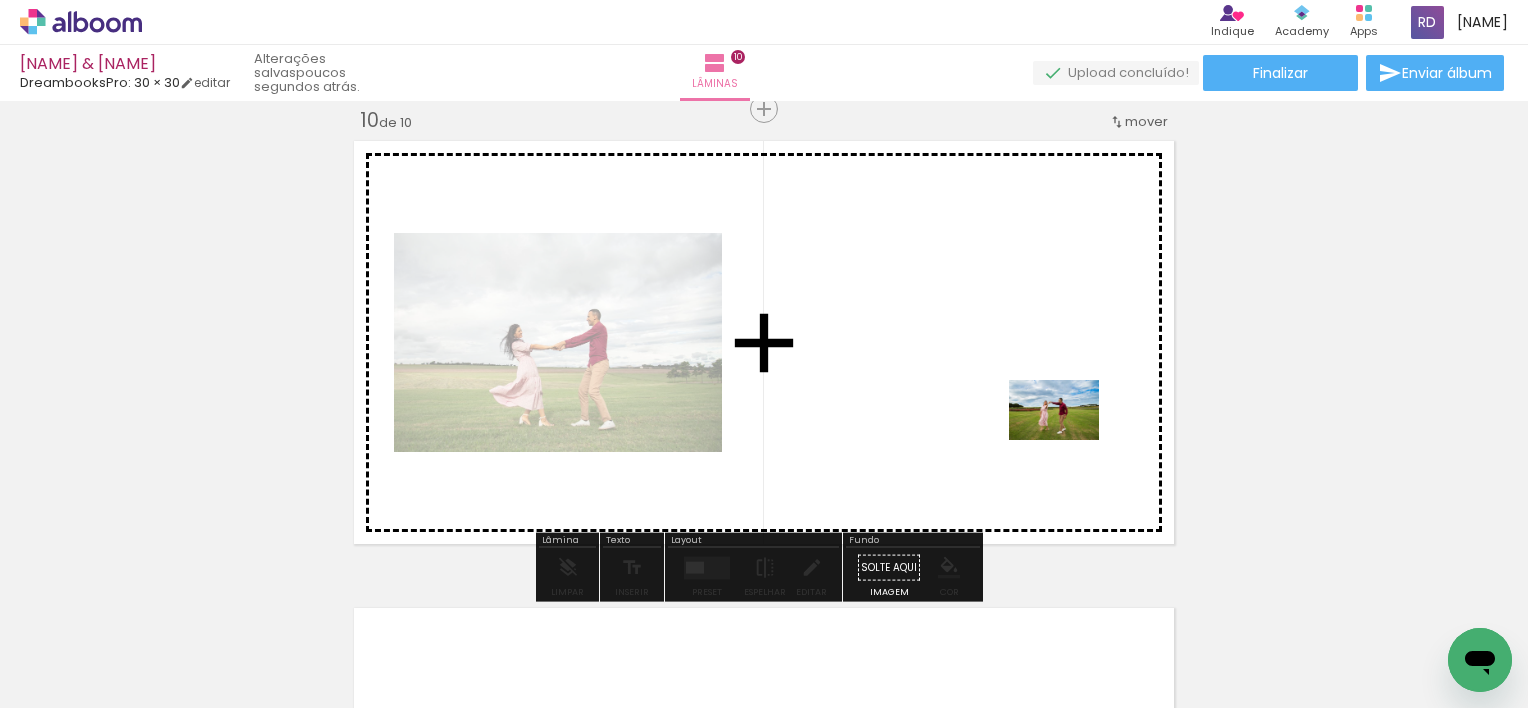 drag, startPoint x: 1156, startPoint y: 657, endPoint x: 1069, endPoint y: 440, distance: 233.79051 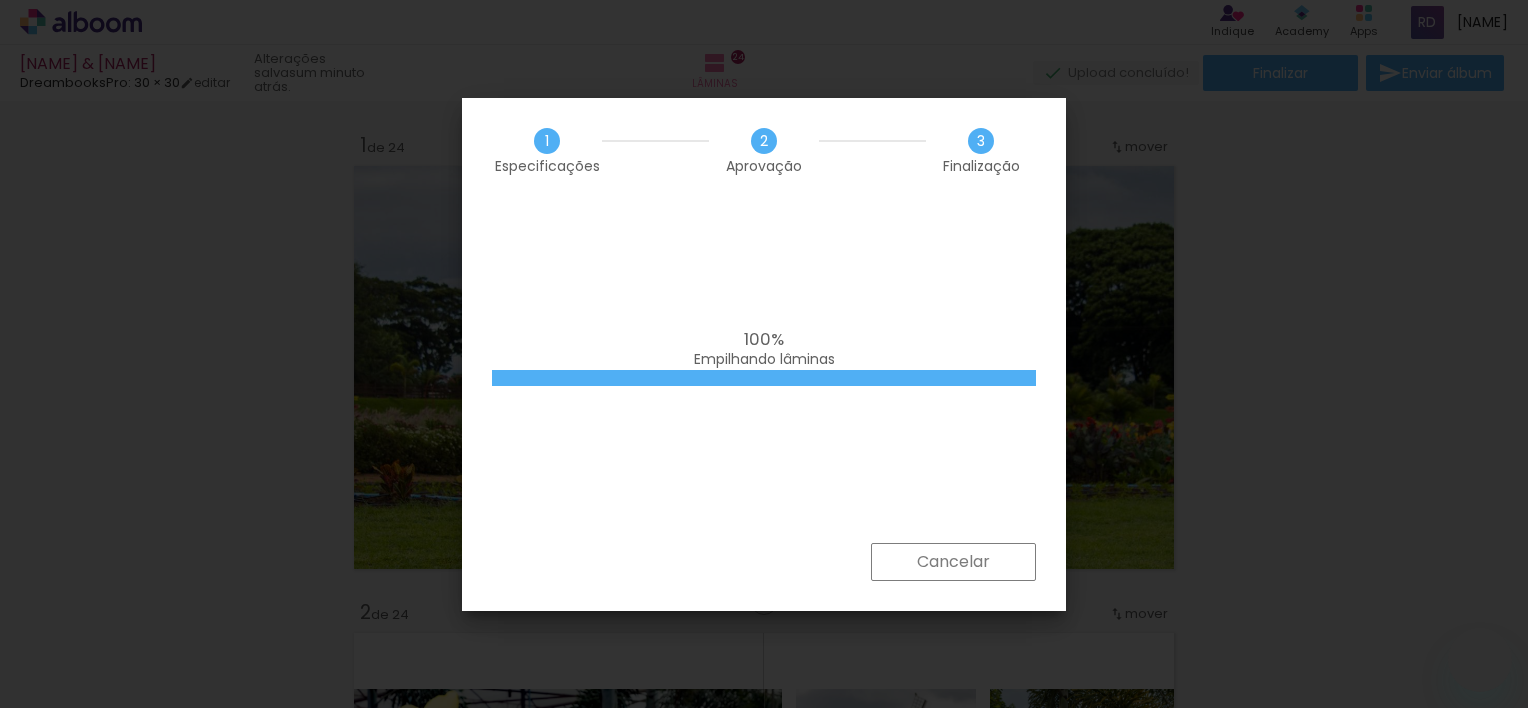 scroll, scrollTop: 0, scrollLeft: 0, axis: both 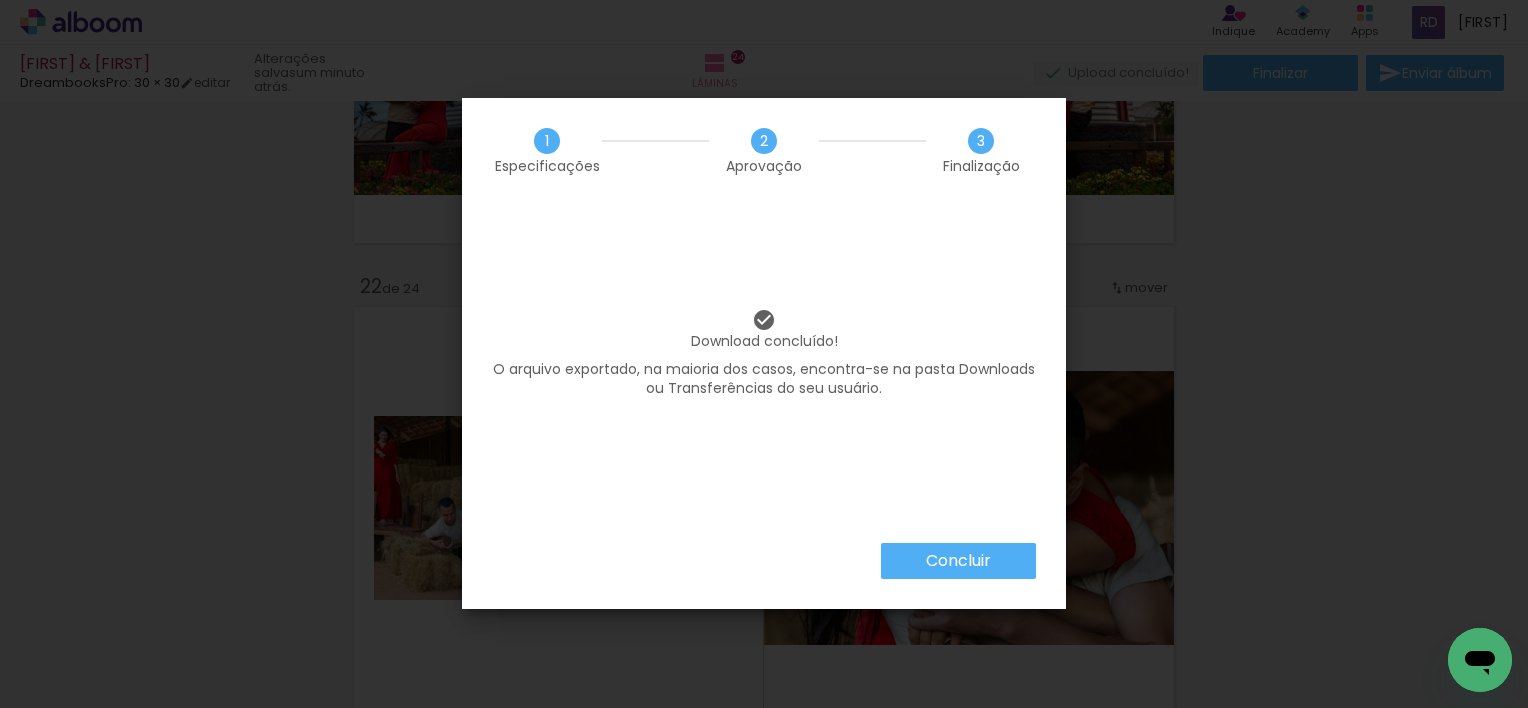 click on "Concluir" at bounding box center (0, 0) 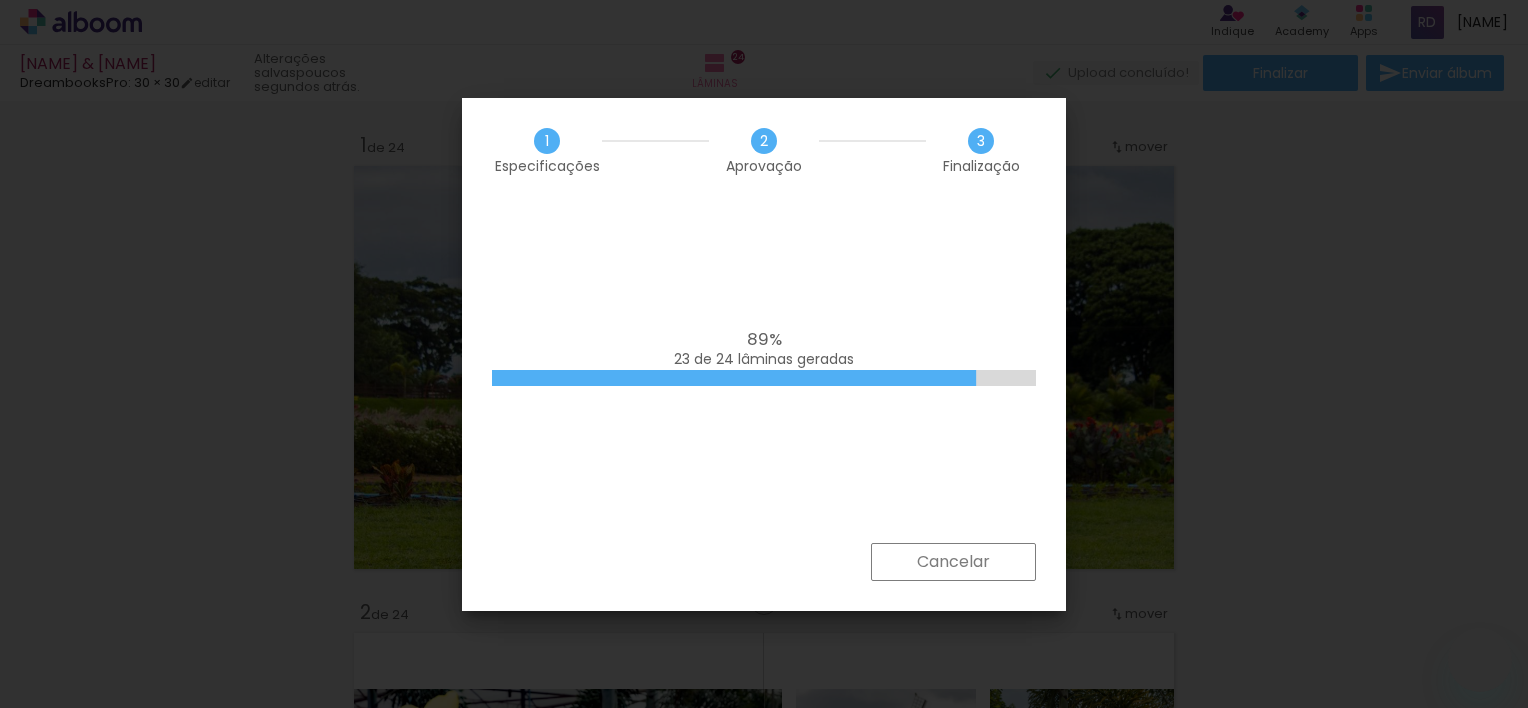 scroll, scrollTop: 0, scrollLeft: 0, axis: both 